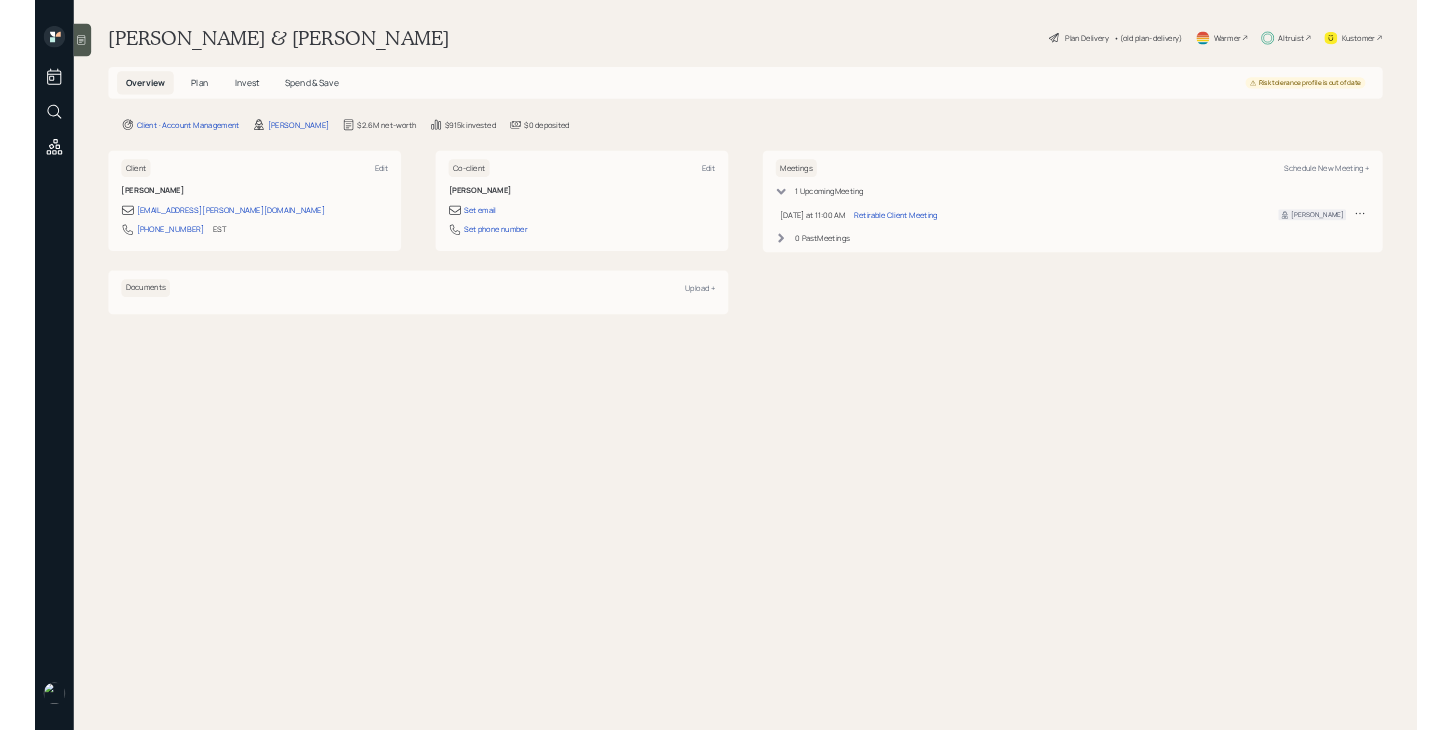 scroll, scrollTop: 0, scrollLeft: 0, axis: both 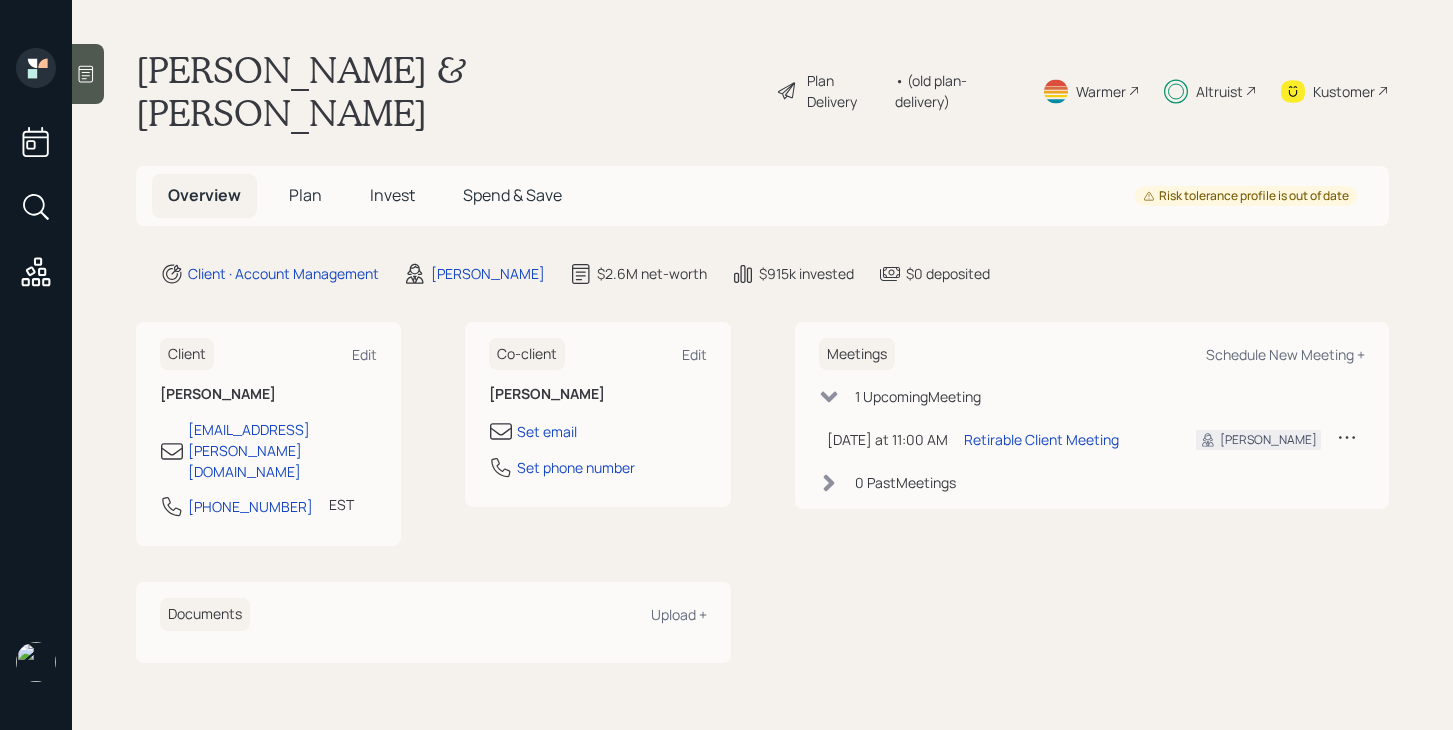 click on "Altruist" at bounding box center (1210, 91) 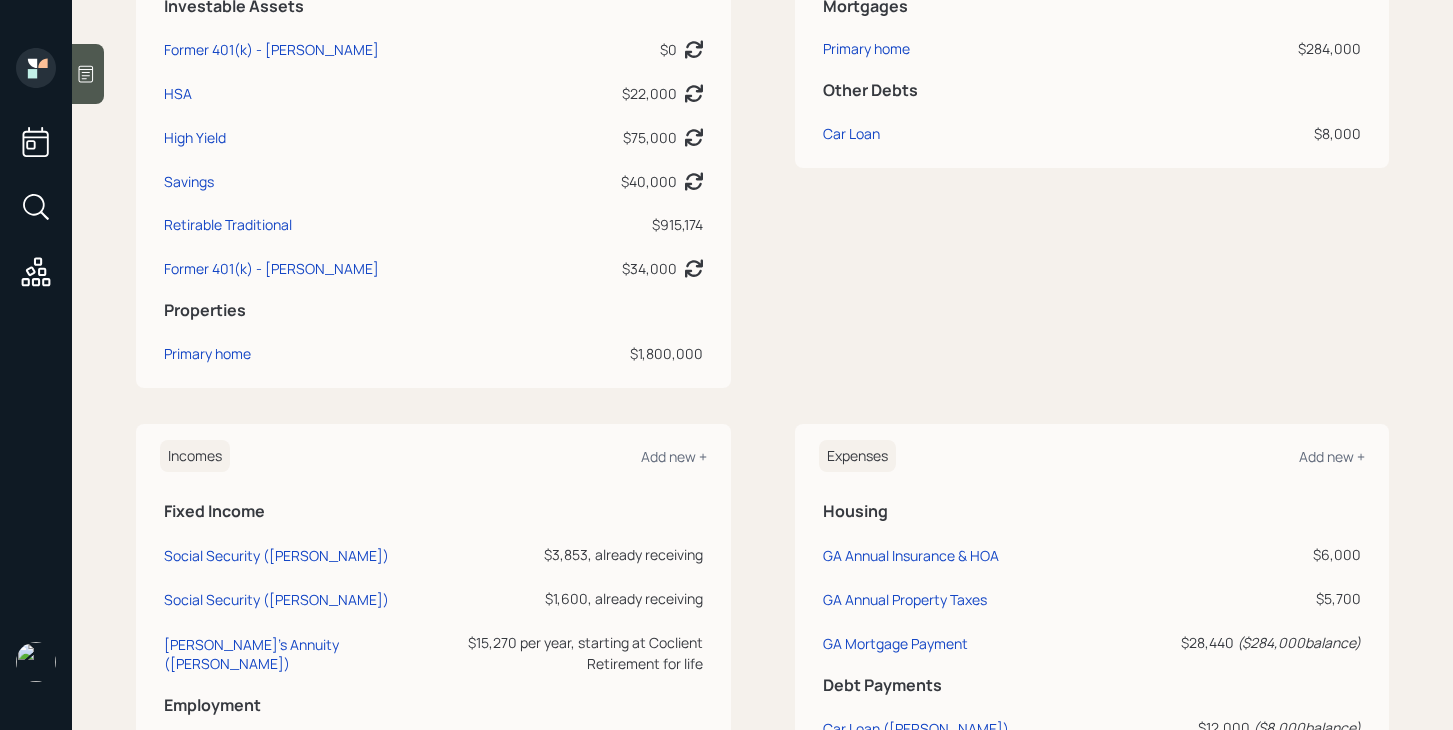 scroll, scrollTop: 569, scrollLeft: 0, axis: vertical 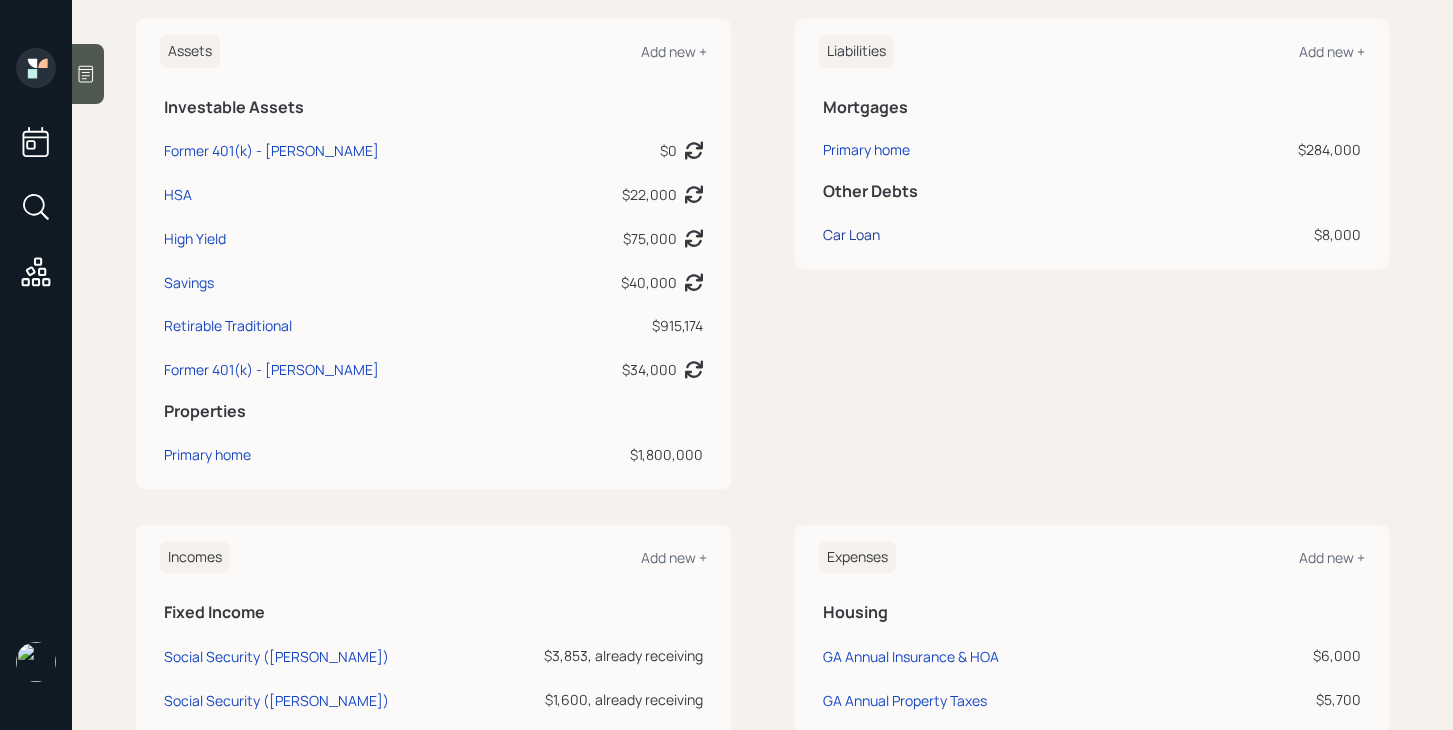click on "Car Loan" at bounding box center (851, 234) 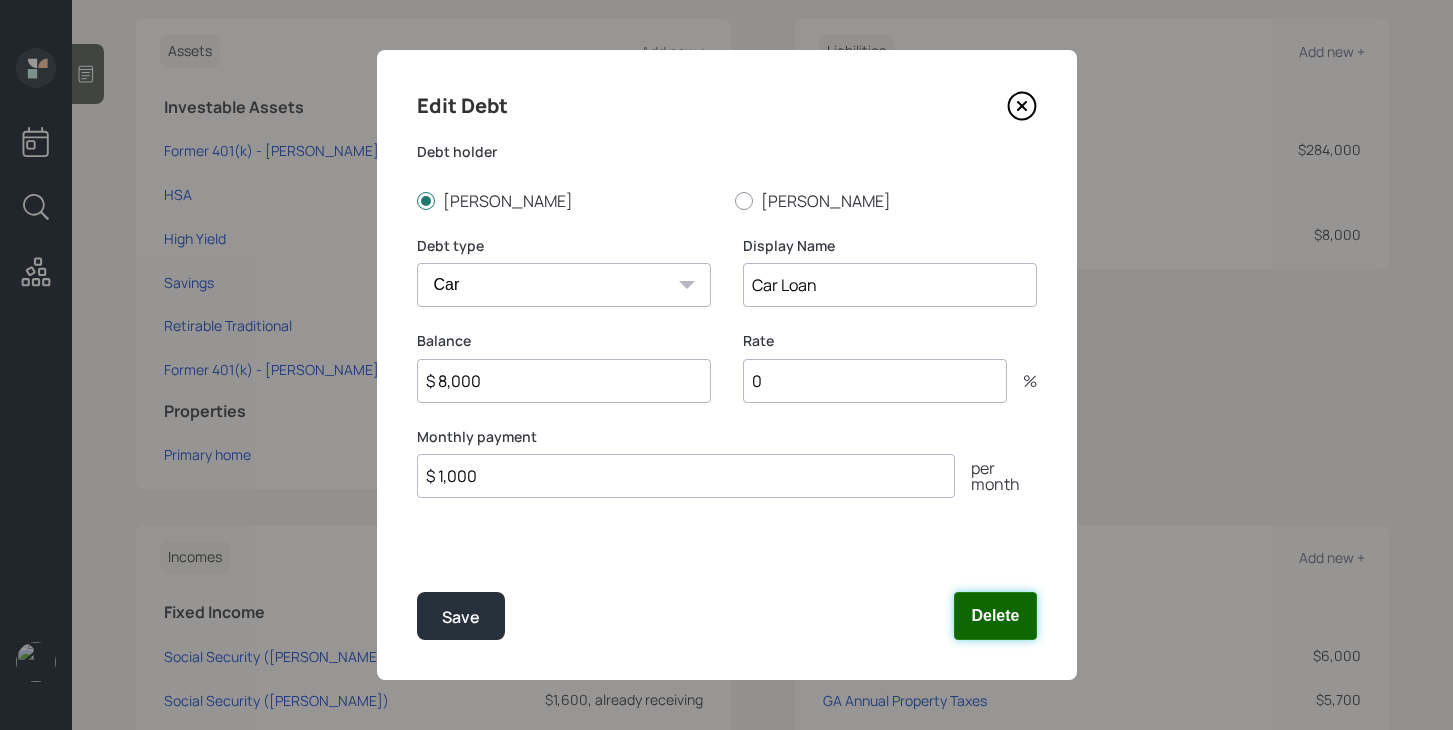 click on "Delete" at bounding box center (995, 616) 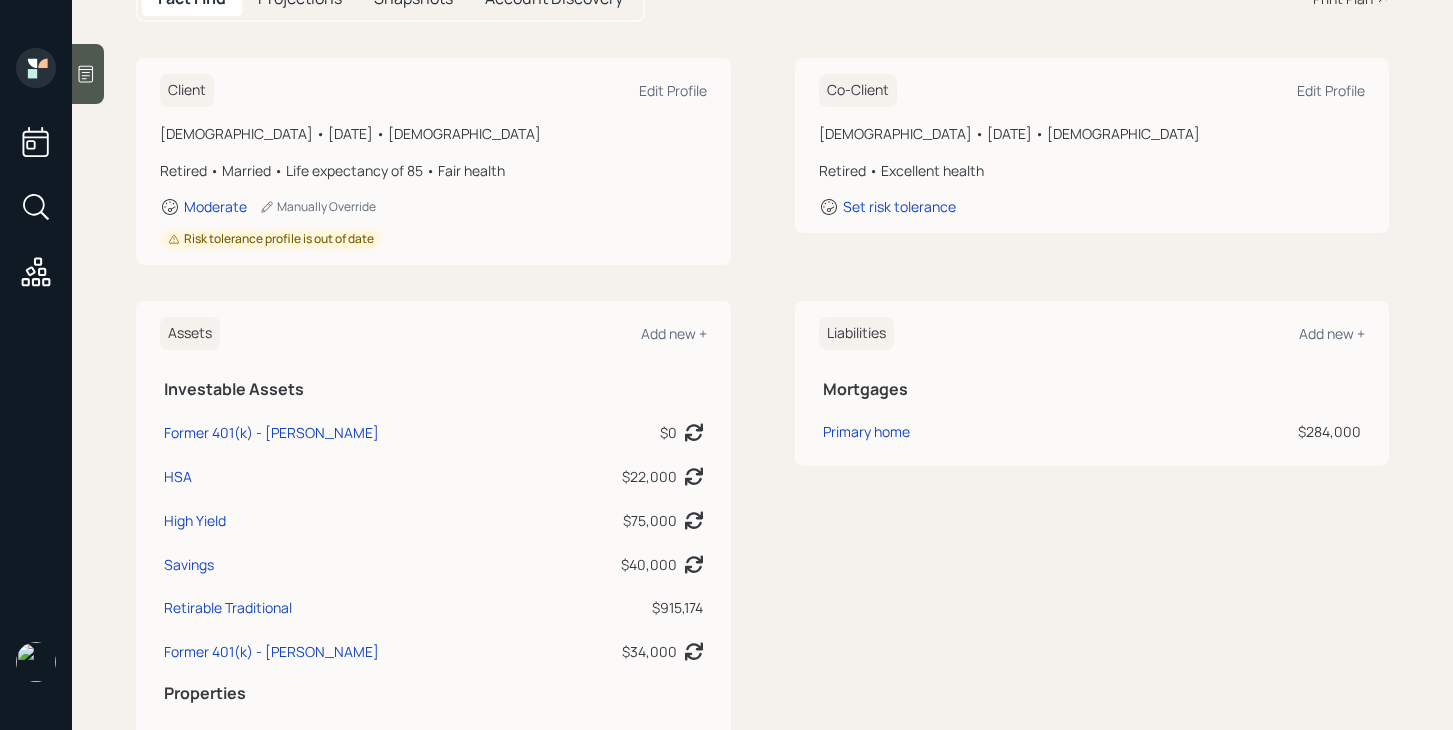 scroll, scrollTop: 0, scrollLeft: 0, axis: both 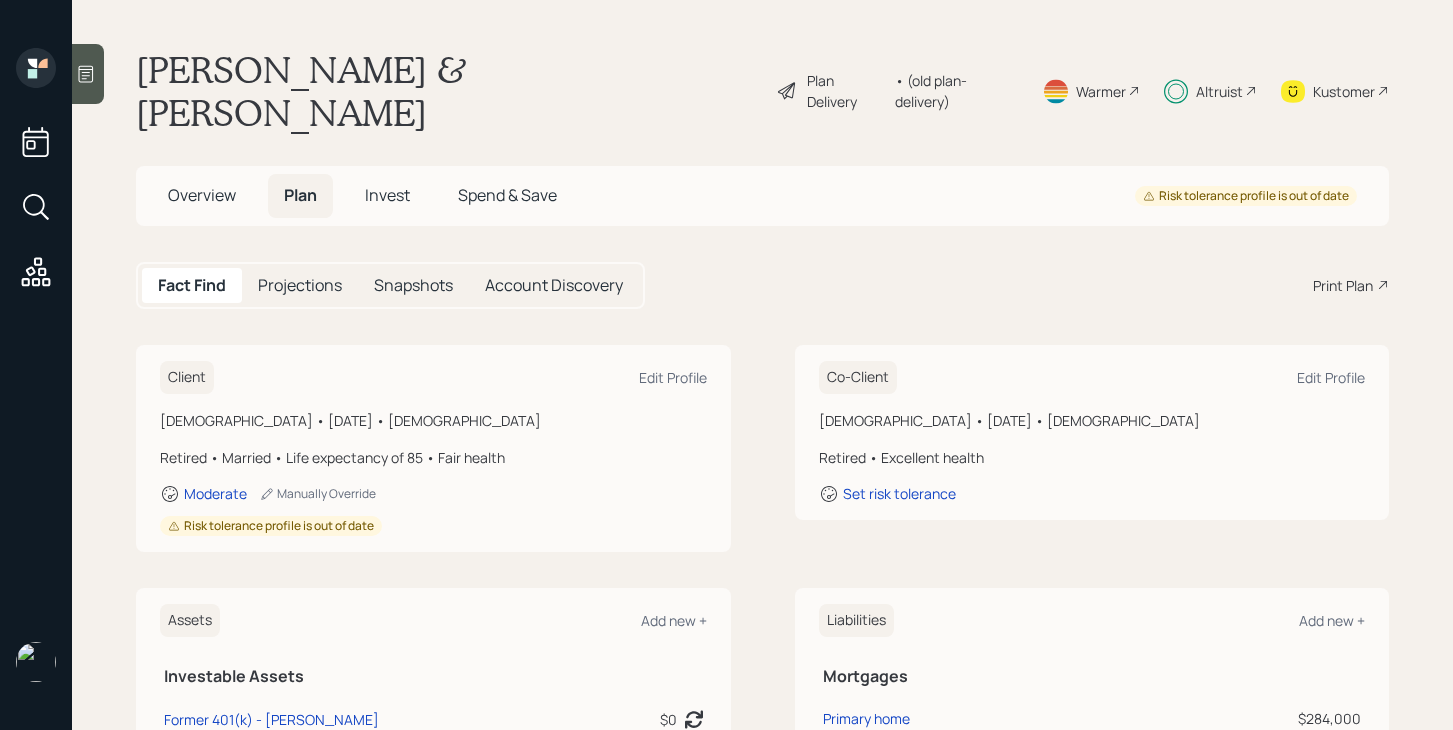 click on "Plan Delivery" at bounding box center [846, 91] 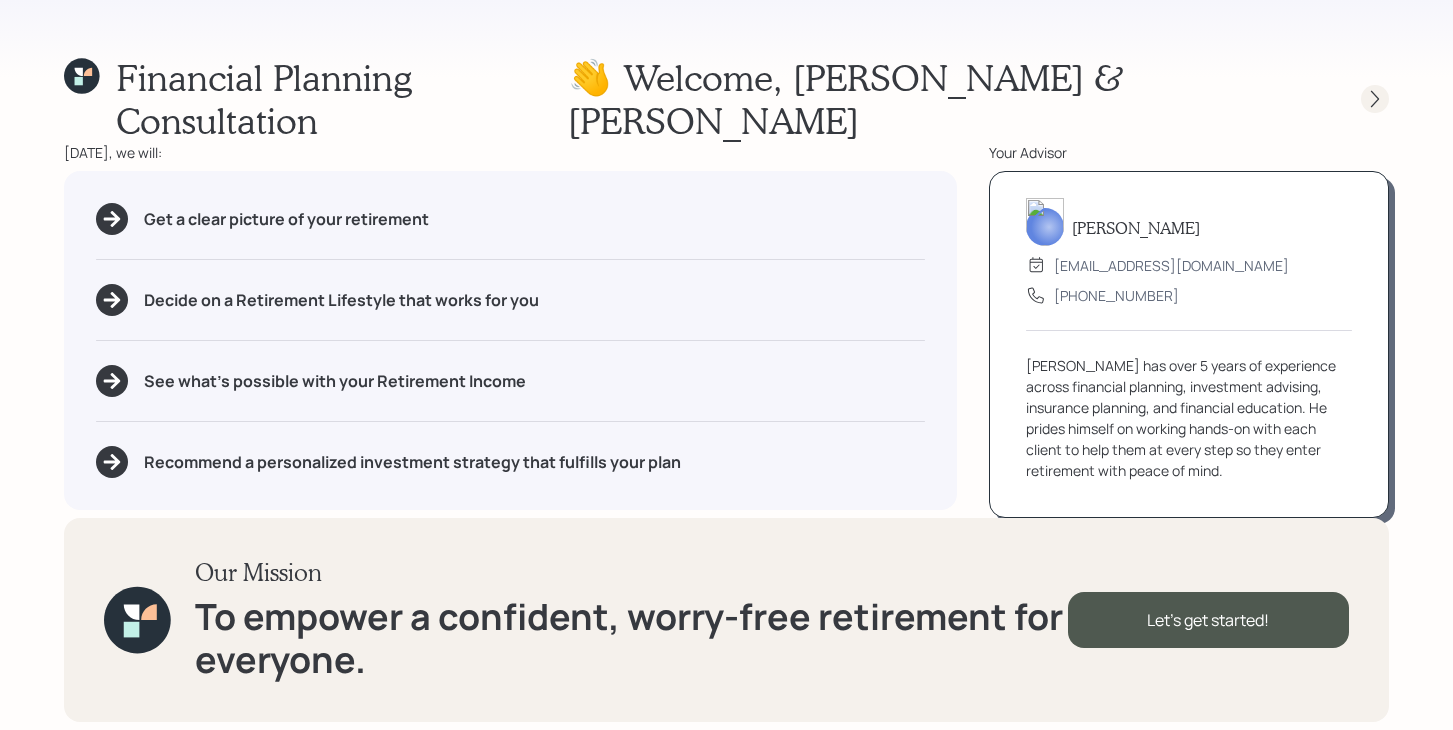 click 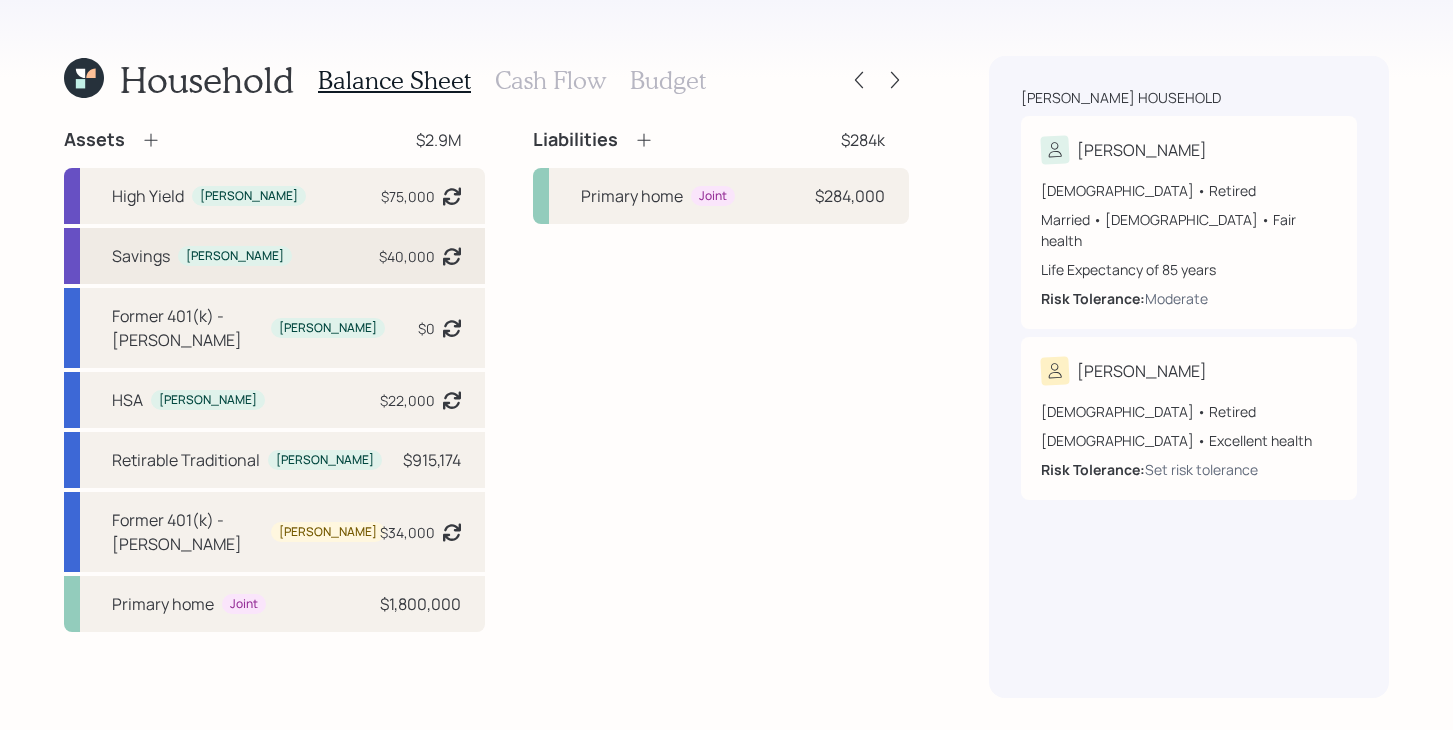click on "Savings [PERSON_NAME] $40,000 Asset balance last updated on [DATE]." at bounding box center (274, 256) 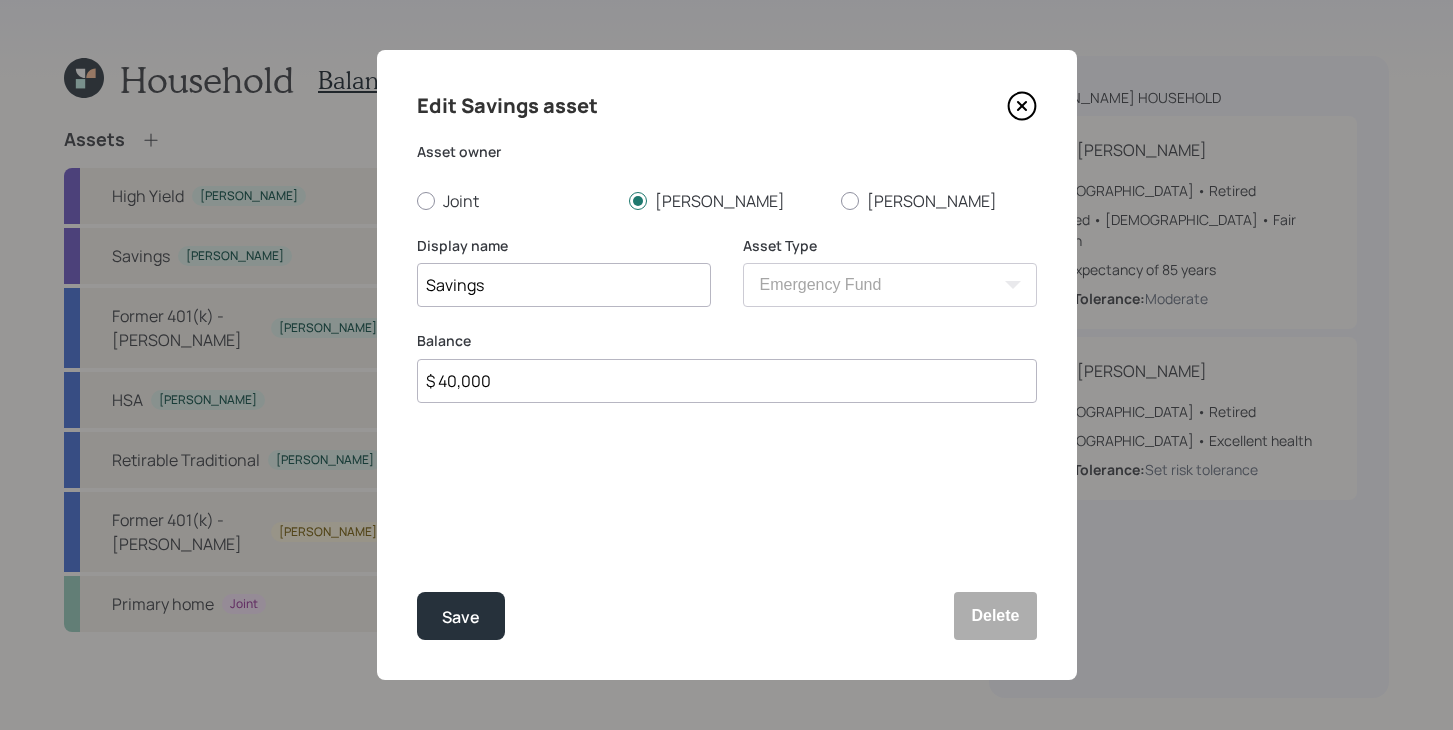 click 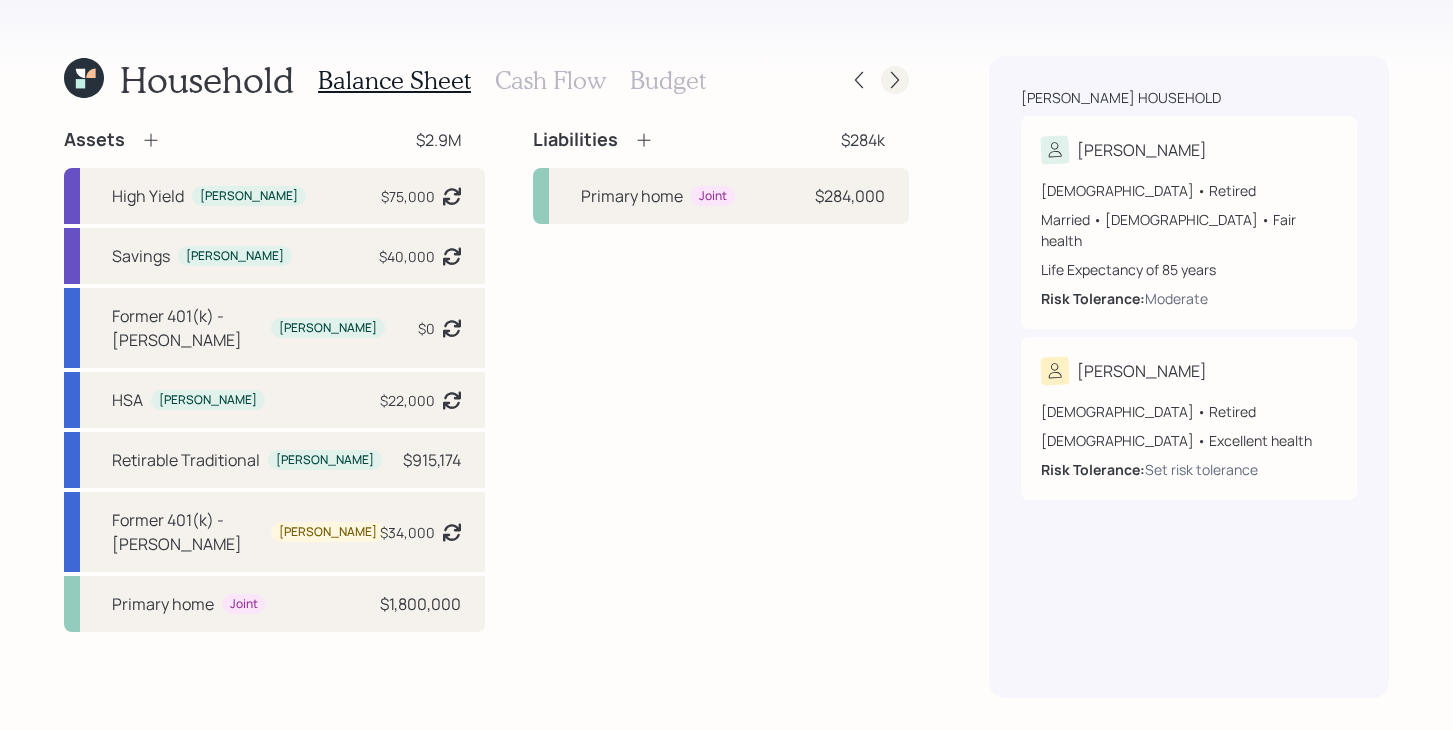 click 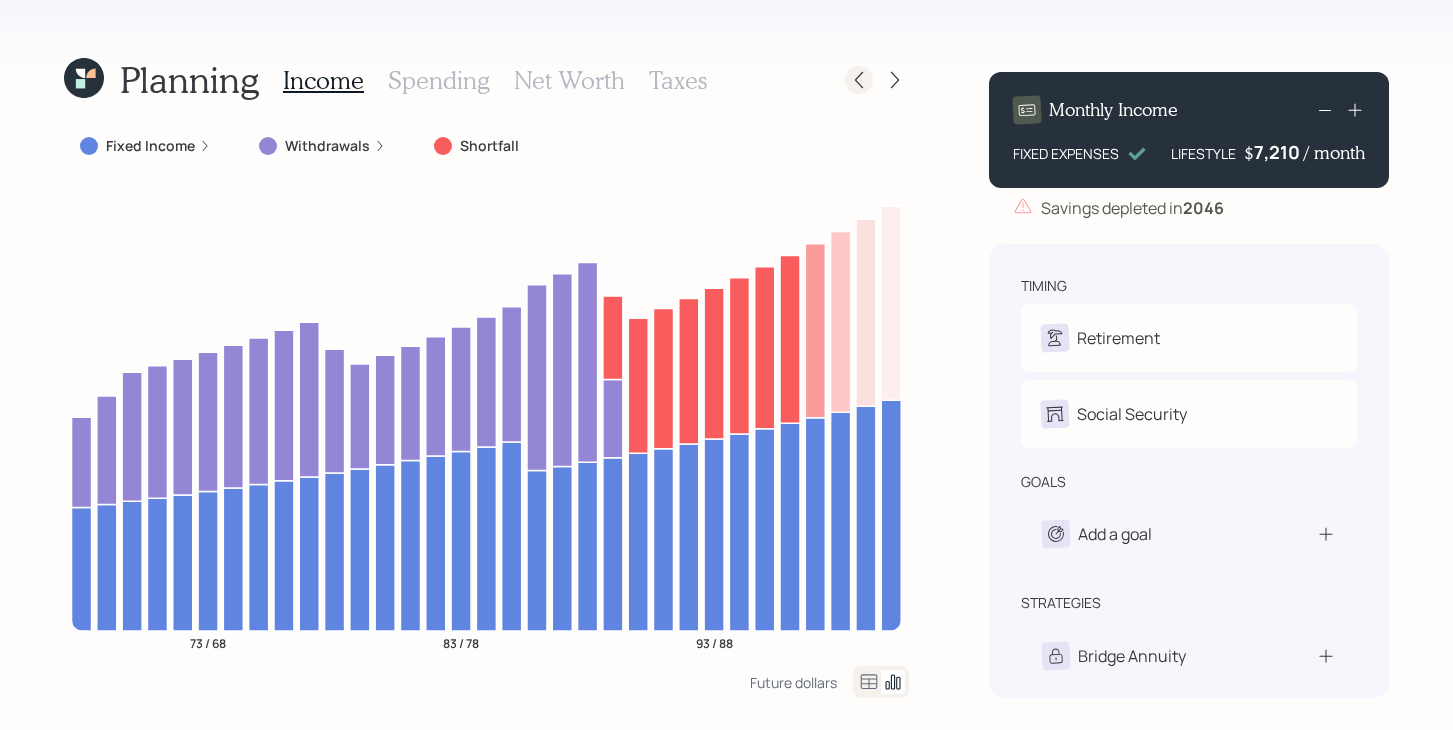 click 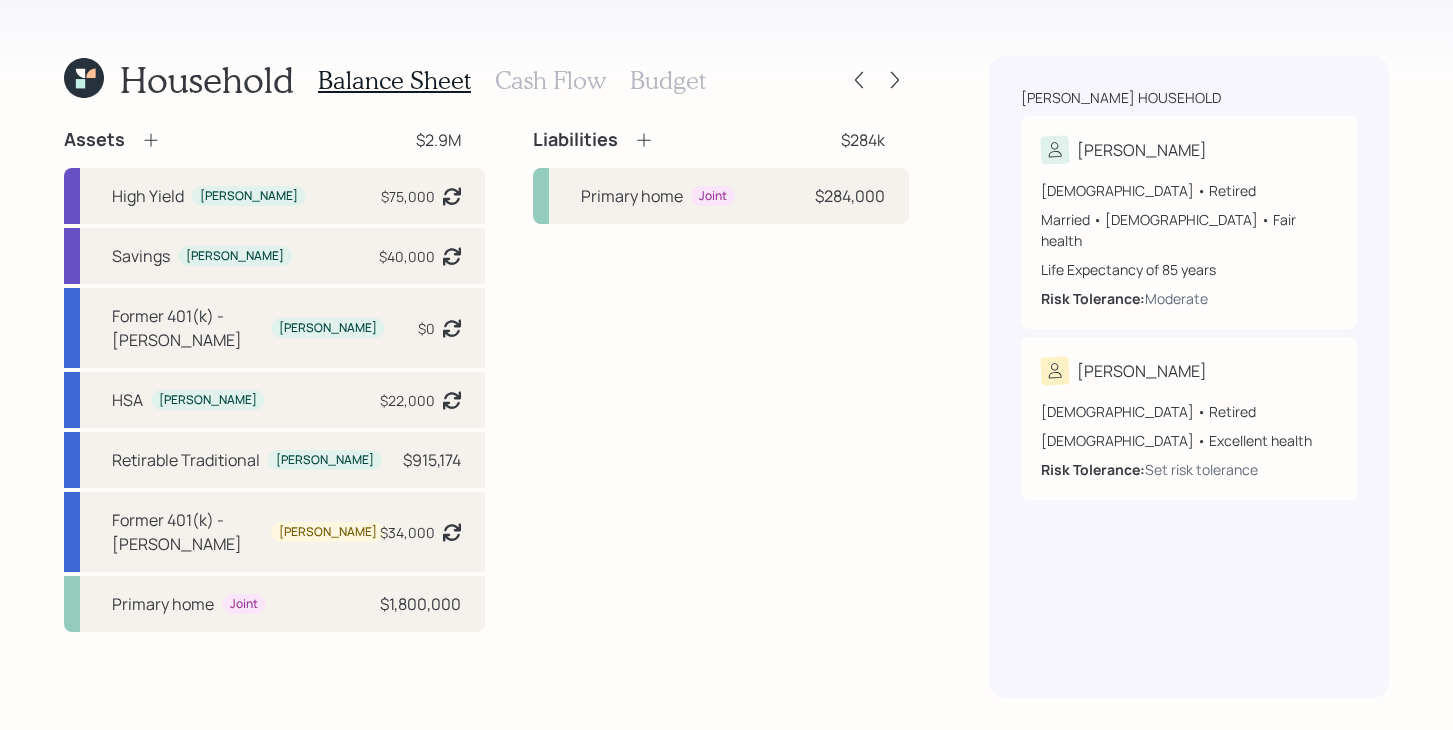 click on "Cash Flow" at bounding box center [550, 80] 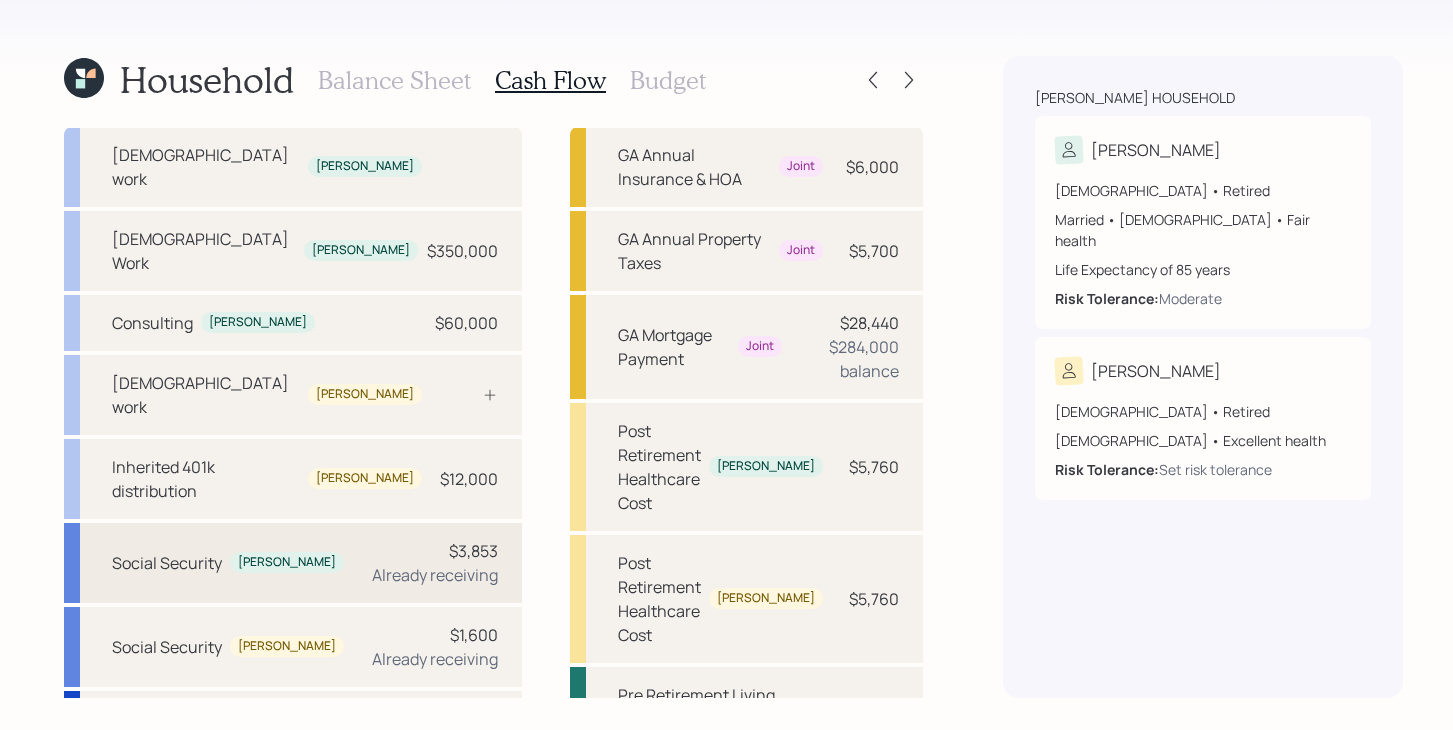 scroll, scrollTop: 34, scrollLeft: 0, axis: vertical 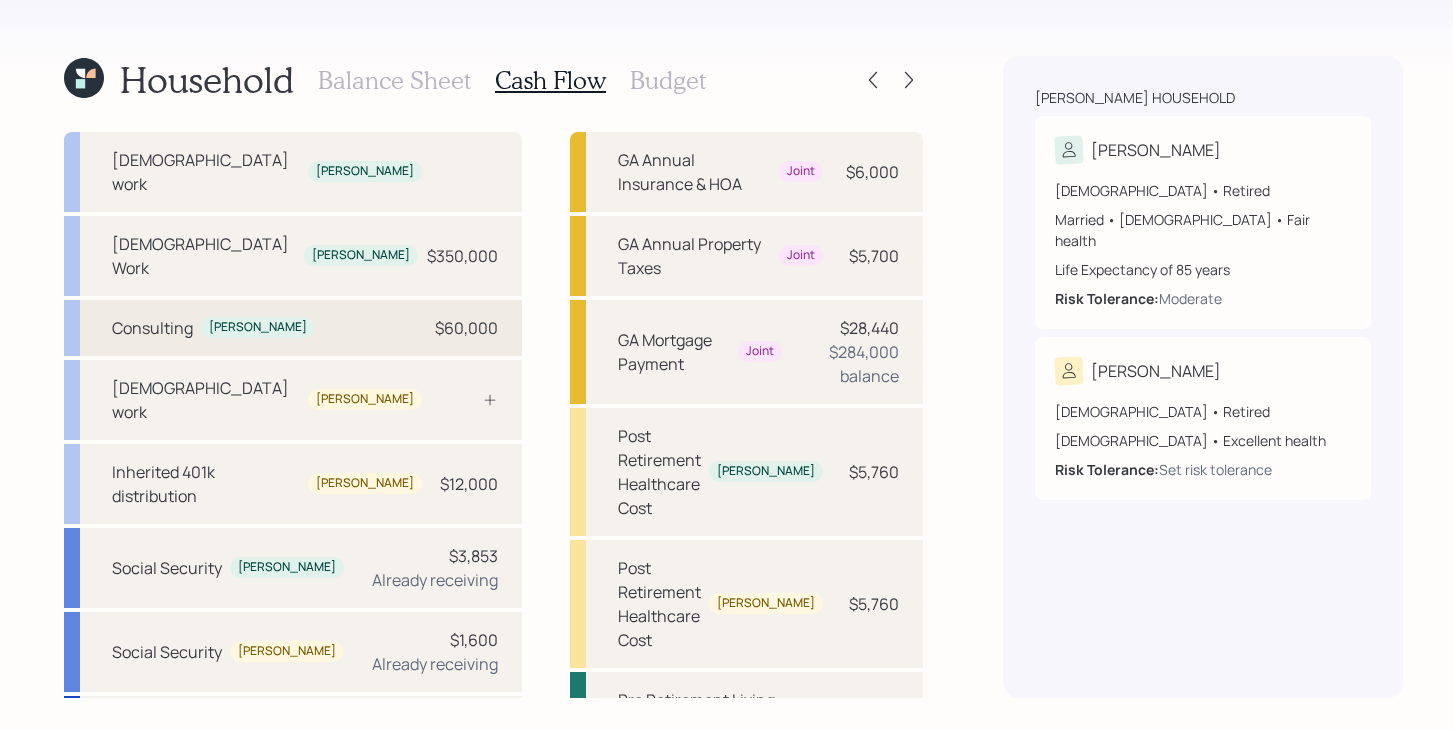 click on "Consulting [PERSON_NAME] $60,000" at bounding box center [293, 328] 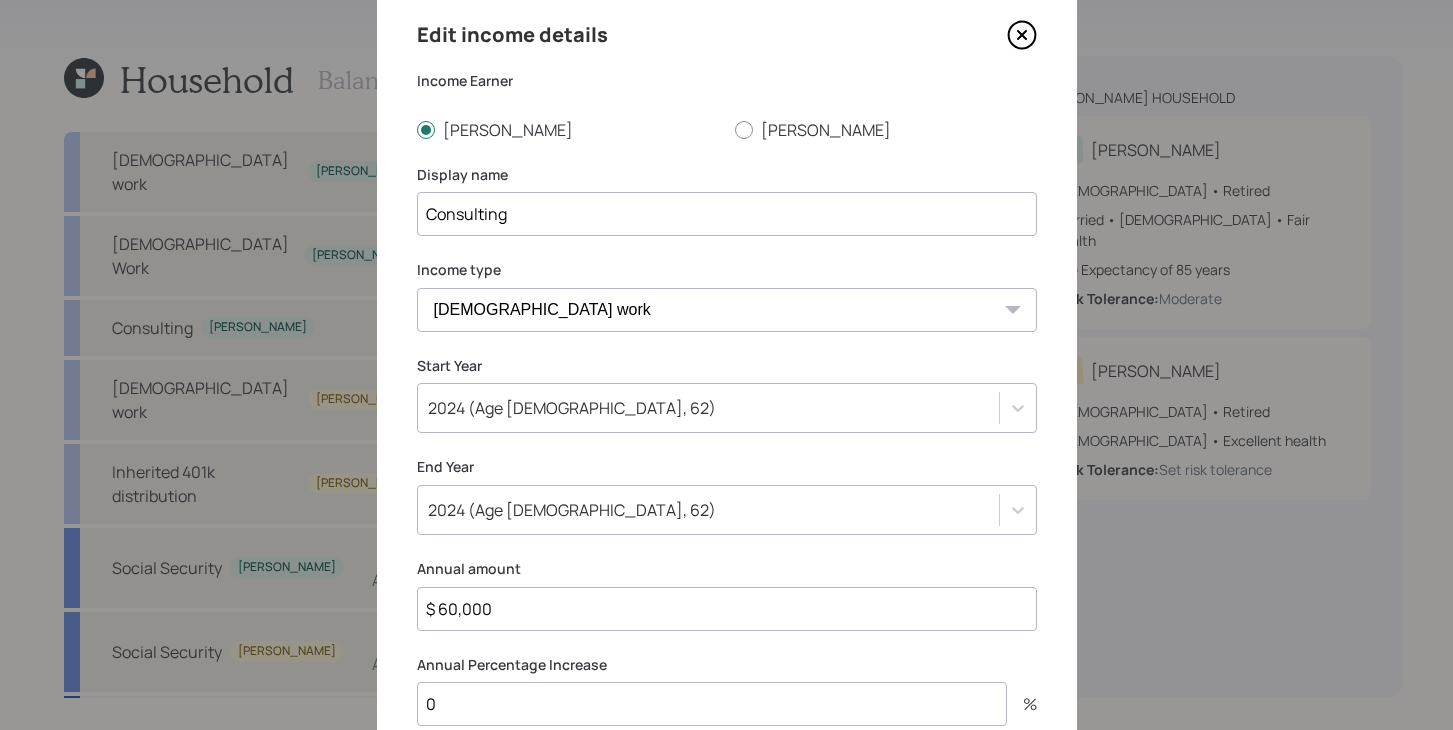 scroll, scrollTop: 72, scrollLeft: 0, axis: vertical 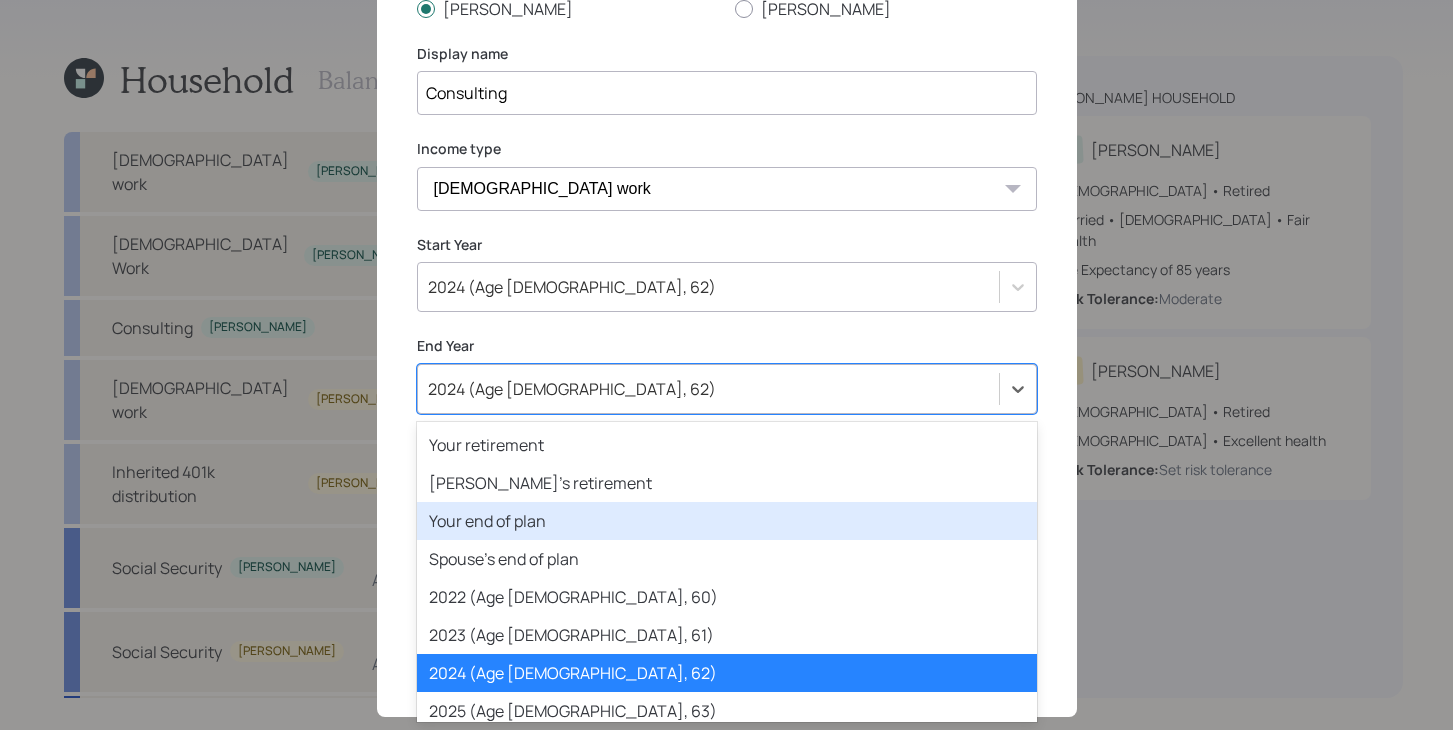 click on "option Your end of plan focused, 3 of 82. 82 results available. Use Up and Down to choose options, press Enter to select the currently focused option, press Escape to exit the menu, press Tab to select the option and exit the menu. 2024 (Age [DEMOGRAPHIC_DATA], 62) Your retirement Spouse's retirement Your end of plan Spouse's end of plan 2022 (Age [DEMOGRAPHIC_DATA], 60) 2023 (Age [DEMOGRAPHIC_DATA], 61) 2024 (Age [DEMOGRAPHIC_DATA], 62) 2025 (Age [DEMOGRAPHIC_DATA], 63) 2026 (Age [DEMOGRAPHIC_DATA], 64) 2027 (Age [DEMOGRAPHIC_DATA], 65) 2028 (Age [DEMOGRAPHIC_DATA], 66) 2029 (Age [DEMOGRAPHIC_DATA], 67) 2030 (Age [DEMOGRAPHIC_DATA], 68) 2031 (Age [DEMOGRAPHIC_DATA], 69) 2032 (Age [DEMOGRAPHIC_DATA], 70) 2033 (Age [DEMOGRAPHIC_DATA], 71) 2034 (Age [DEMOGRAPHIC_DATA], 72) 2035 (Age [DEMOGRAPHIC_DATA], 73) 2036 (Age [DEMOGRAPHIC_DATA], 74) 2037 (Age [DEMOGRAPHIC_DATA], 75) 2038 (Age [DEMOGRAPHIC_DATA], 76) 2039 (Age [DEMOGRAPHIC_DATA], 77) 2040 (Age [DEMOGRAPHIC_DATA], 78) 2041 (Age [DEMOGRAPHIC_DATA], 79) 2042 (Age [DEMOGRAPHIC_DATA], 80) 2043 (Age [DEMOGRAPHIC_DATA], 81) 2044 (Age [DEMOGRAPHIC_DATA], 82) 2045 (Age [DEMOGRAPHIC_DATA], 83) 2046 (Age [DEMOGRAPHIC_DATA], 84) 2047 (Age [DEMOGRAPHIC_DATA], 85) 2048 (Age [DEMOGRAPHIC_DATA], 86) 2049 (Age [DEMOGRAPHIC_DATA], 87) 2050 (Age [DEMOGRAPHIC_DATA], 88) 2051 (Age [DEMOGRAPHIC_DATA], 89) 2052 (Age [DEMOGRAPHIC_DATA], 90) 2053 (Age [DEMOGRAPHIC_DATA], 91) 2054 (Age [DEMOGRAPHIC_DATA], 92) 2055 (Age [DEMOGRAPHIC_DATA], 93) 2056 (Age [DEMOGRAPHIC_DATA], 94) 2057 (Age [DEMOGRAPHIC_DATA], 95) 2058 (Age [DEMOGRAPHIC_DATA], 96) 2059 (Age [DEMOGRAPHIC_DATA], 97)" at bounding box center (727, 389) 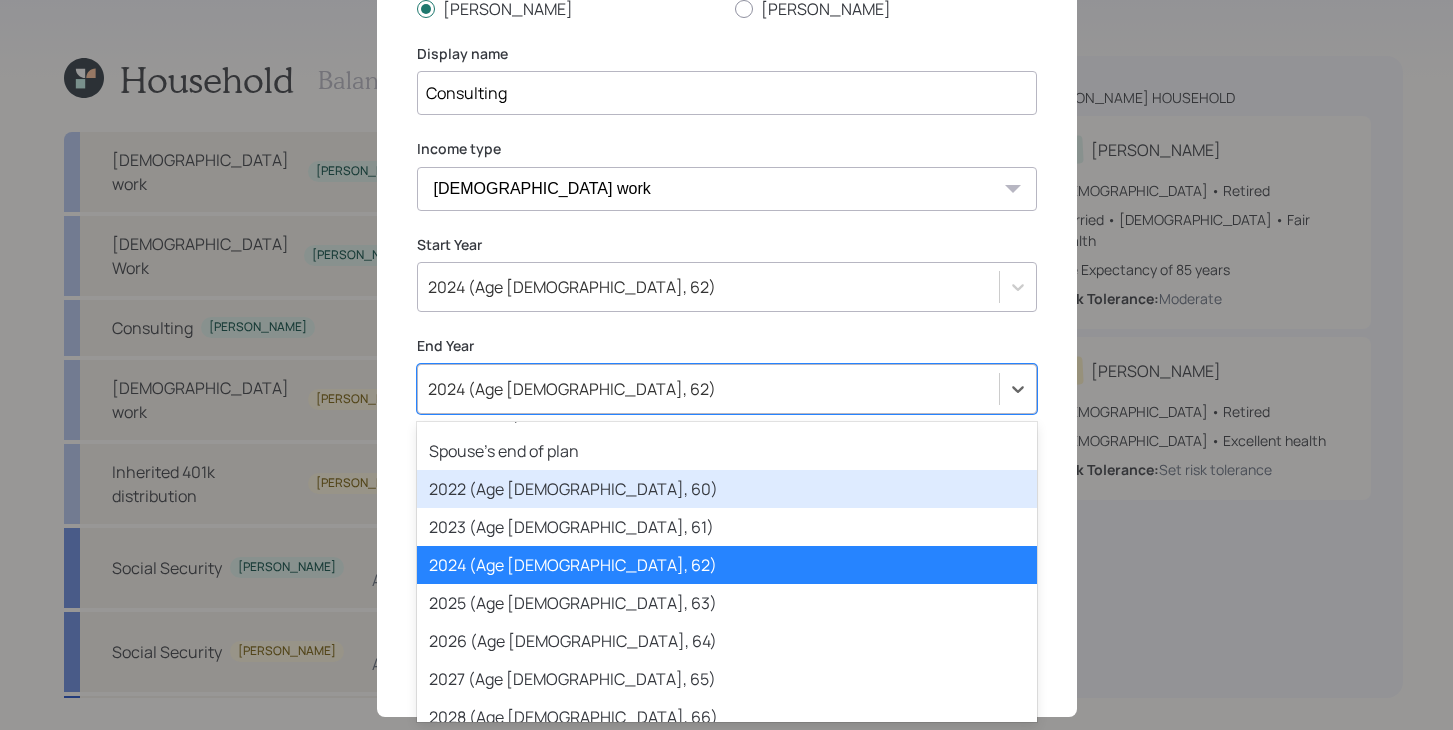 scroll, scrollTop: 115, scrollLeft: 0, axis: vertical 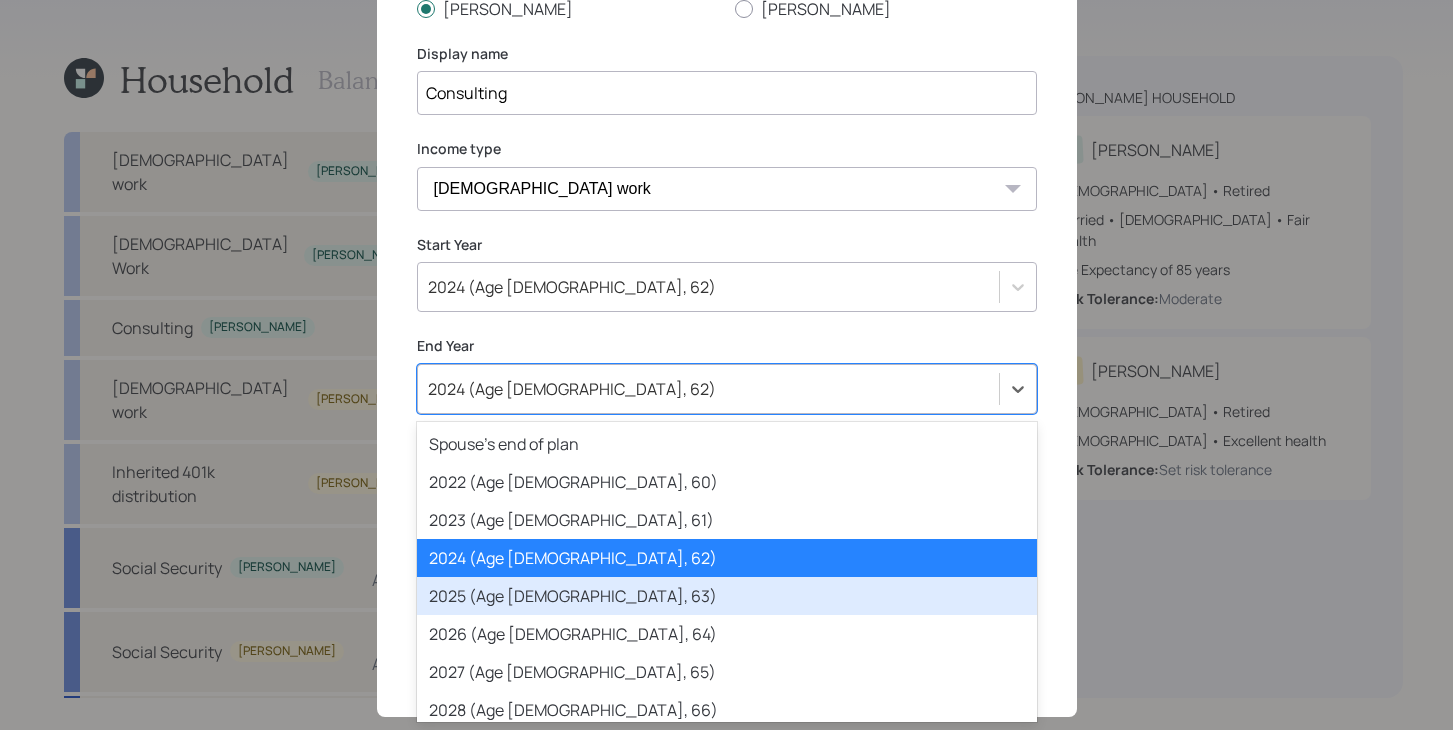 click on "2025 (Age [DEMOGRAPHIC_DATA], 63)" at bounding box center [727, 596] 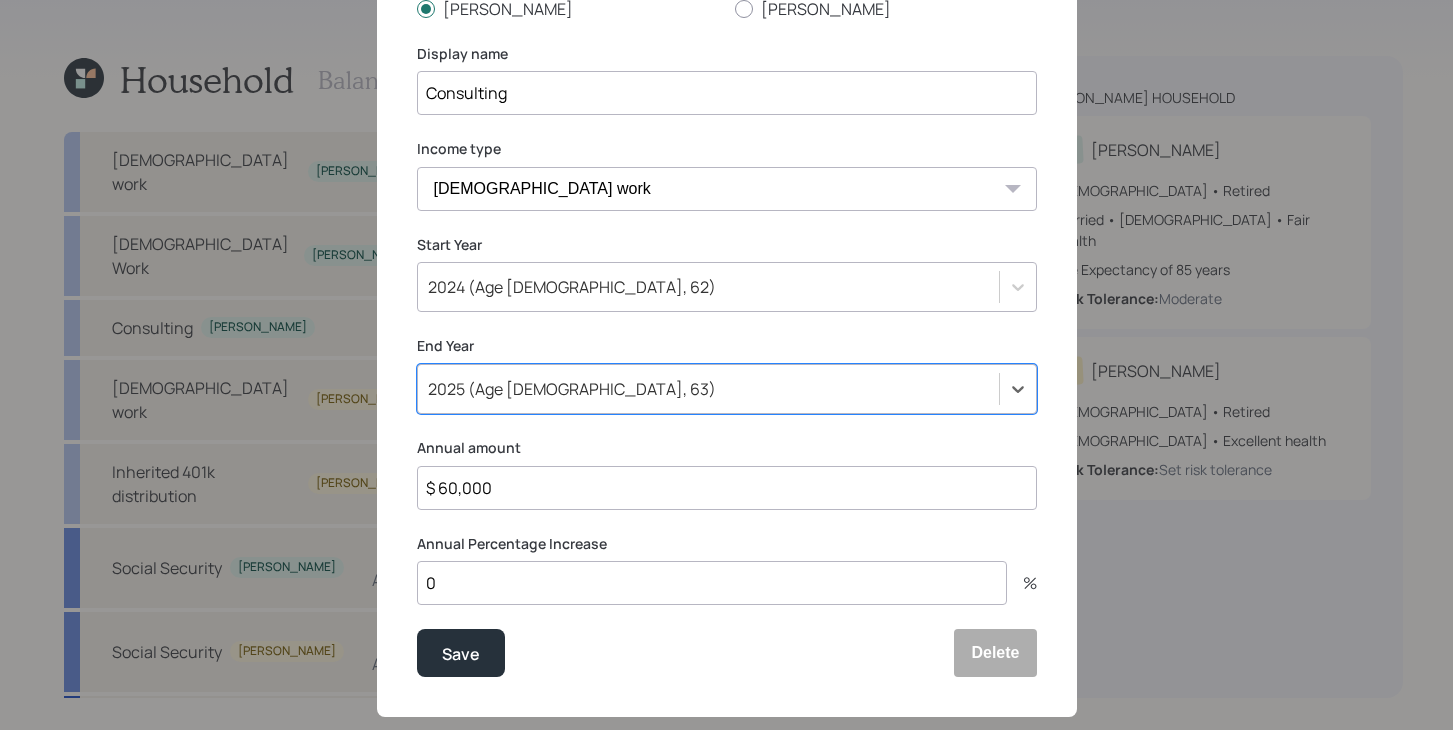 click on "$ 60,000" at bounding box center (727, 488) 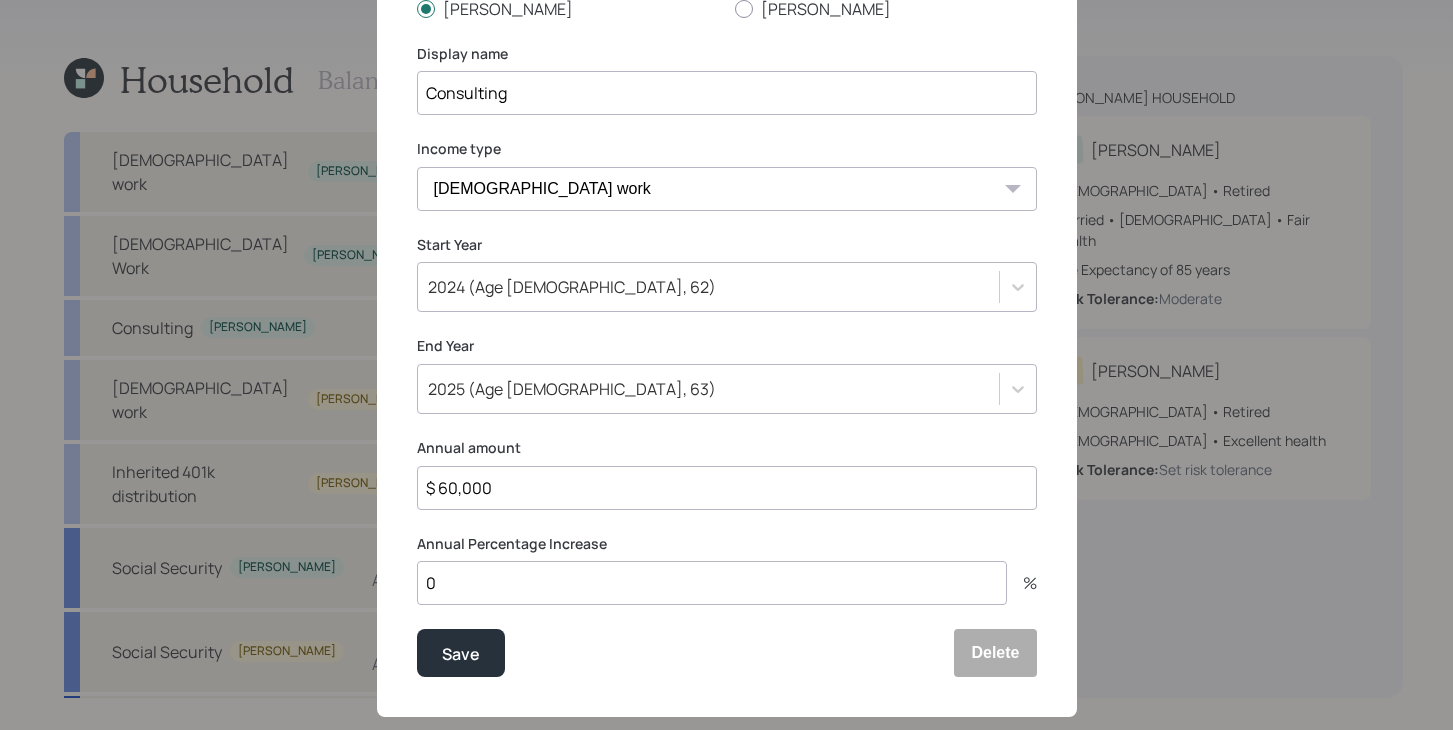 click on "$ 60,000" at bounding box center [727, 488] 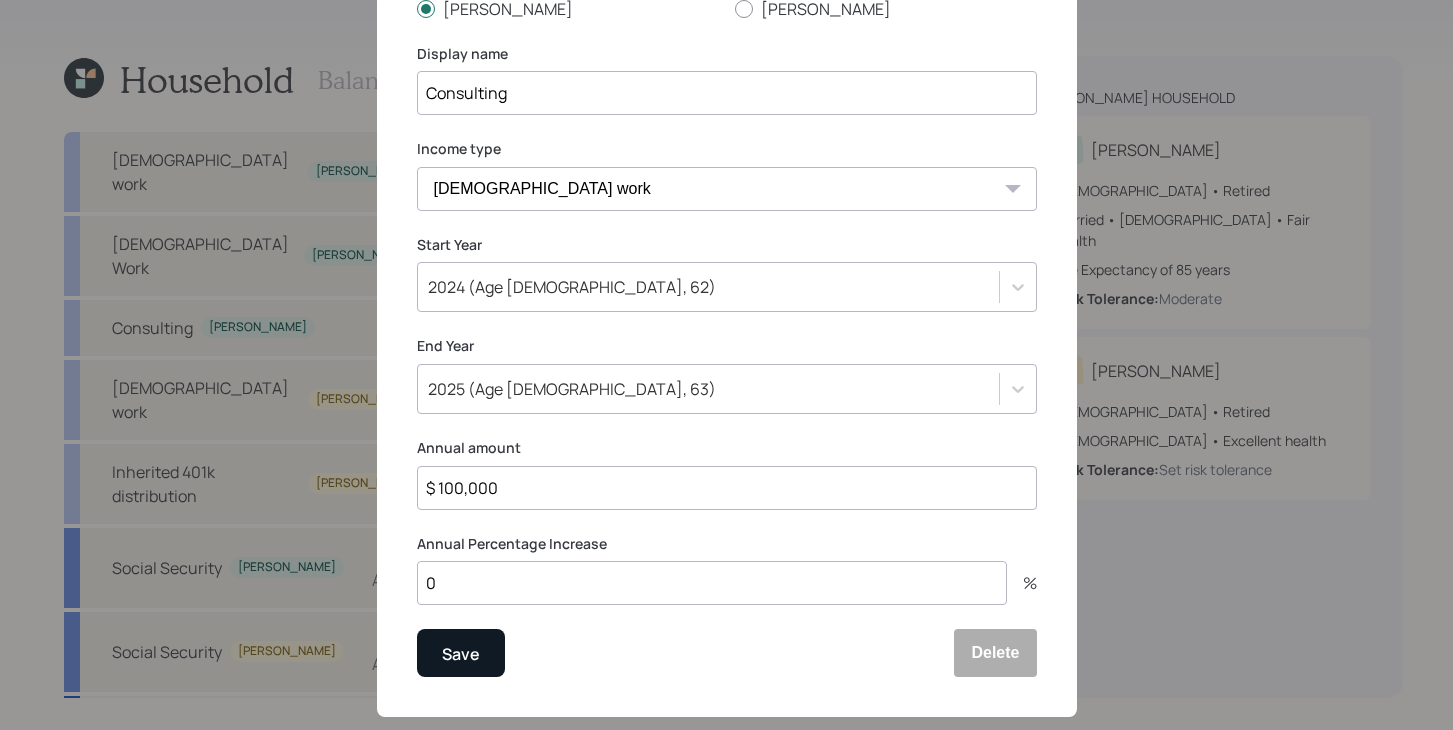 type on "$ 100,000" 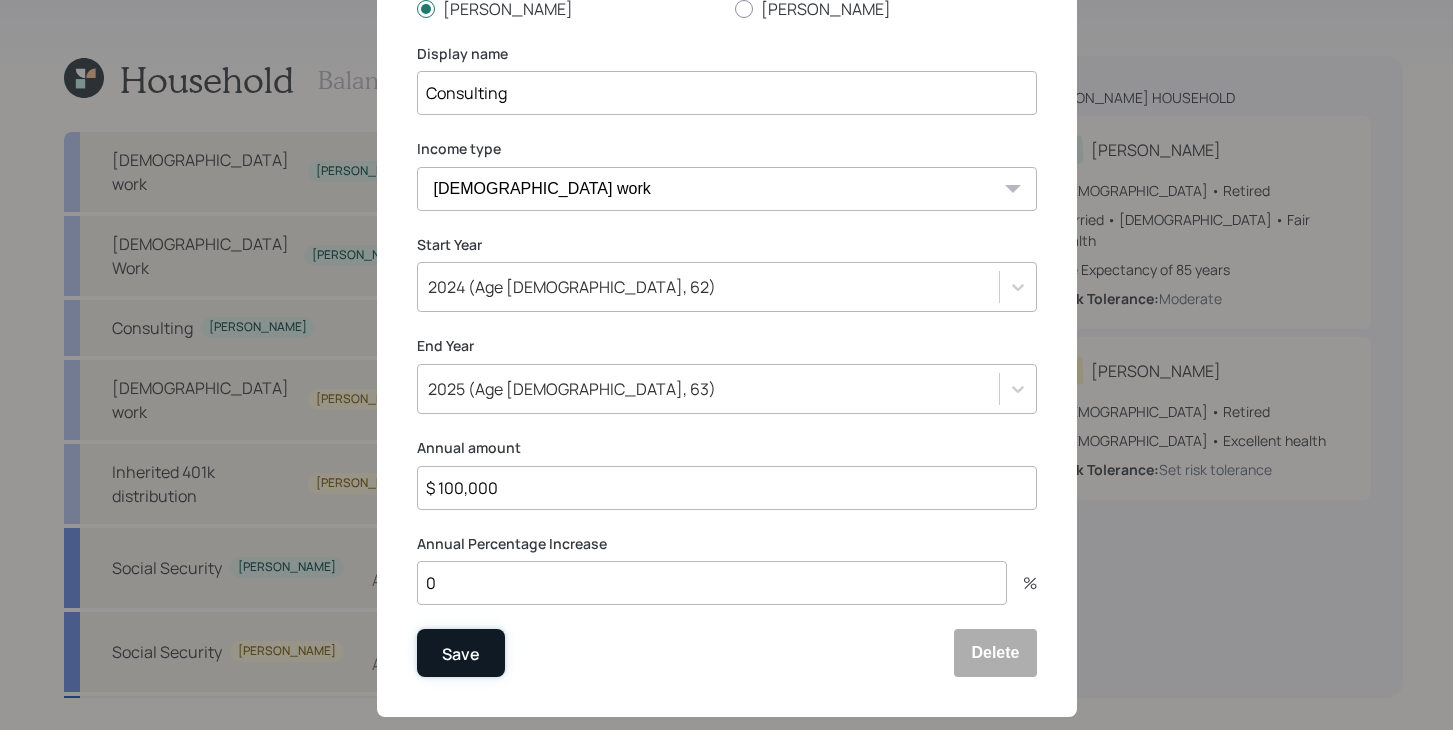 click on "Save" at bounding box center [461, 653] 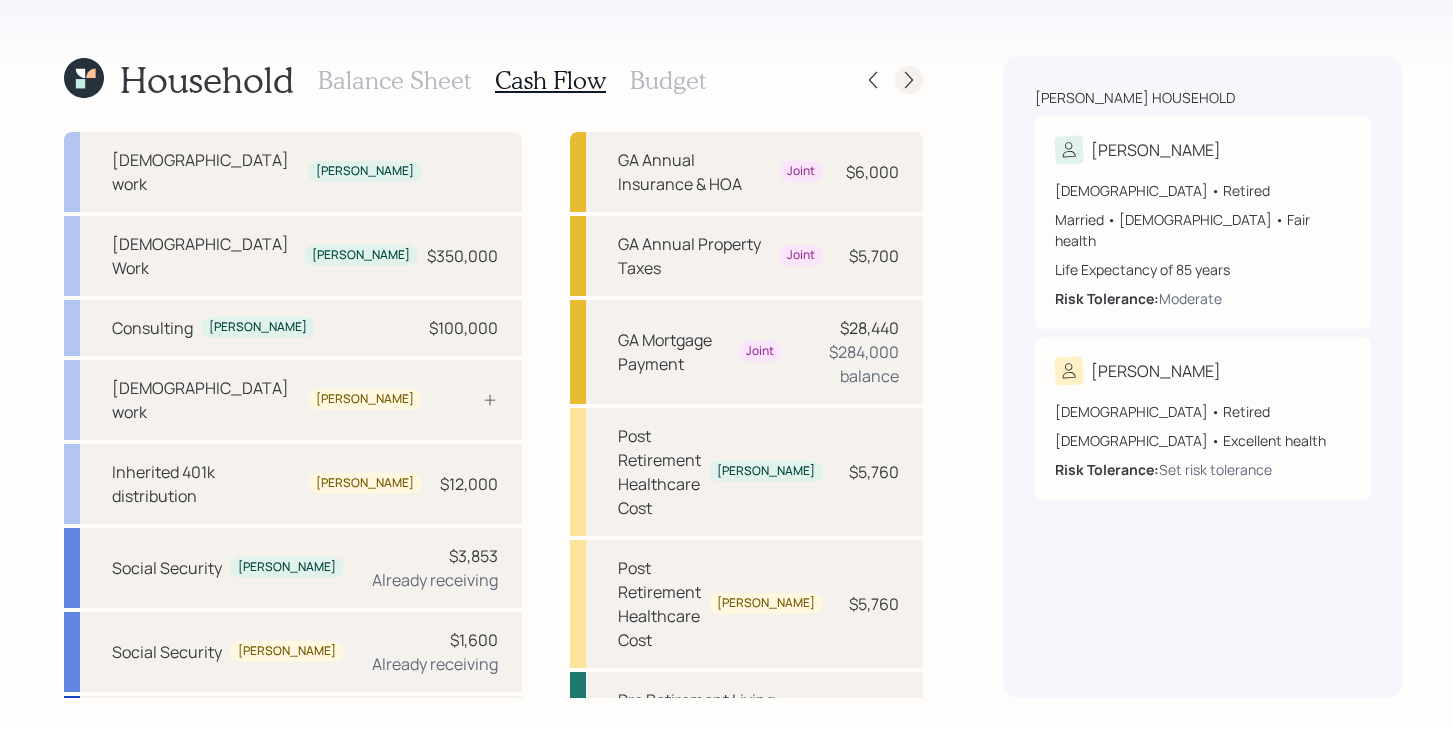 click 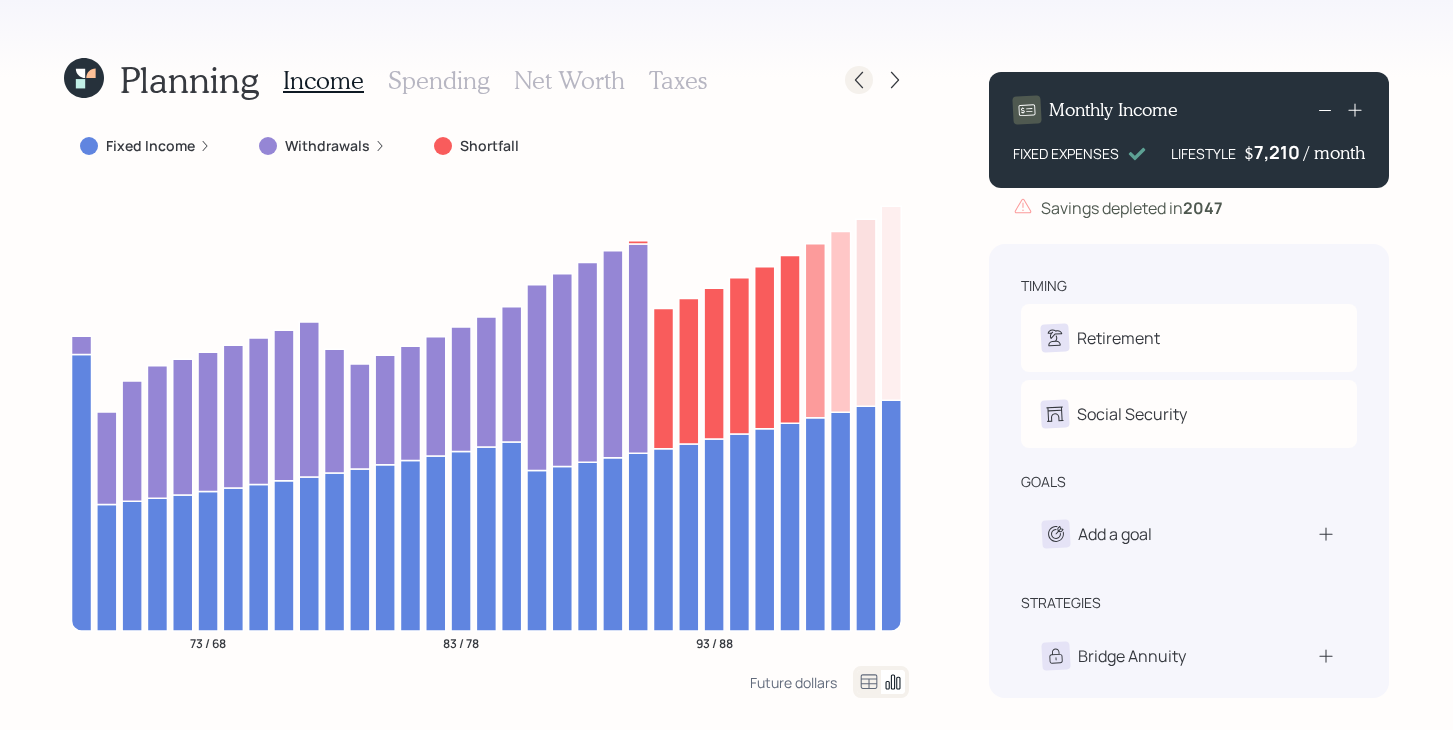 click 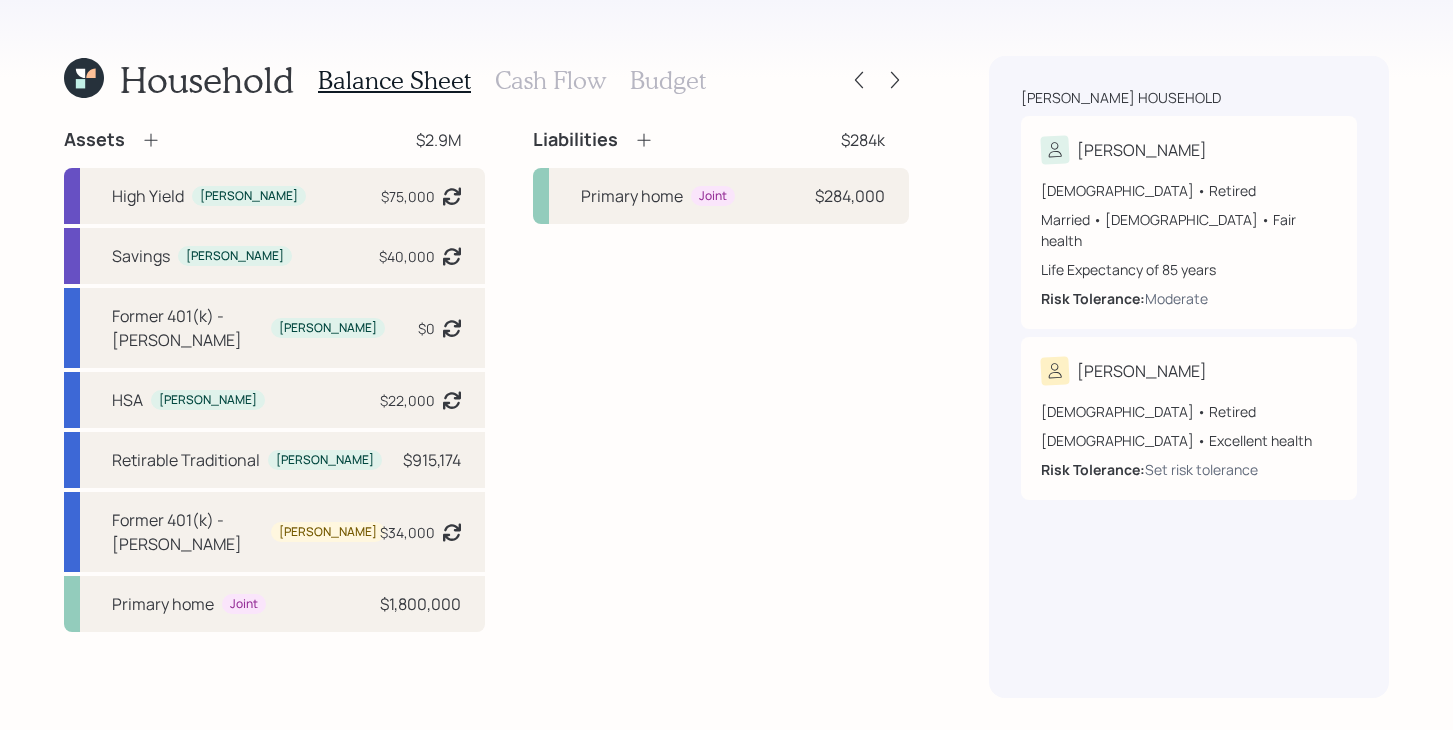 click on "Cash Flow" at bounding box center [550, 80] 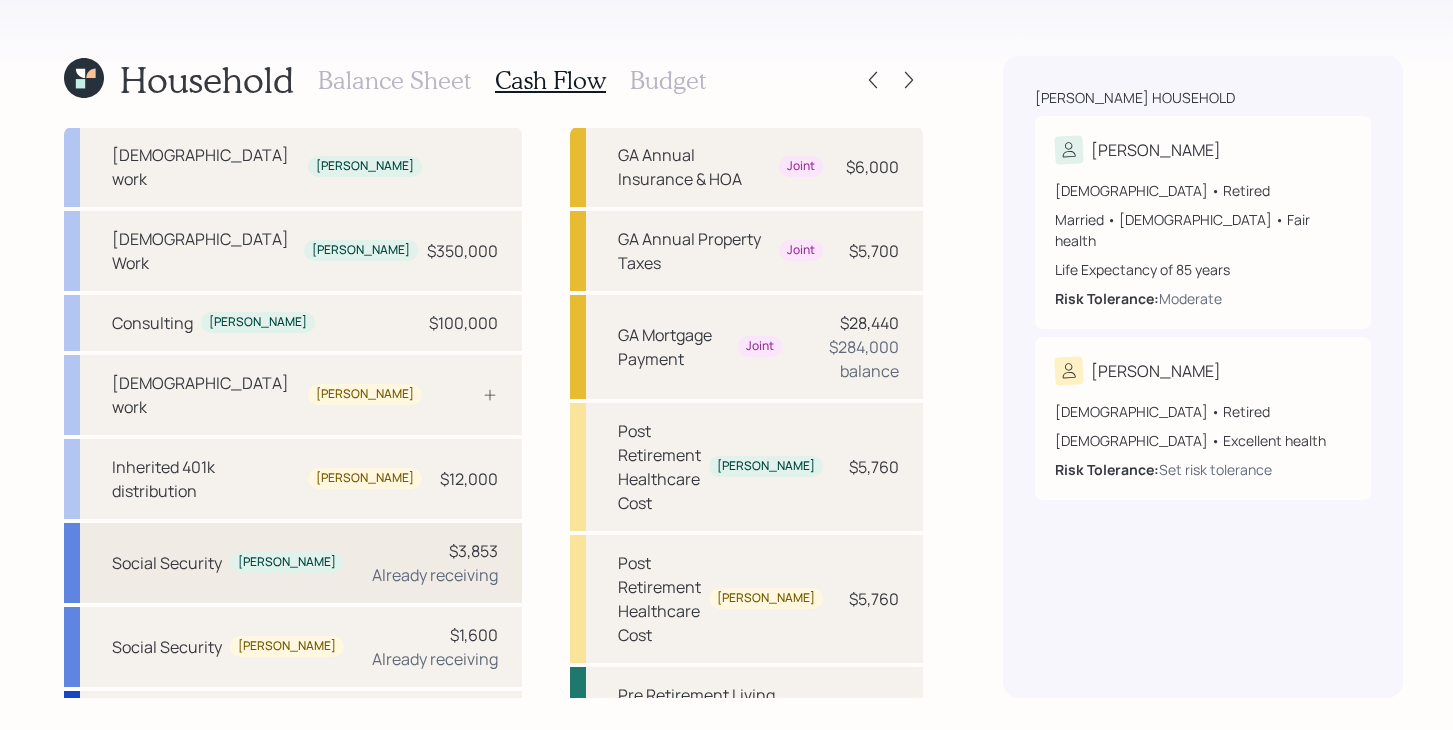 scroll, scrollTop: 38, scrollLeft: 0, axis: vertical 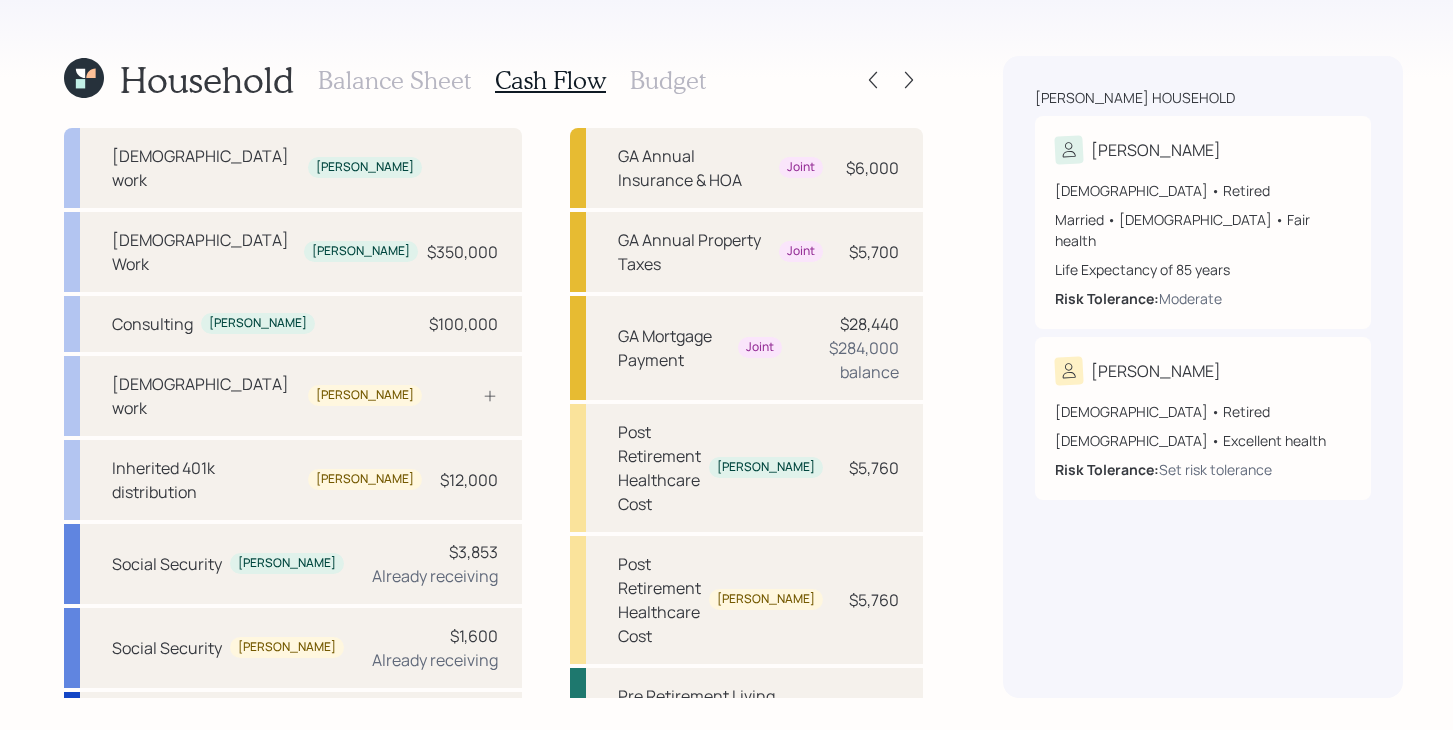 click on "Balance Sheet" at bounding box center (394, 80) 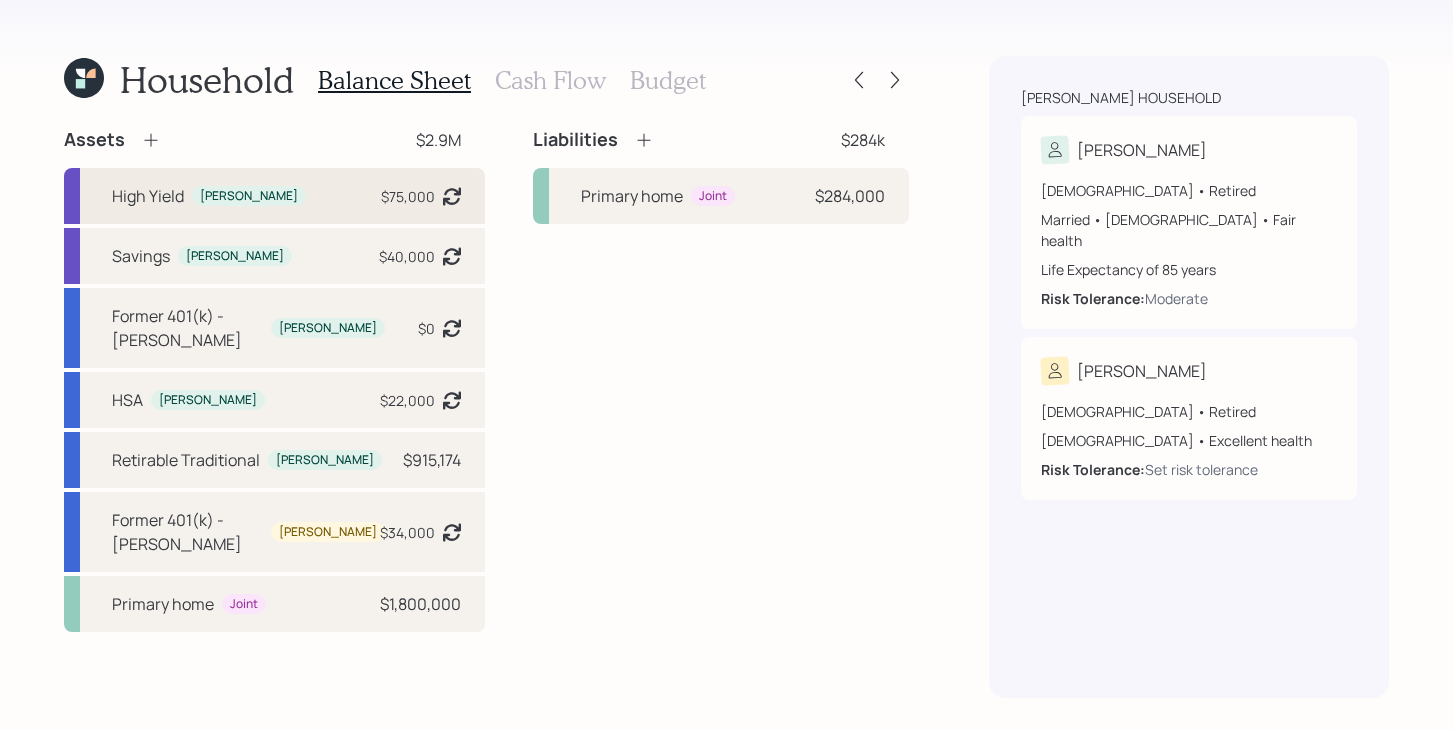 click on "High Yield [PERSON_NAME] $75,000 Asset balance last updated on [DATE]. Last year it was expected to distribute $2,306." at bounding box center (274, 196) 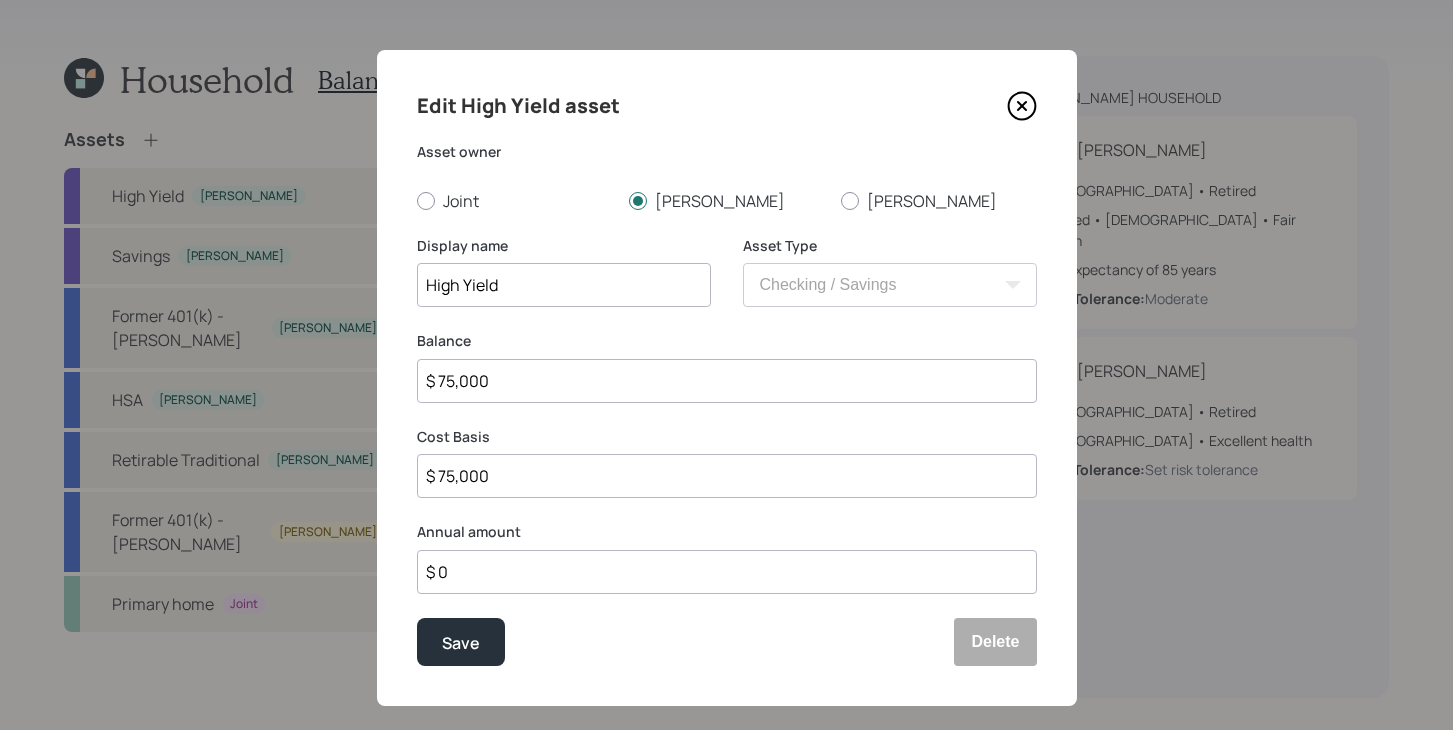 click 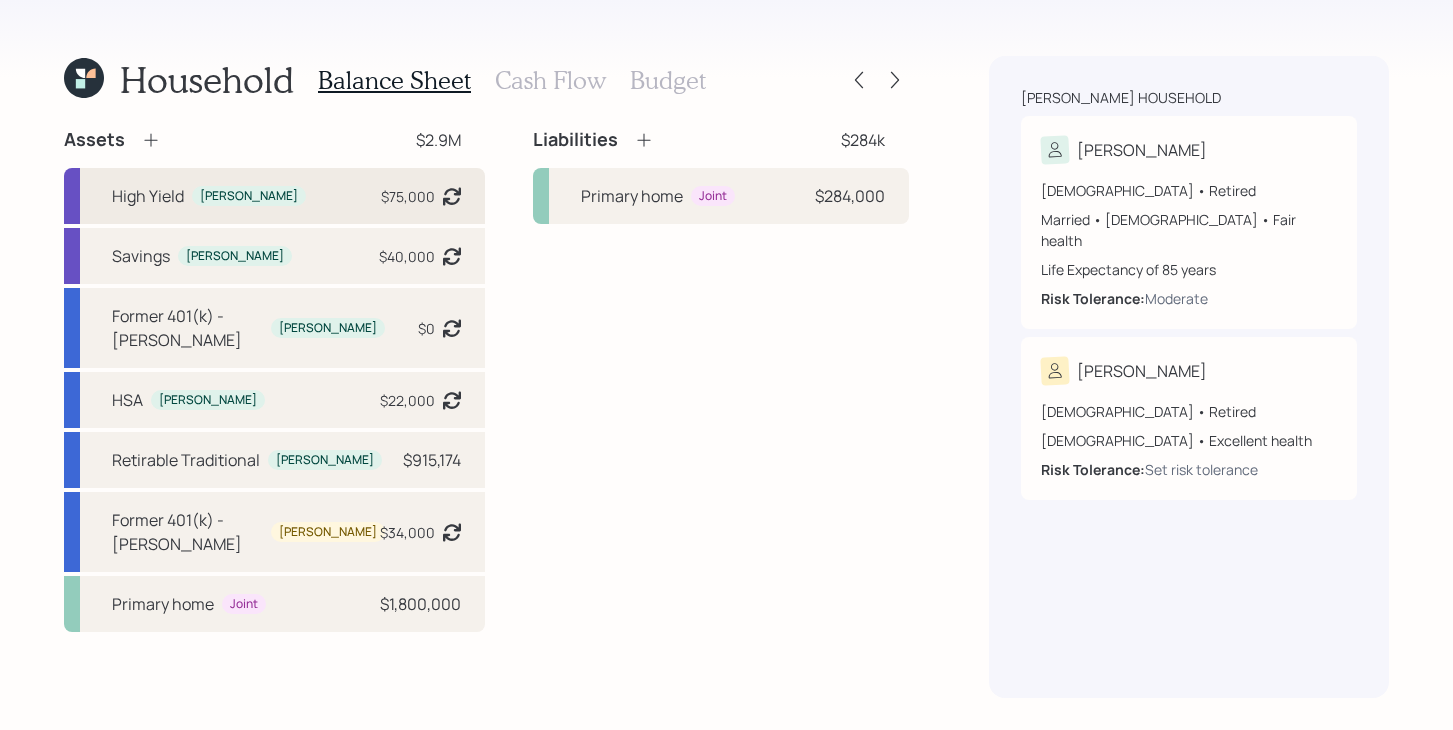 click on "High Yield [PERSON_NAME] $75,000 Asset balance last updated on [DATE]. Last year it was expected to distribute $2,306." at bounding box center [274, 196] 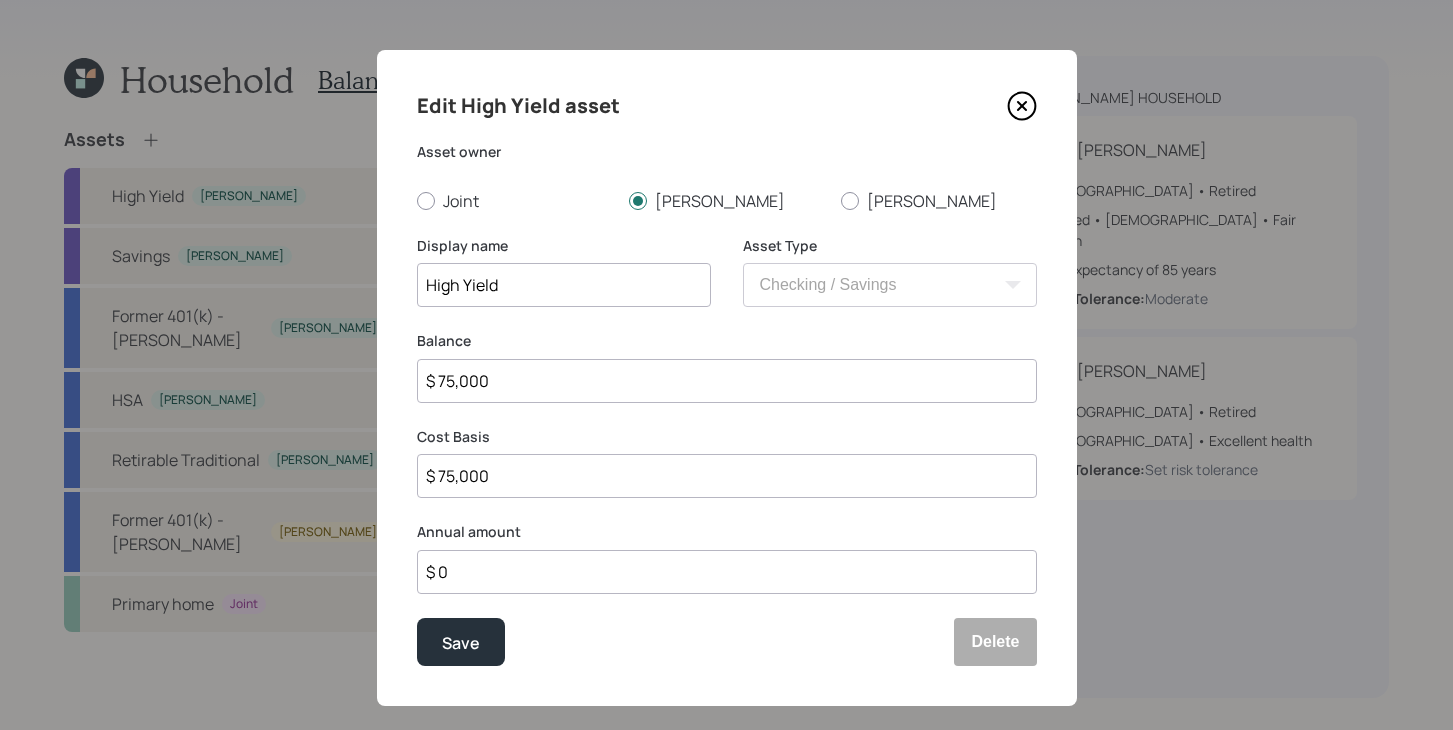 click on "$ 75,000" at bounding box center [727, 381] 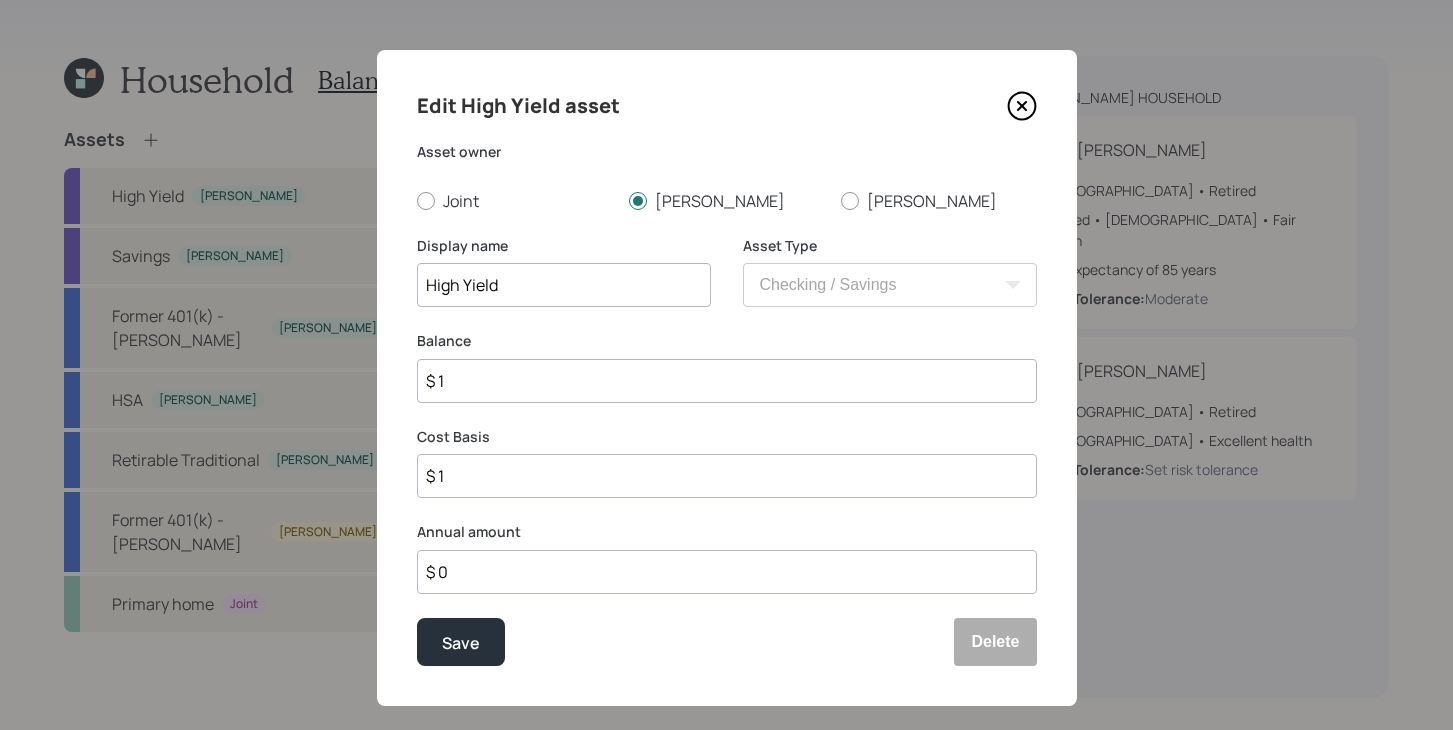 type on "$ 12" 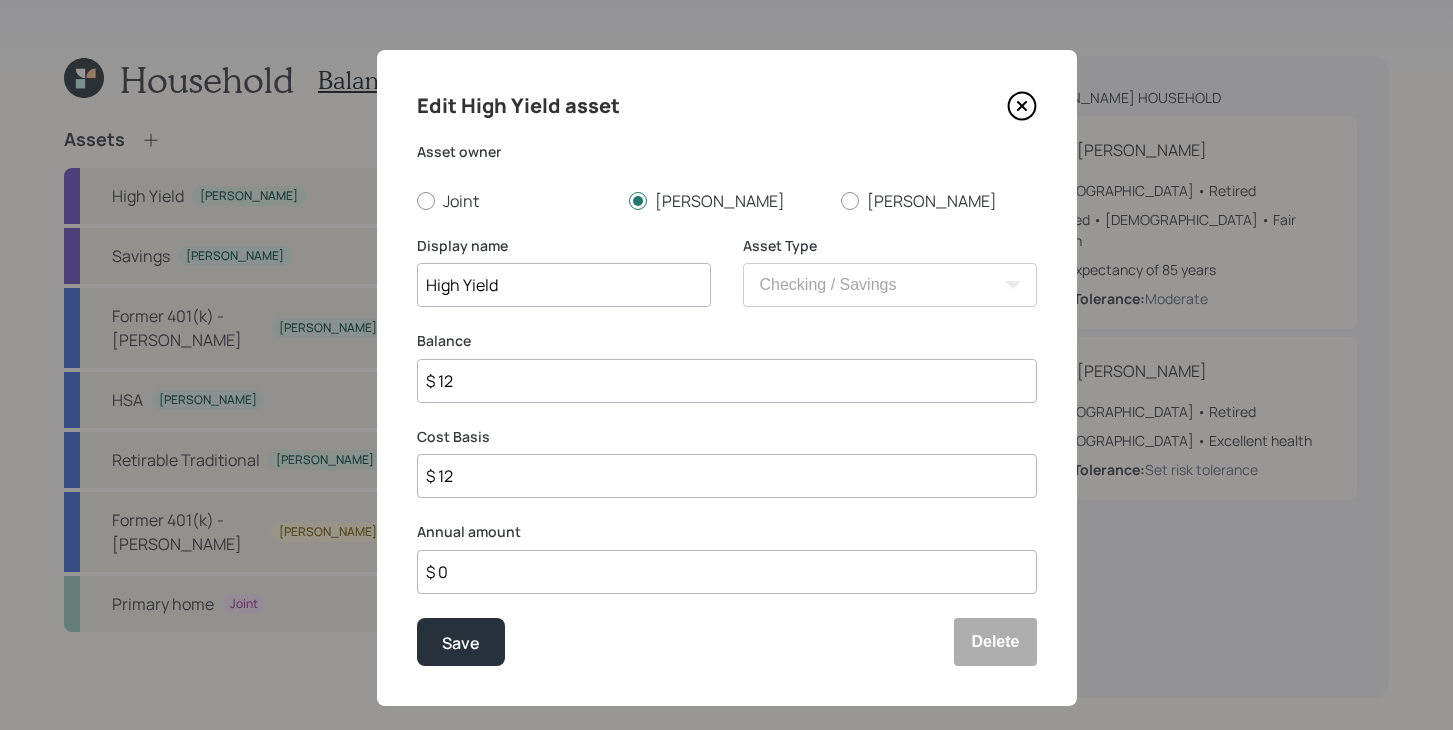 type on "$ 120" 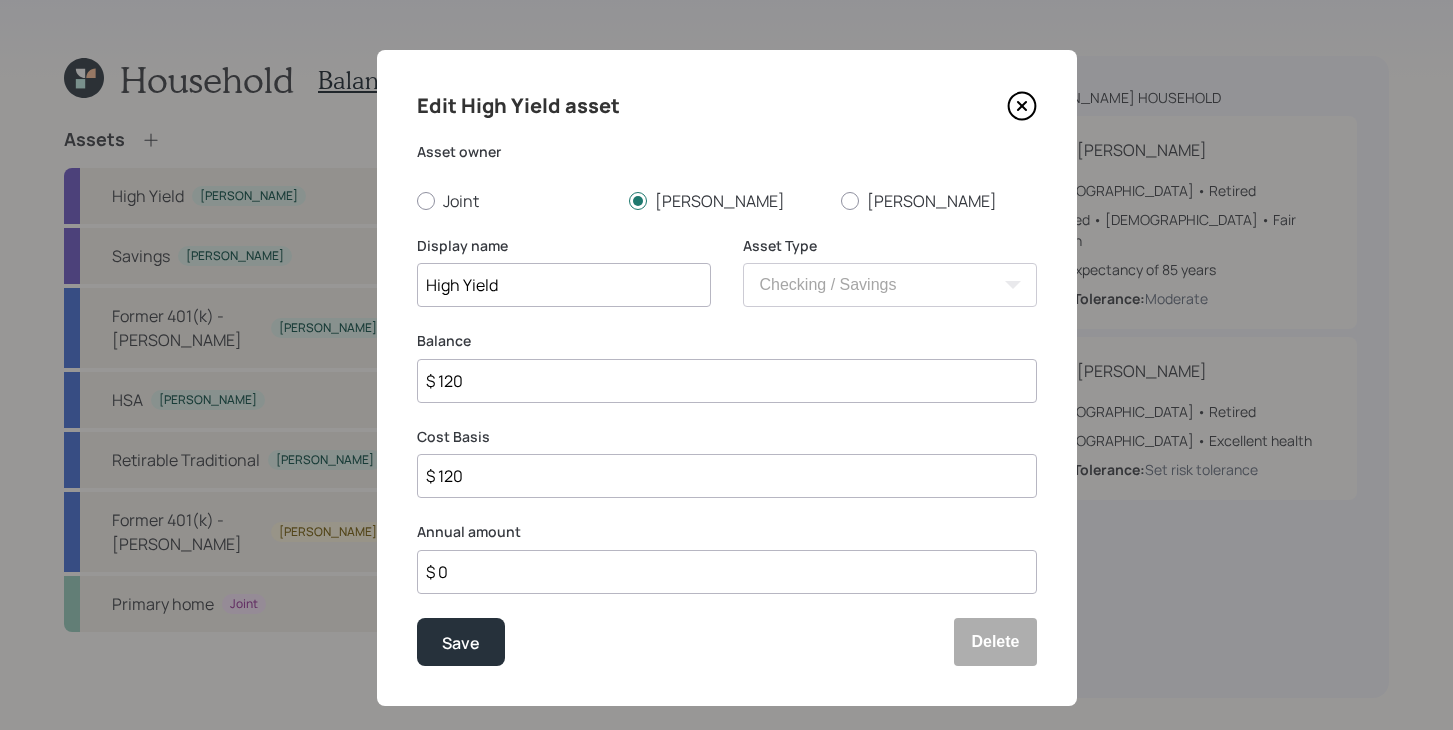 type on "$ 1,200" 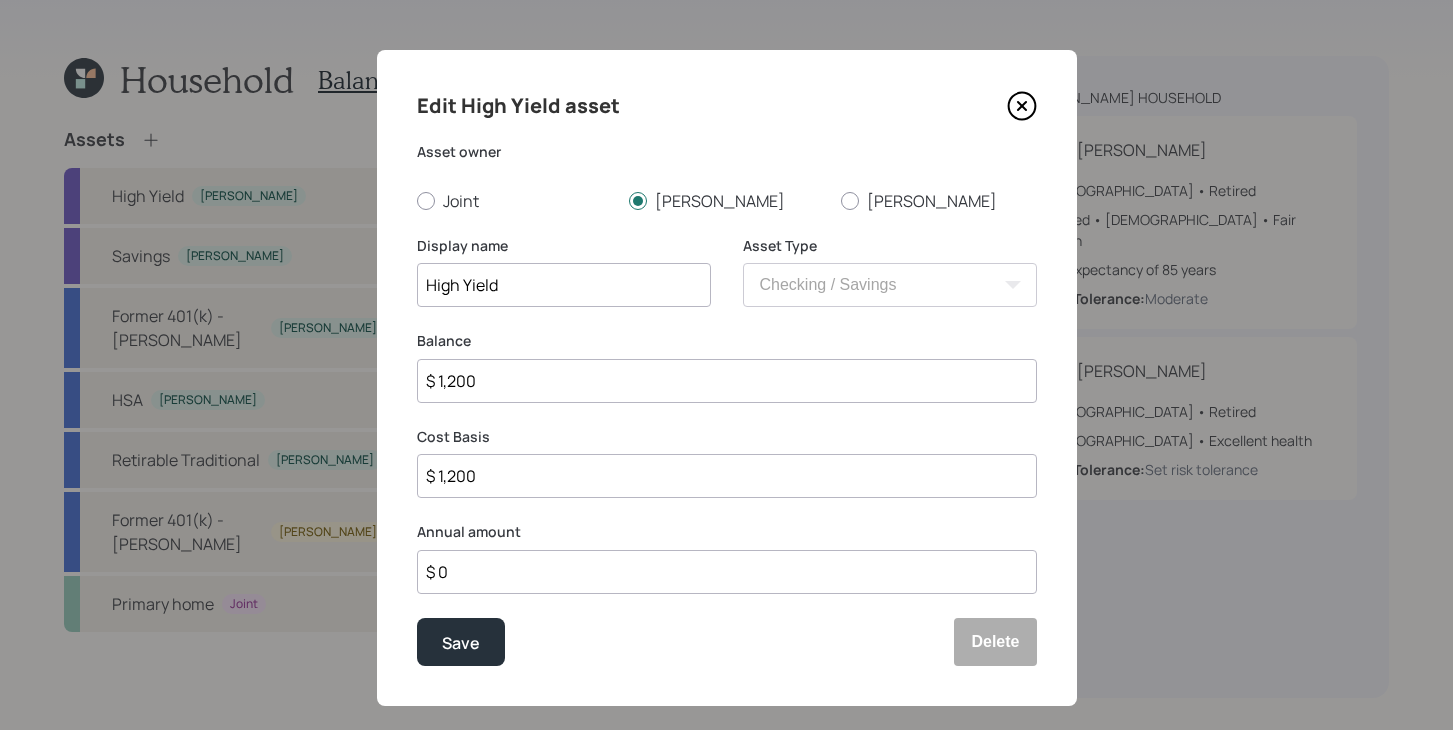 type on "$ 12,000" 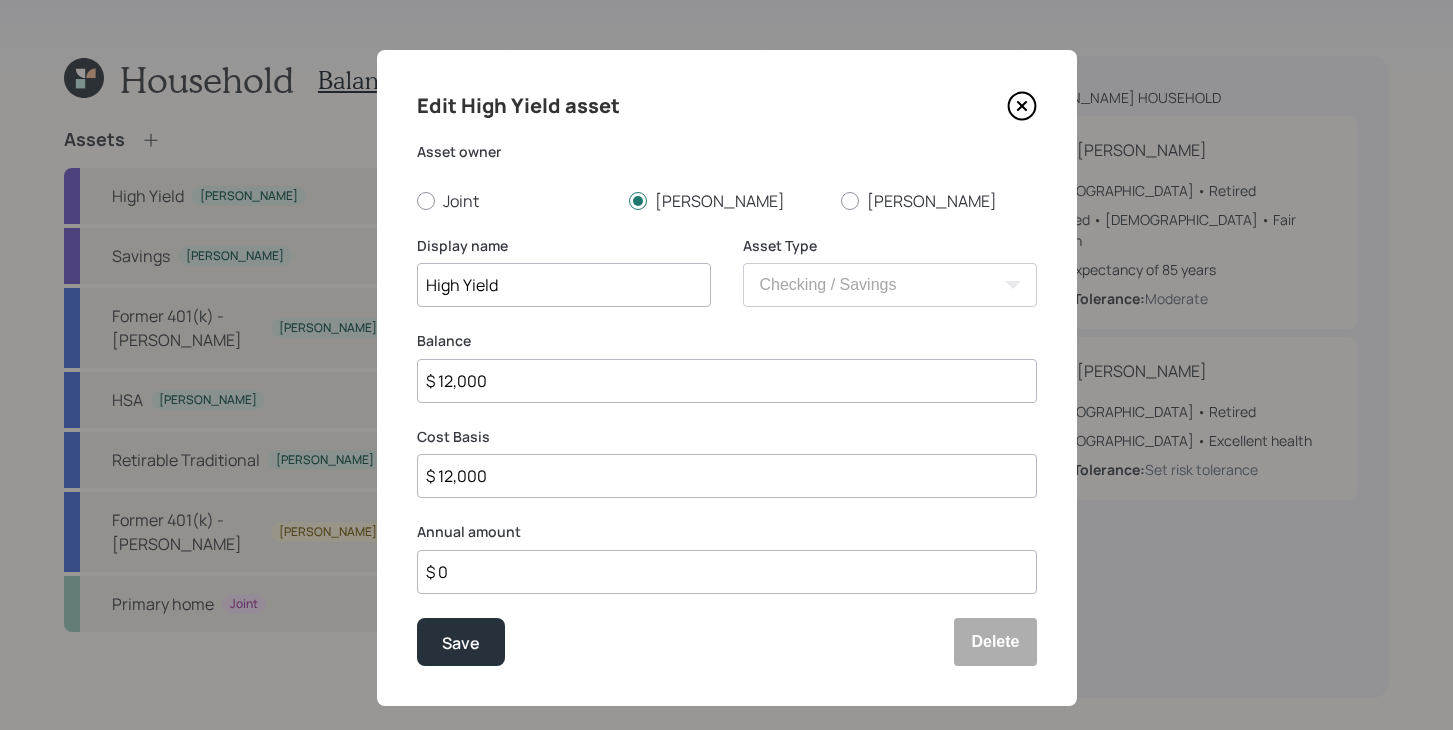 type on "$ 120,000" 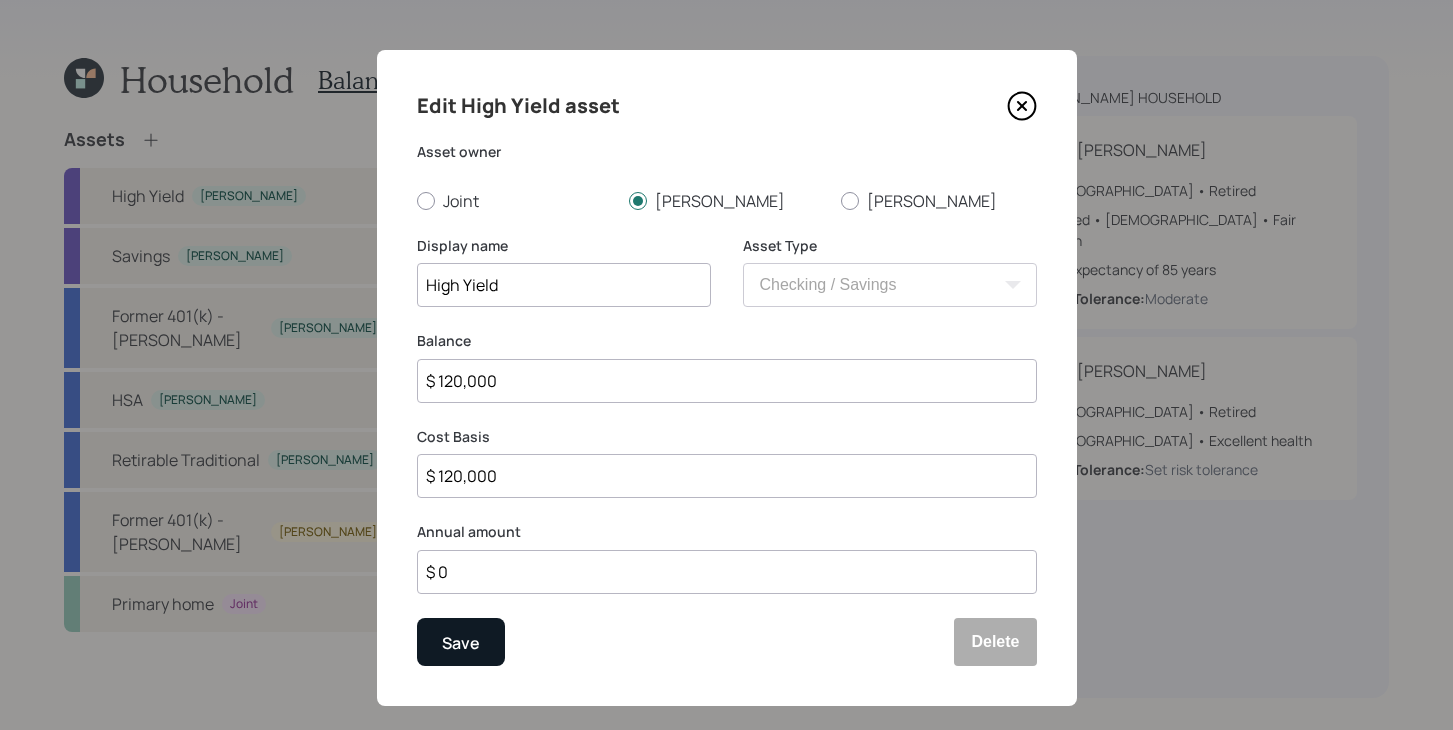 type on "$ 120,000" 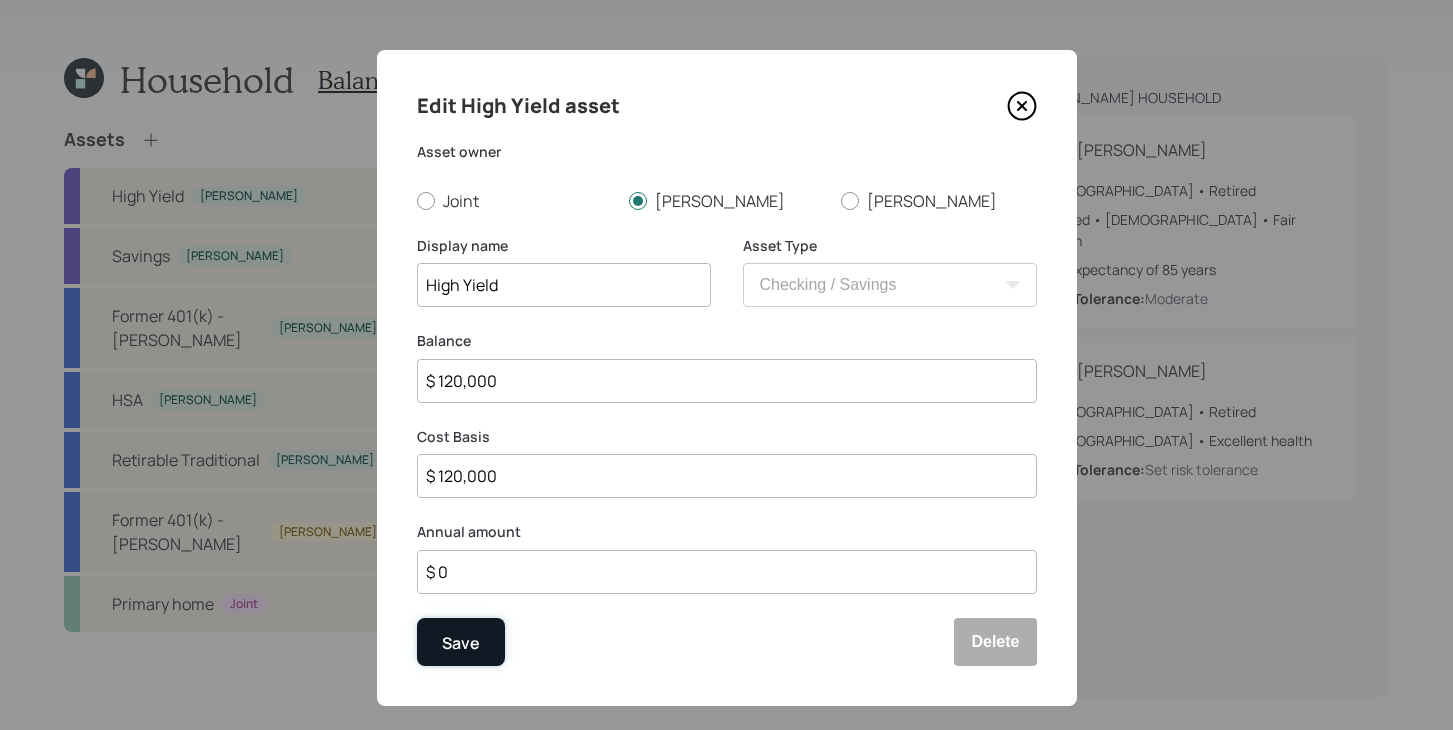 click on "Save" at bounding box center (461, 642) 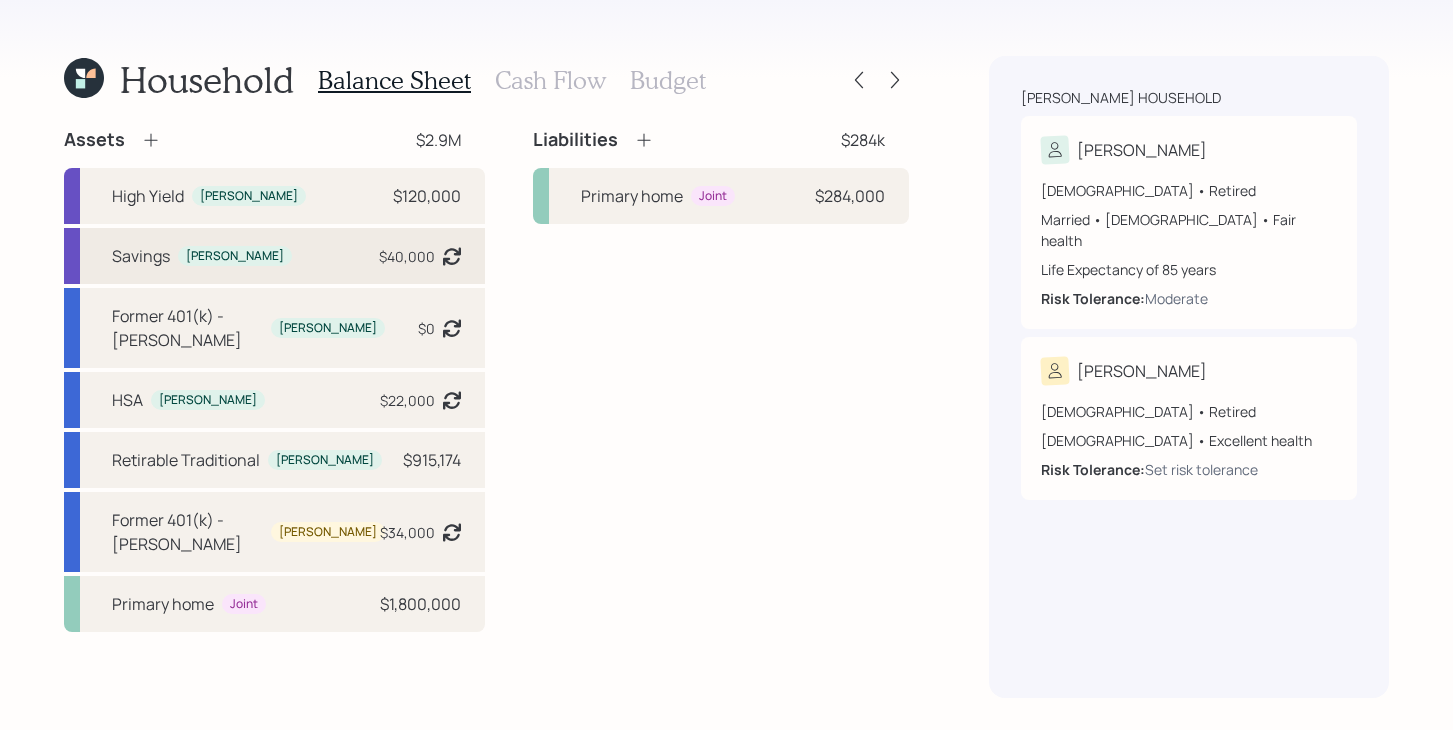 click on "Savings [PERSON_NAME] $40,000 Asset balance last updated on [DATE]." at bounding box center [274, 256] 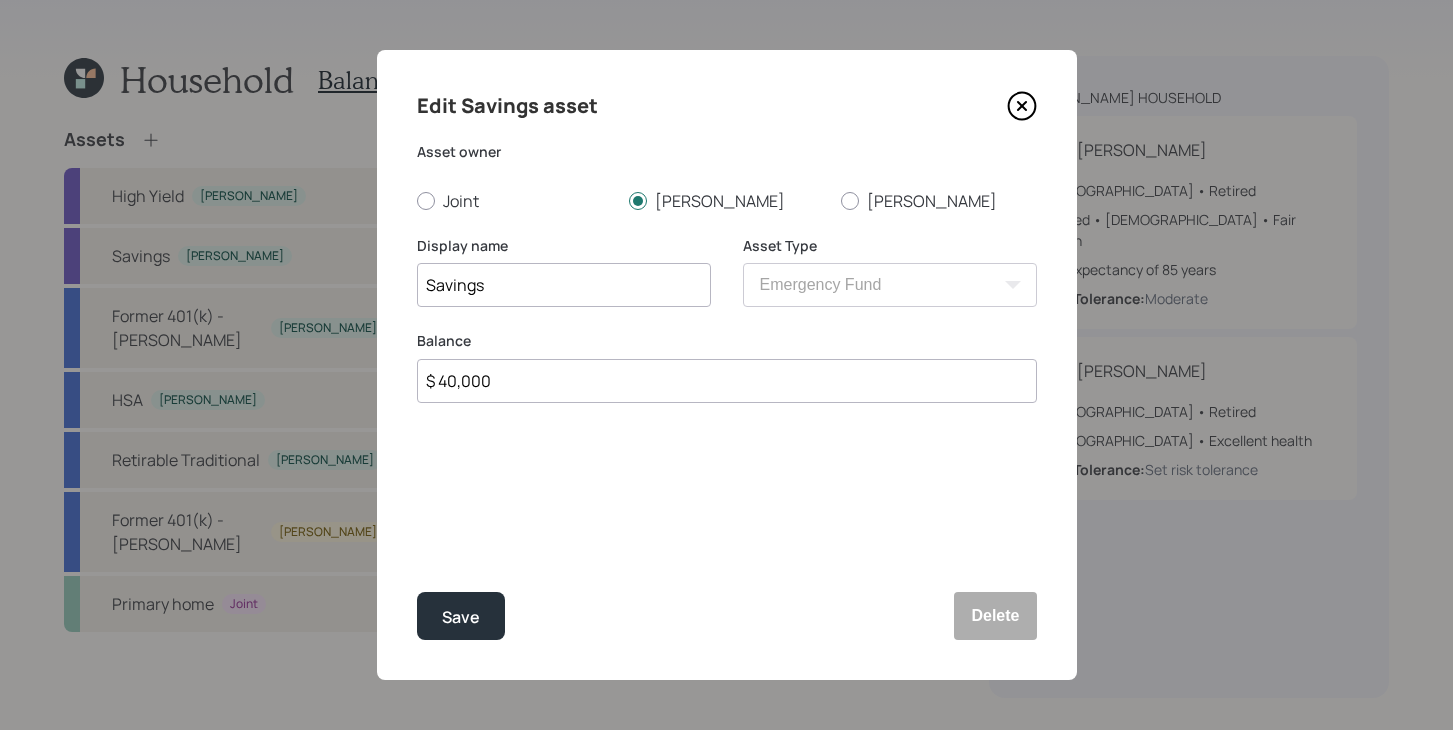 click on "$ 40,000" at bounding box center [727, 381] 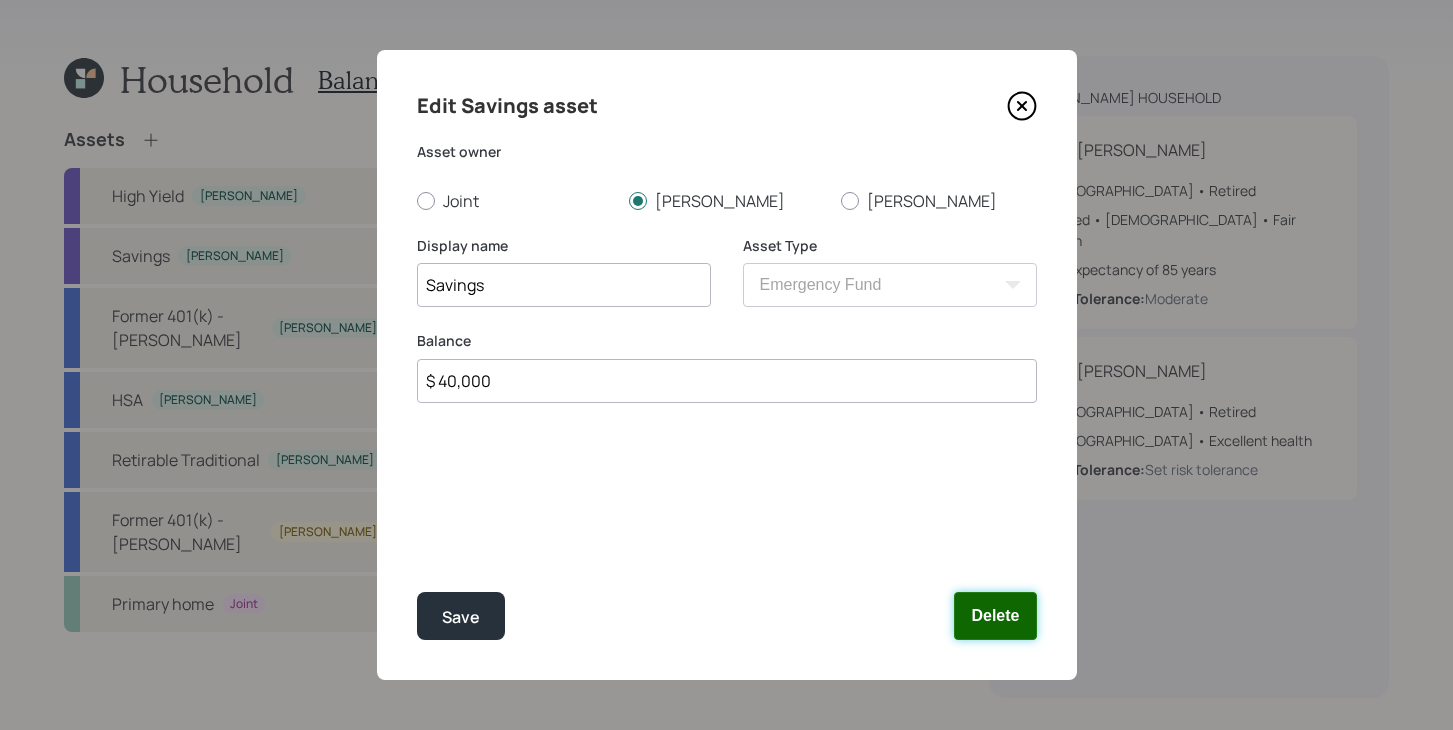 click on "Delete" at bounding box center [995, 616] 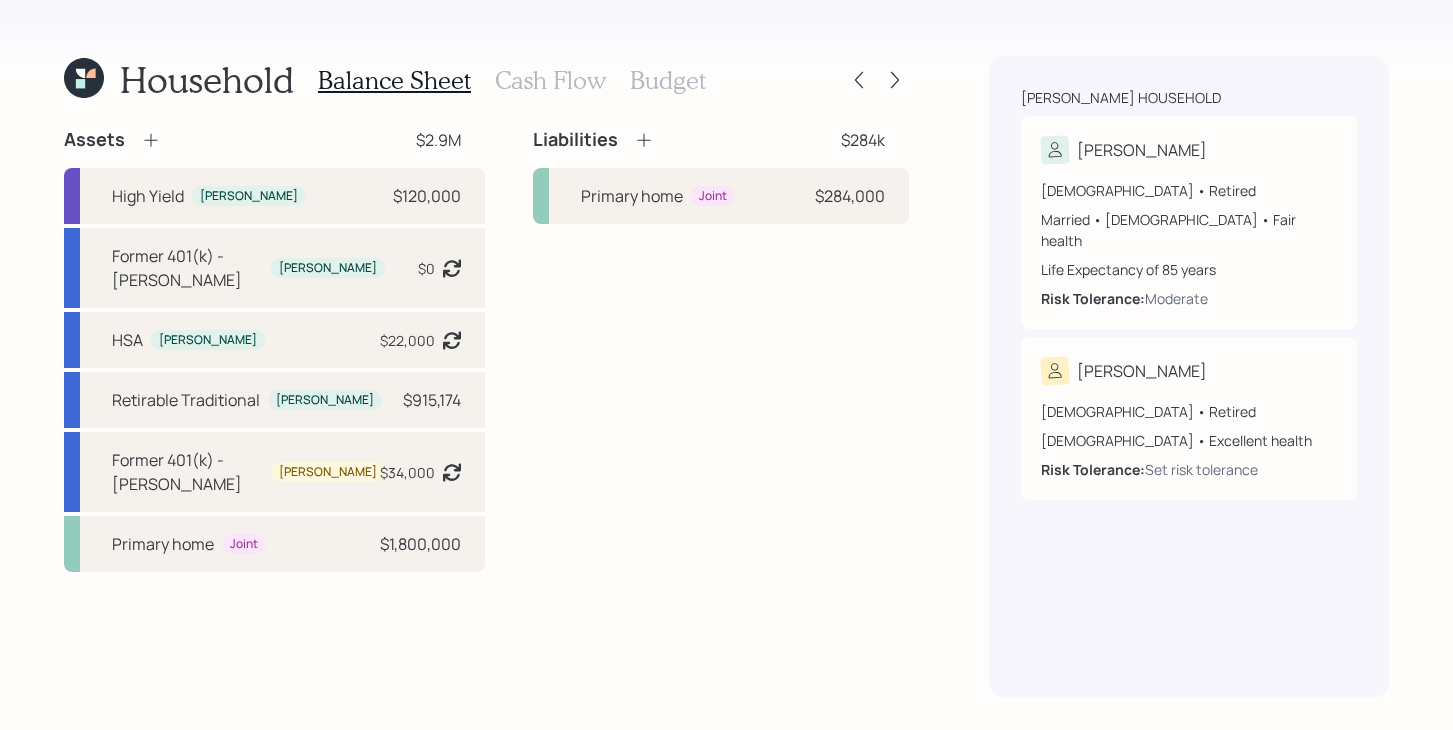 click 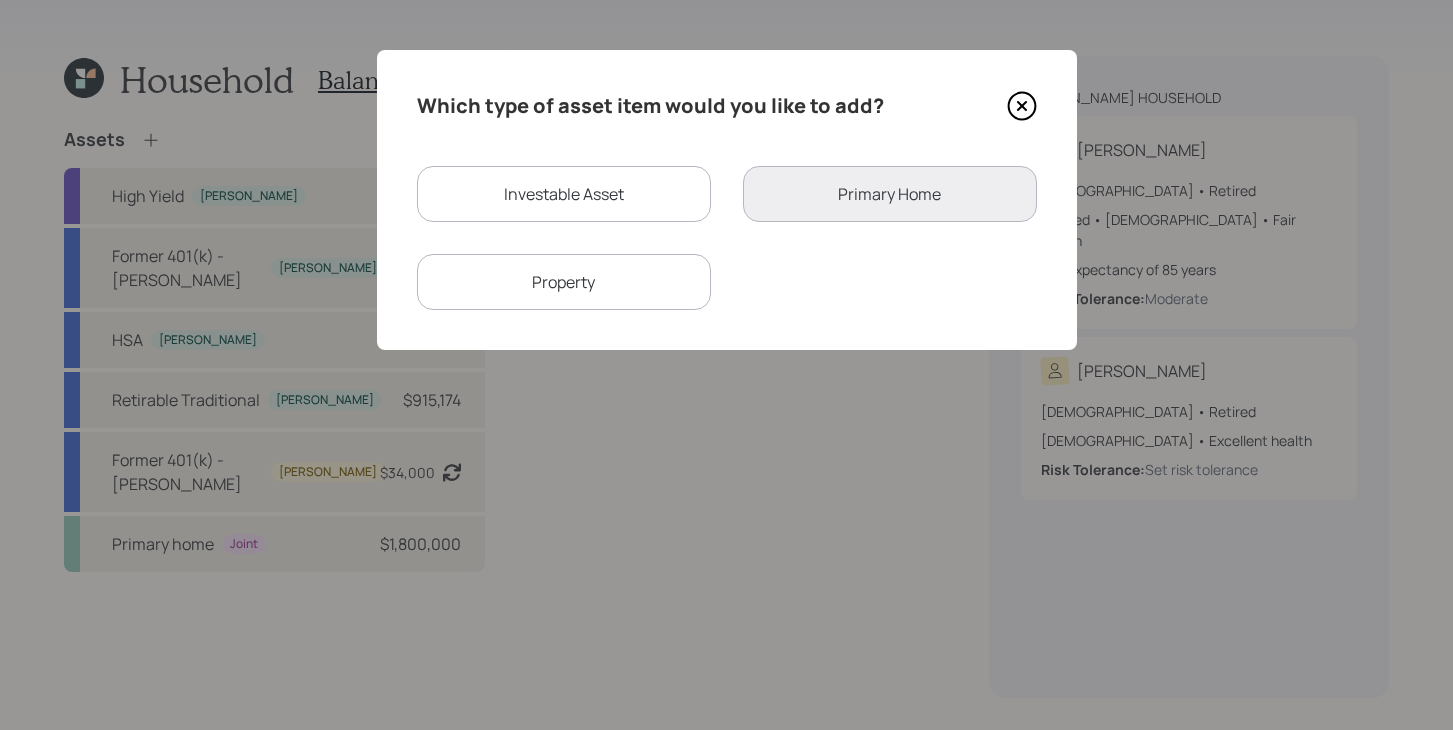 click on "Investable Asset Primary Home  Property" at bounding box center (727, 238) 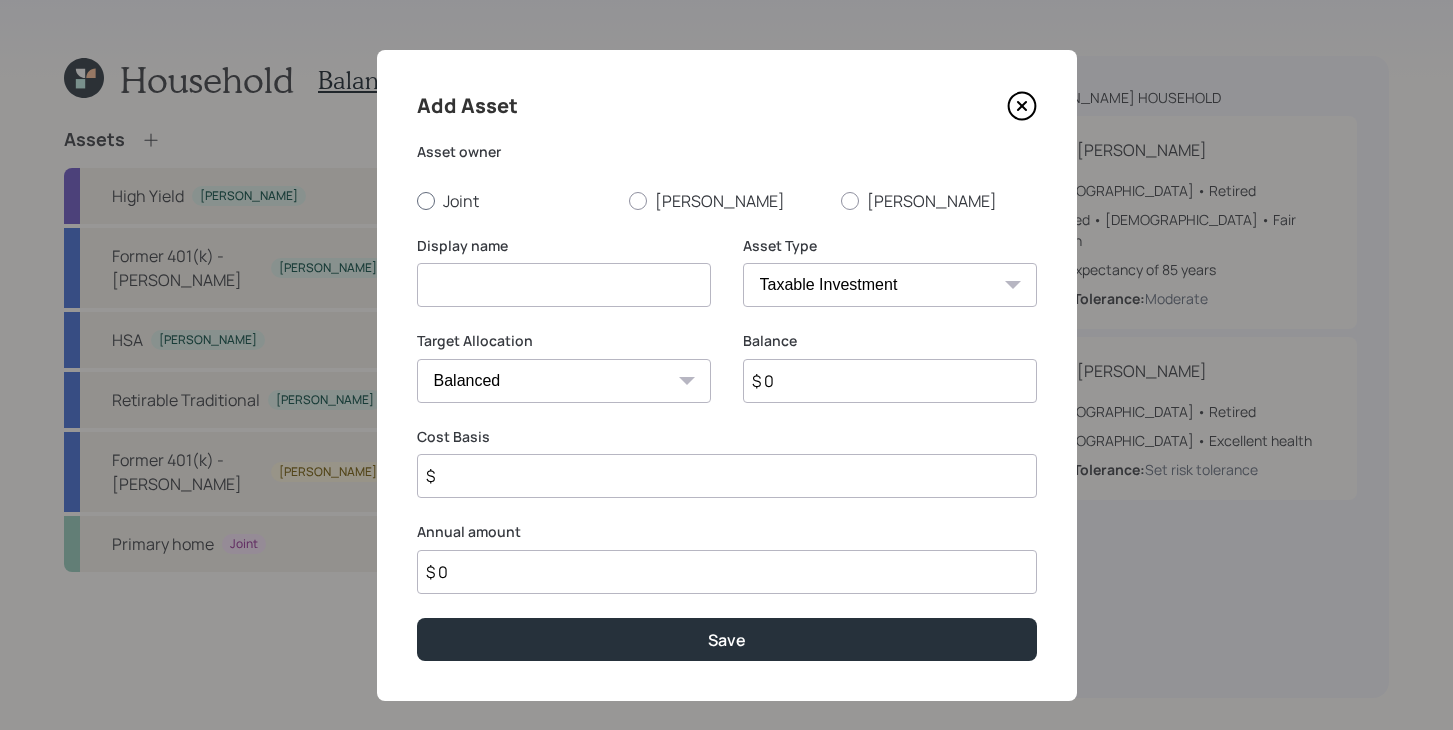 click on "Joint" at bounding box center (515, 201) 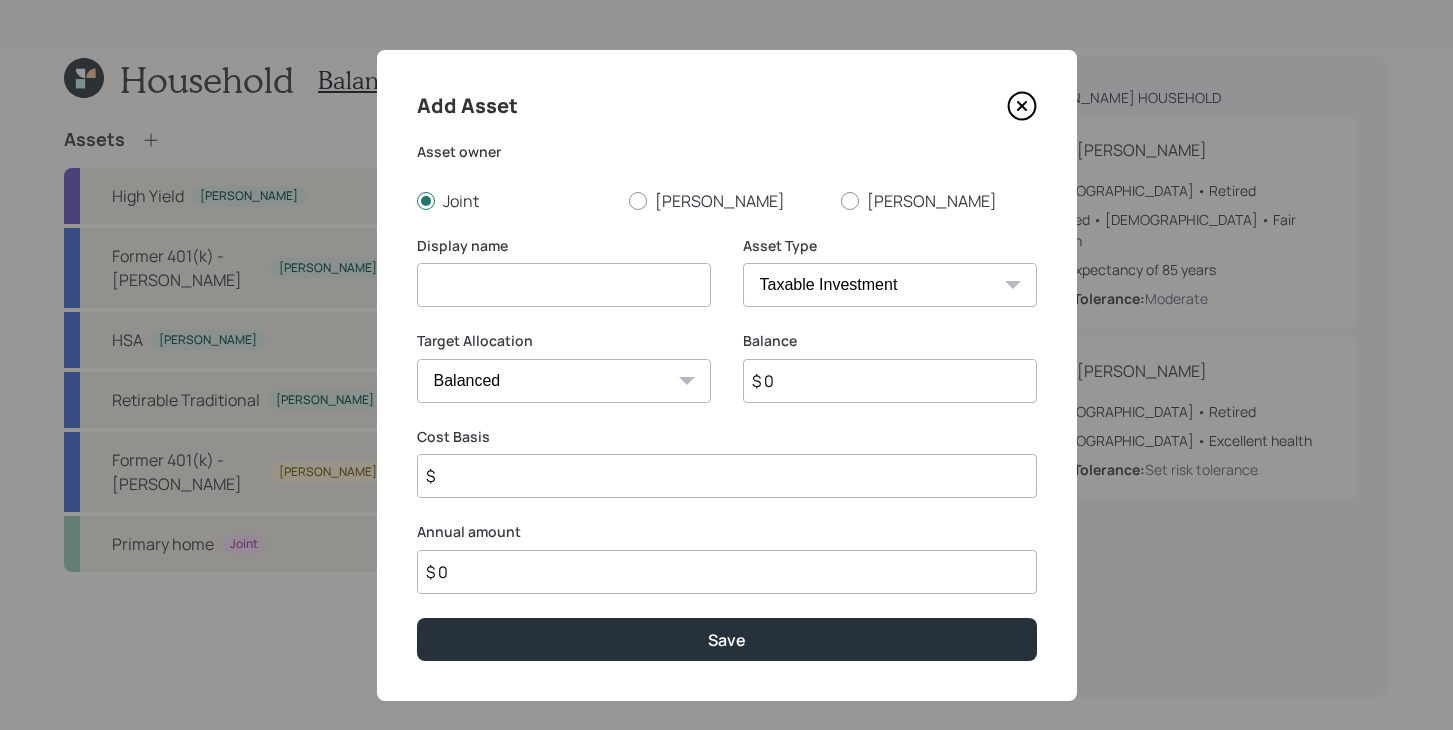 click at bounding box center [564, 285] 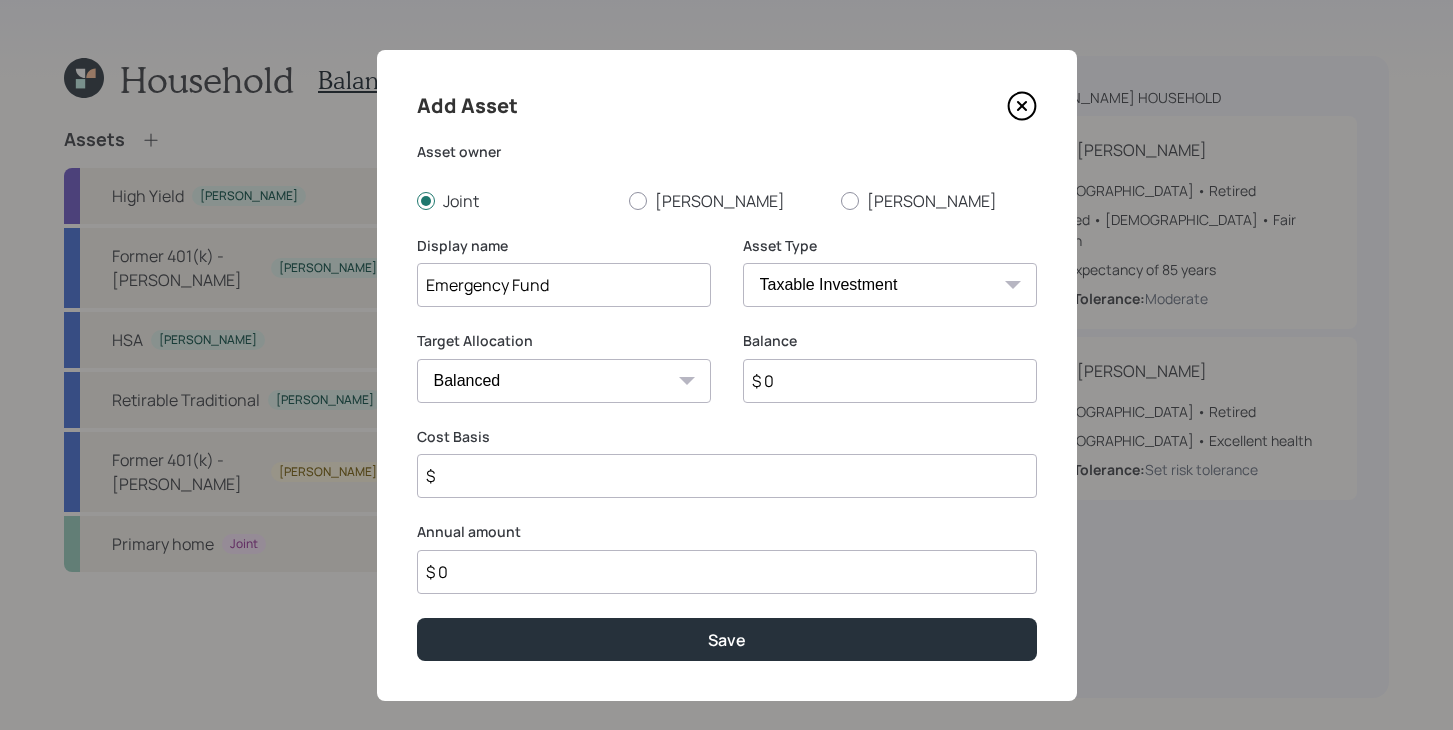 type on "Emergency Fund" 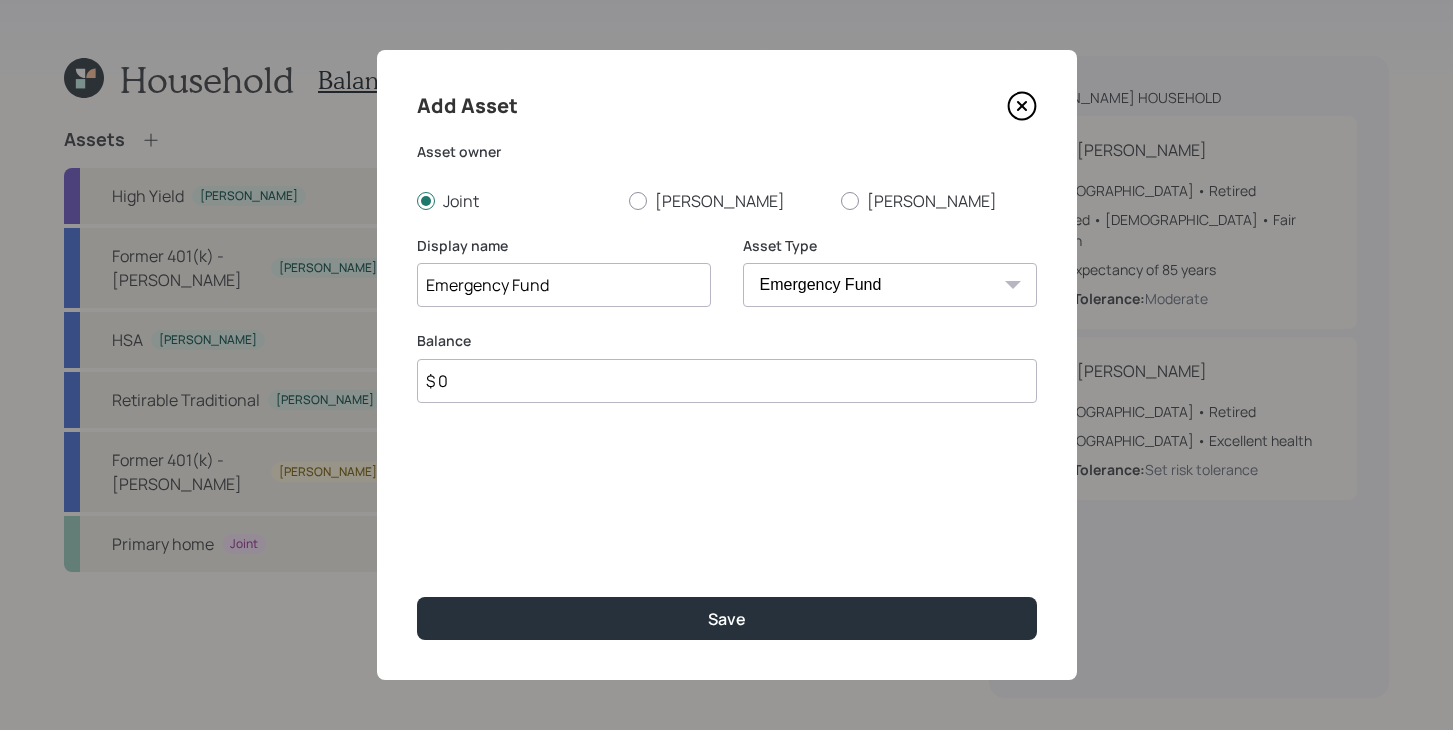 click on "$ 0" at bounding box center [727, 381] 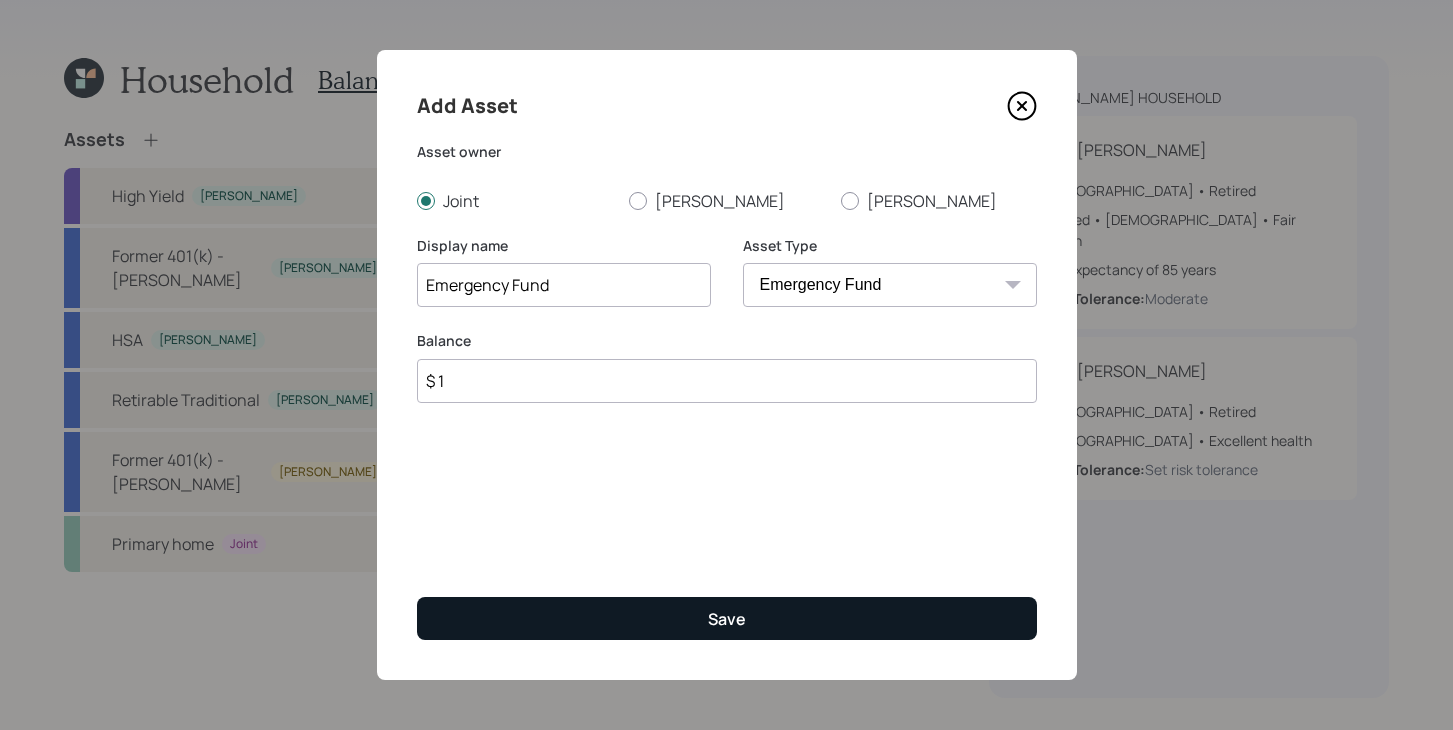 type on "$ 1" 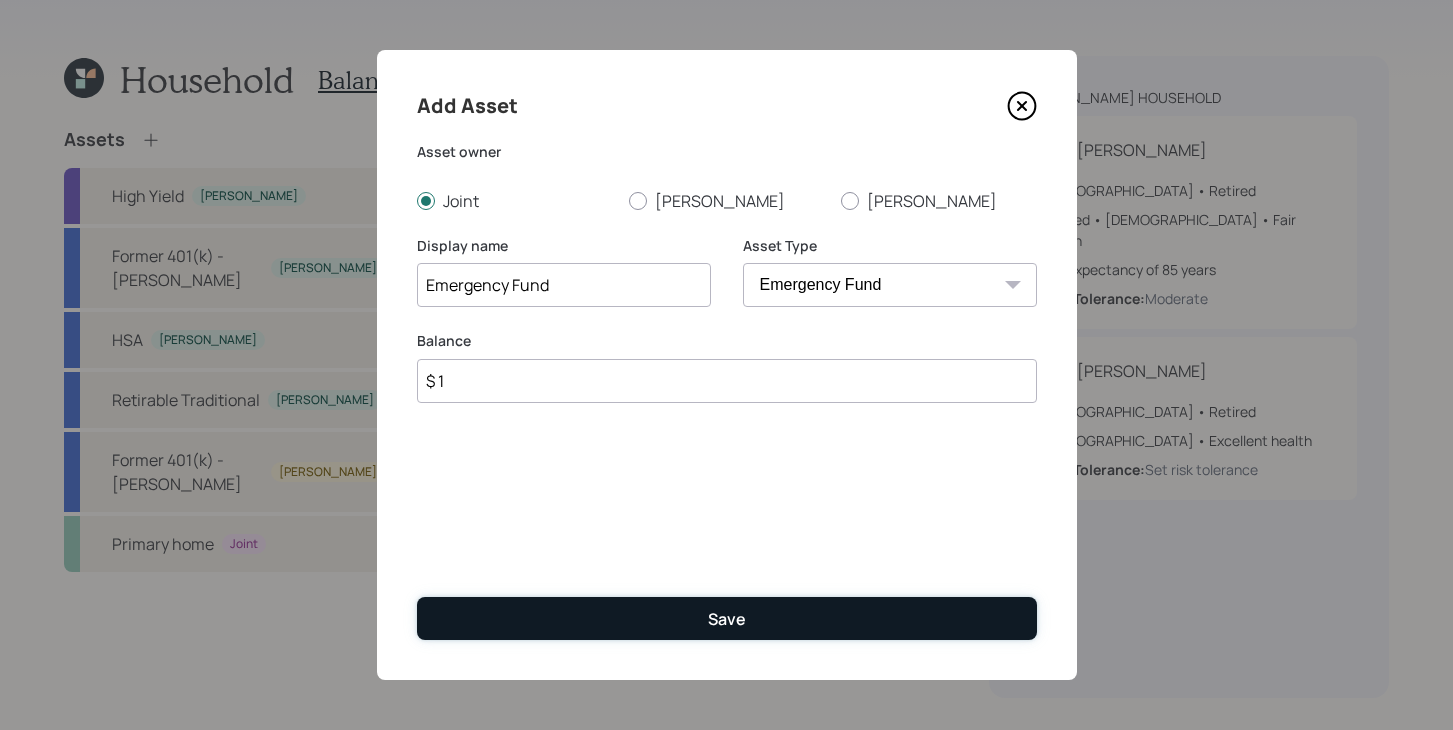 click on "Save" at bounding box center (727, 618) 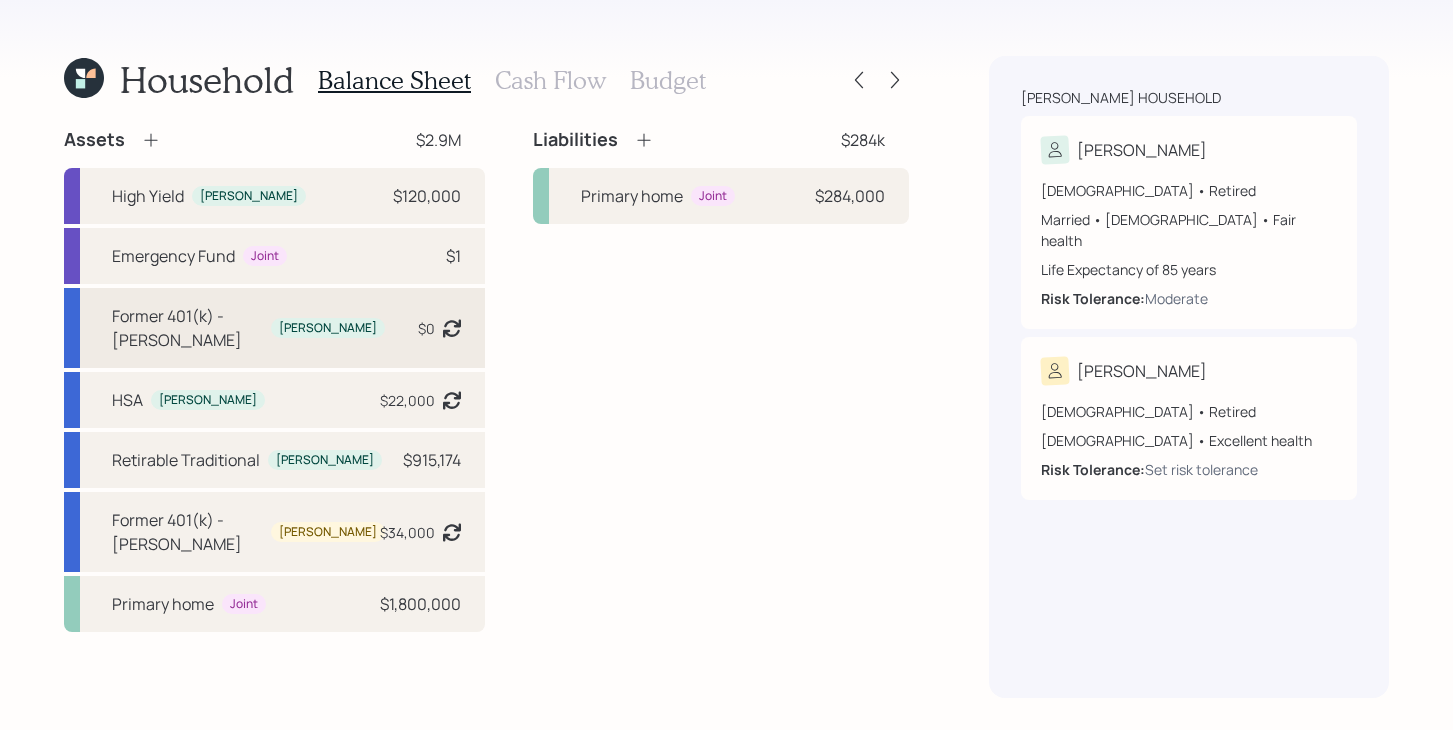 click on "Former 401(k) - [PERSON_NAME]" at bounding box center [187, 328] 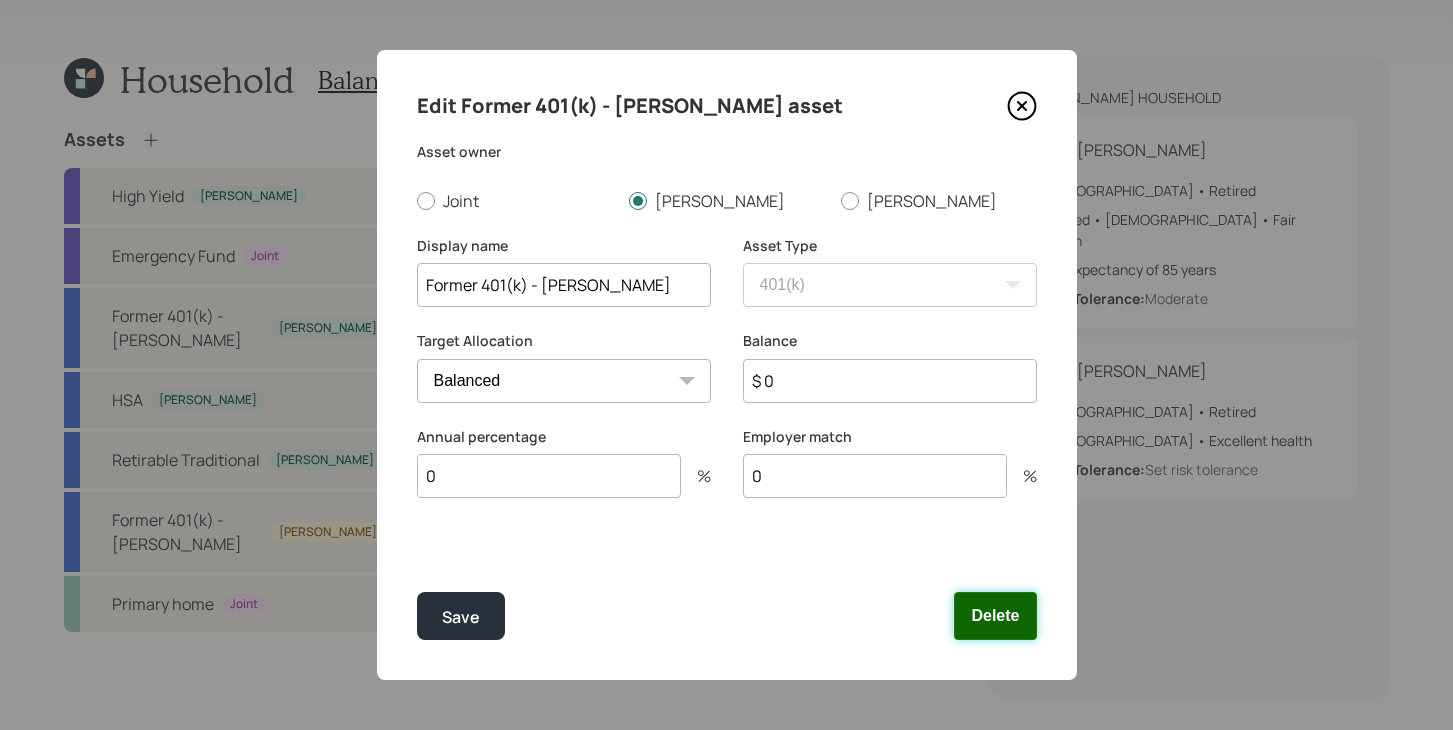 click on "Delete" at bounding box center [995, 616] 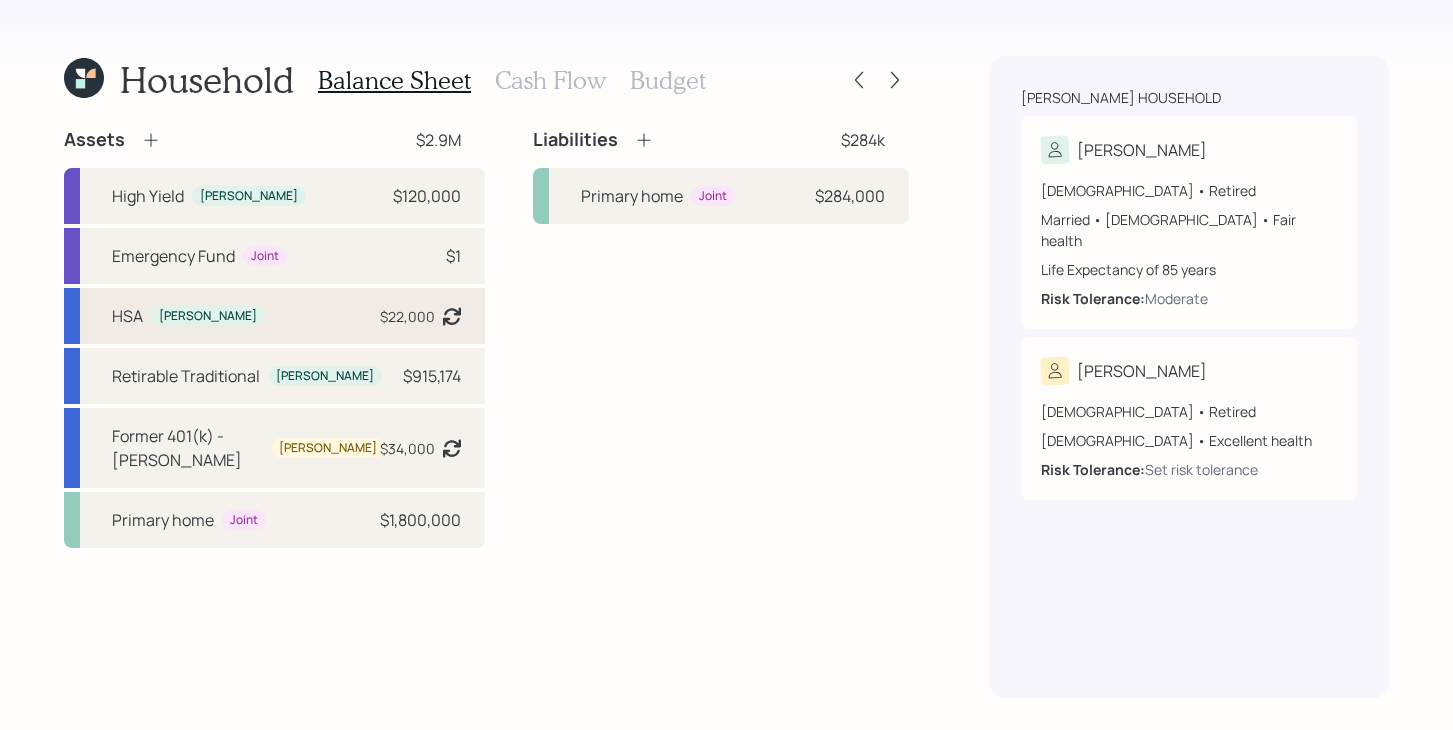 click on "[PERSON_NAME] $22,000 Asset balance last updated on [DATE]. Last year it was expected to distribute $11,808." at bounding box center (274, 316) 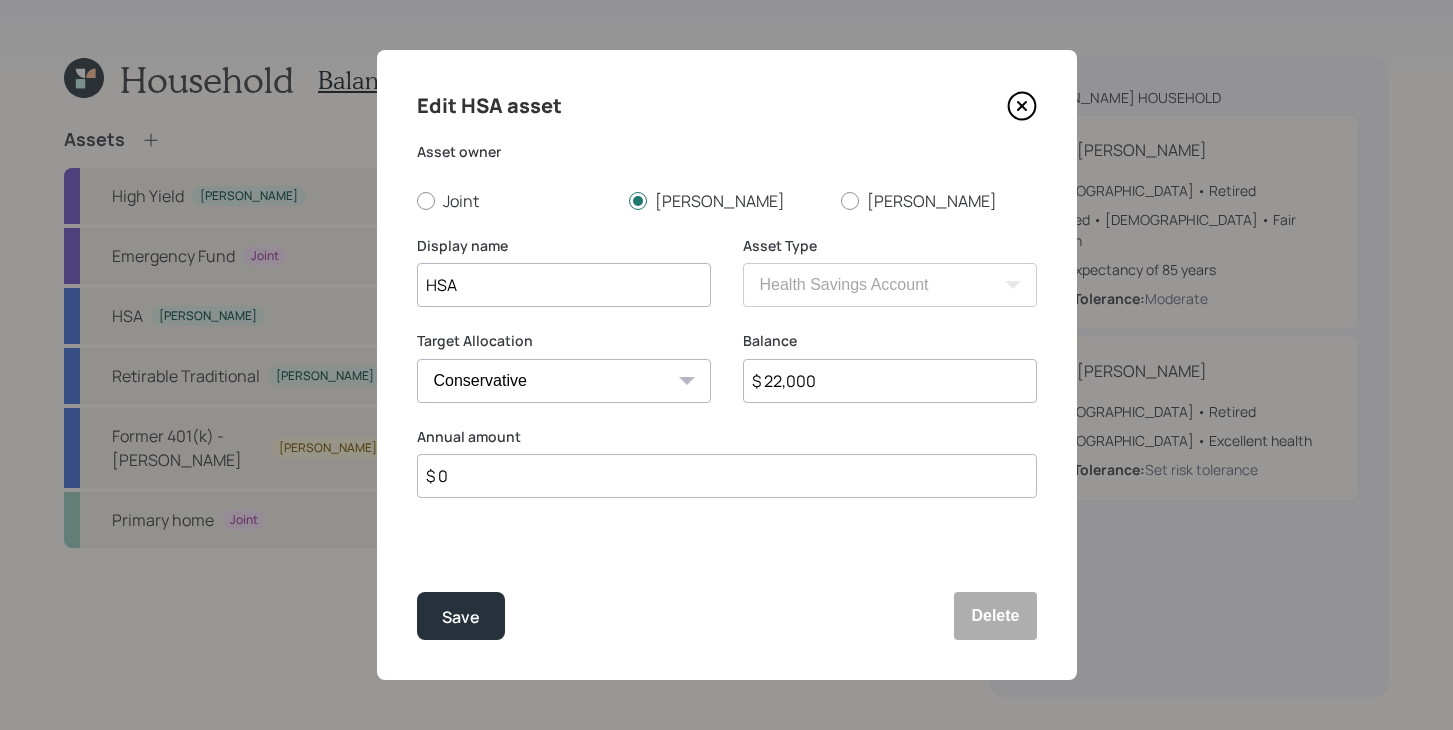 click on "$ 22,000" at bounding box center (890, 381) 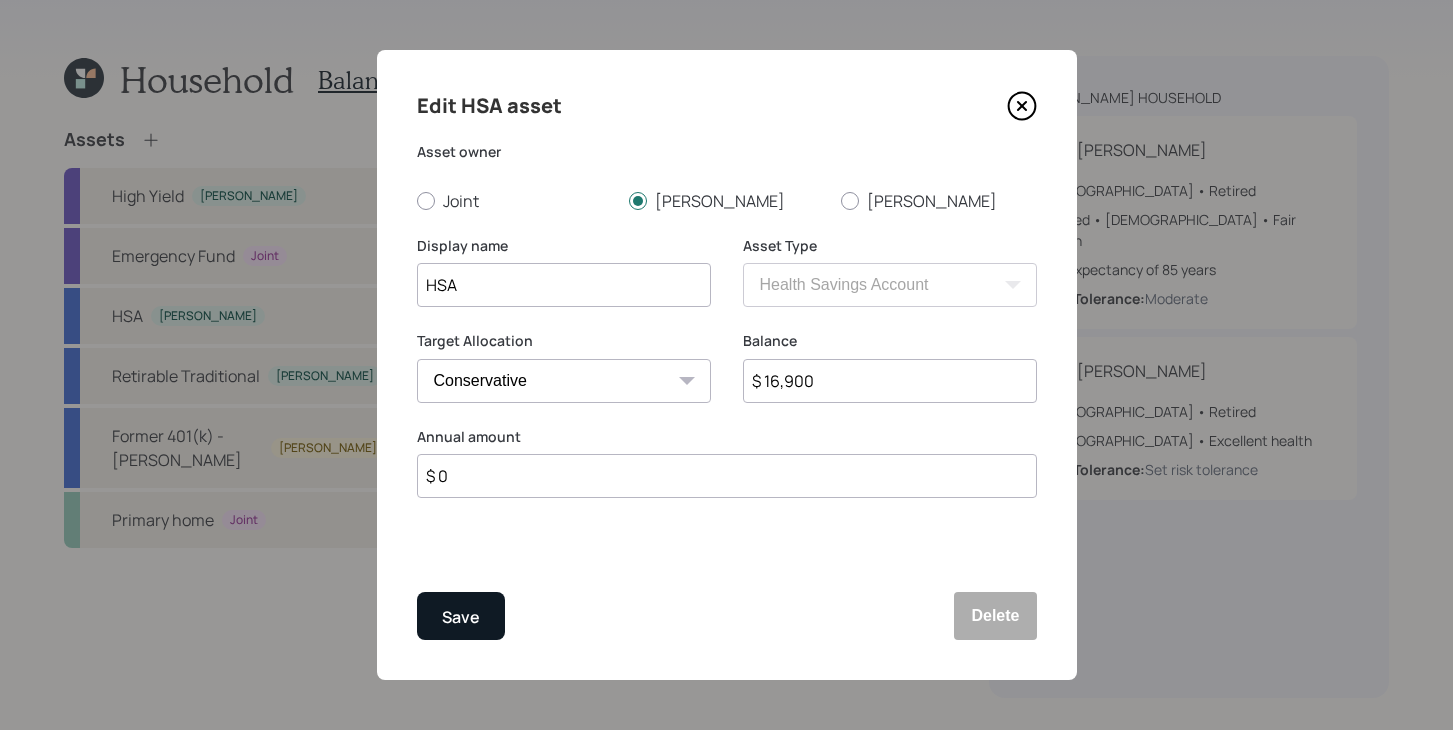 type on "$ 16,900" 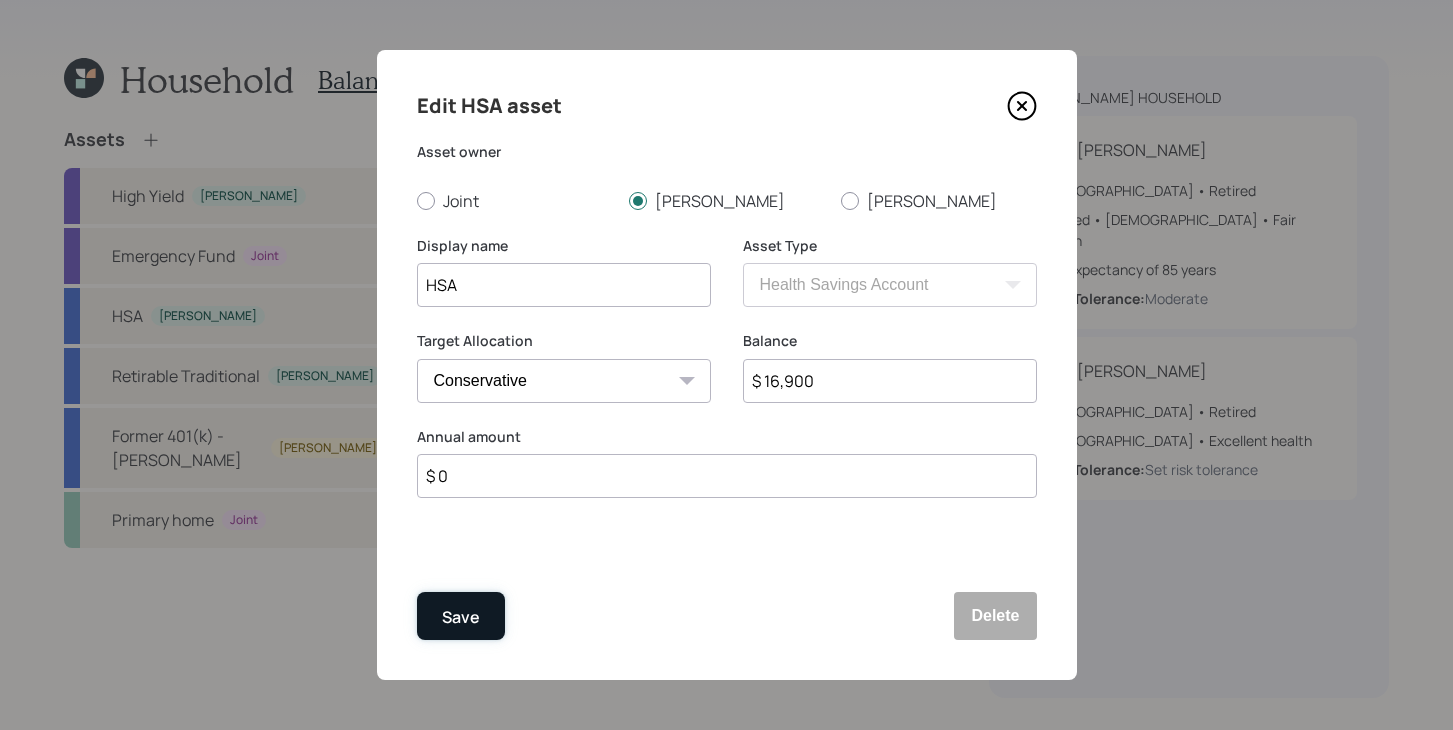 click on "Save" at bounding box center (461, 616) 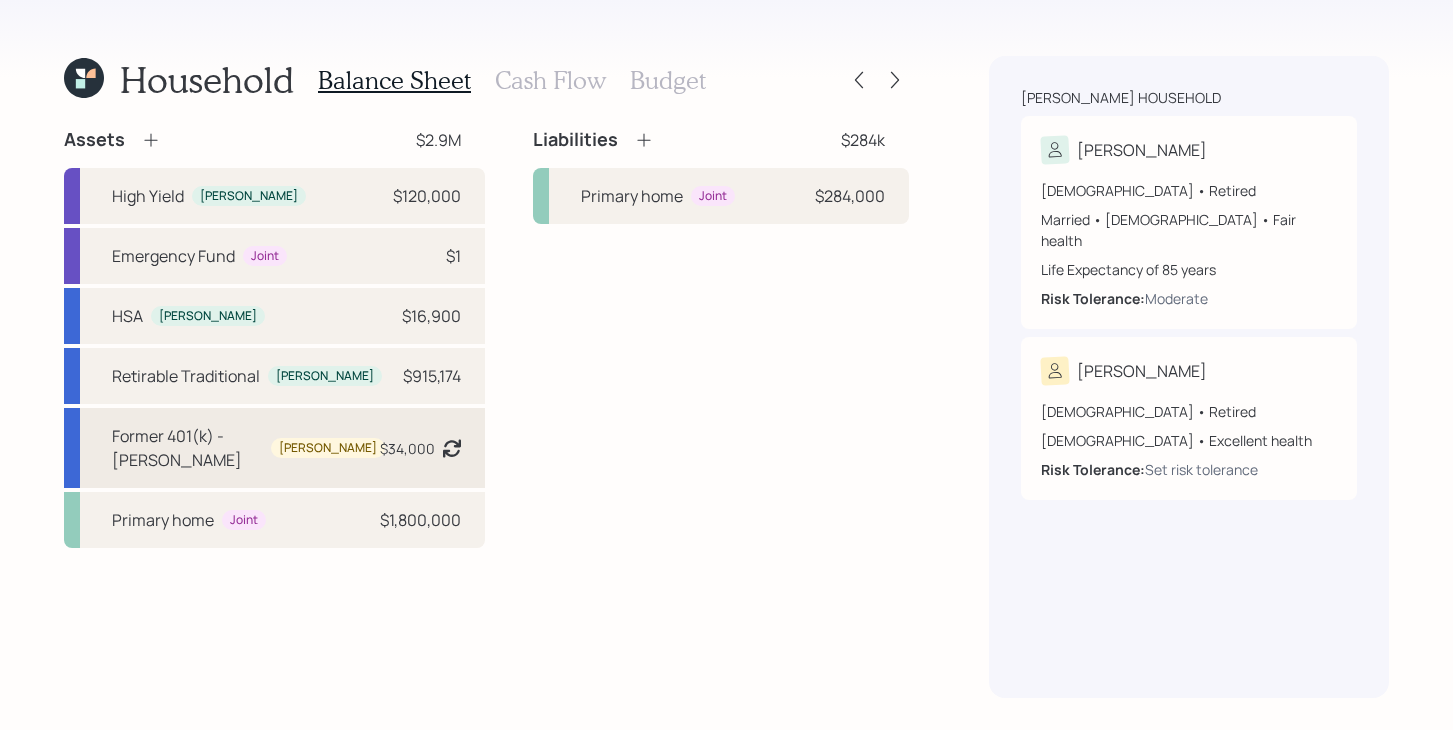 click on "Former 401(k) - [PERSON_NAME] $34,000 Asset balance last updated on [DATE]. Last year it was expected to distribute $0." at bounding box center (274, 448) 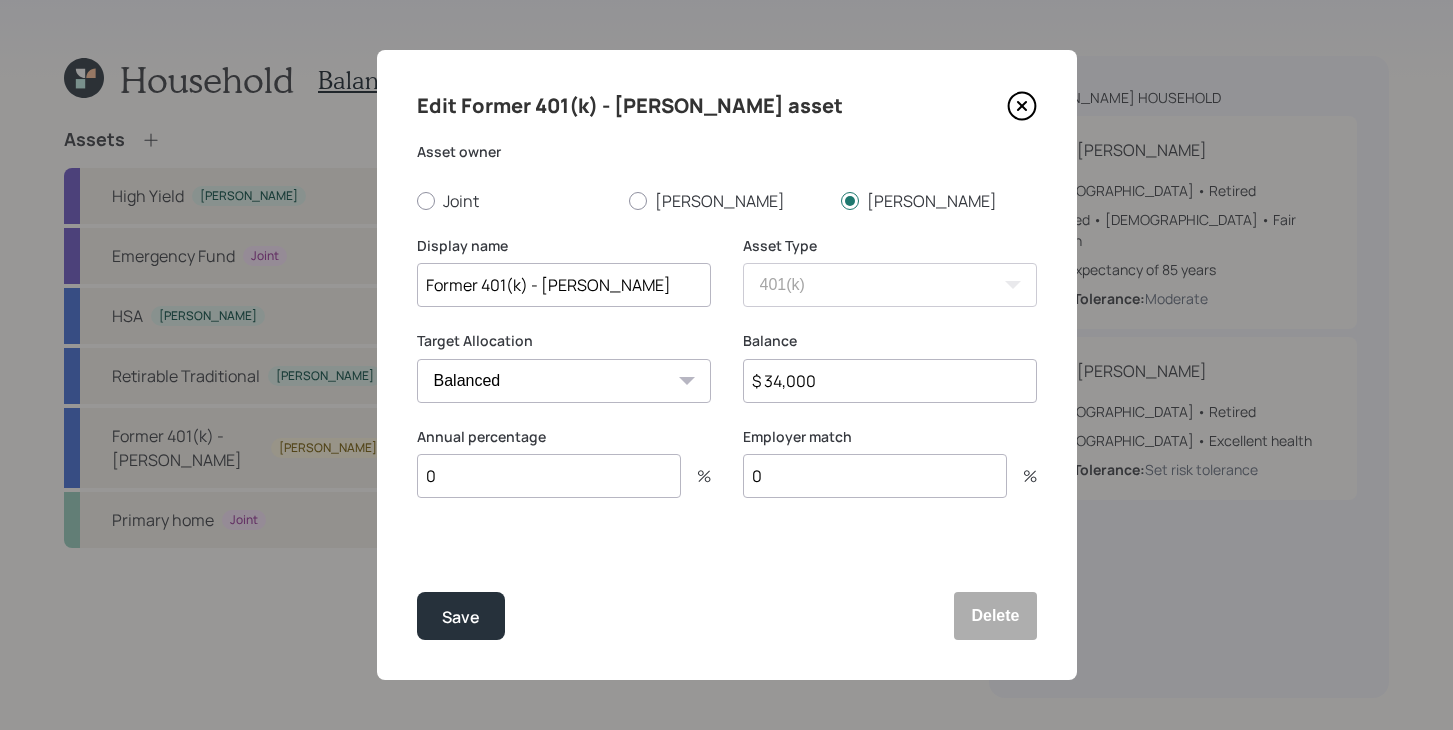 click on "$ 34,000" at bounding box center [890, 381] 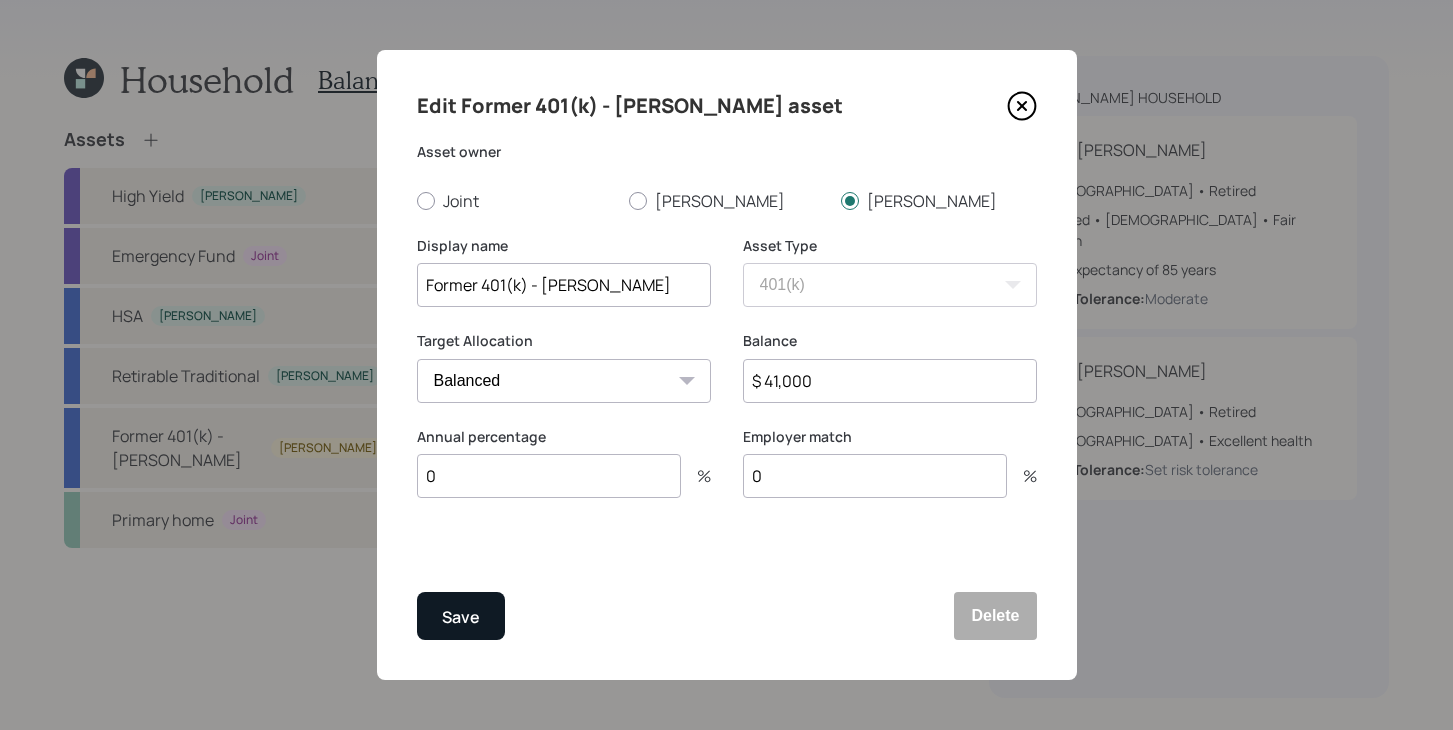 type on "$ 41,000" 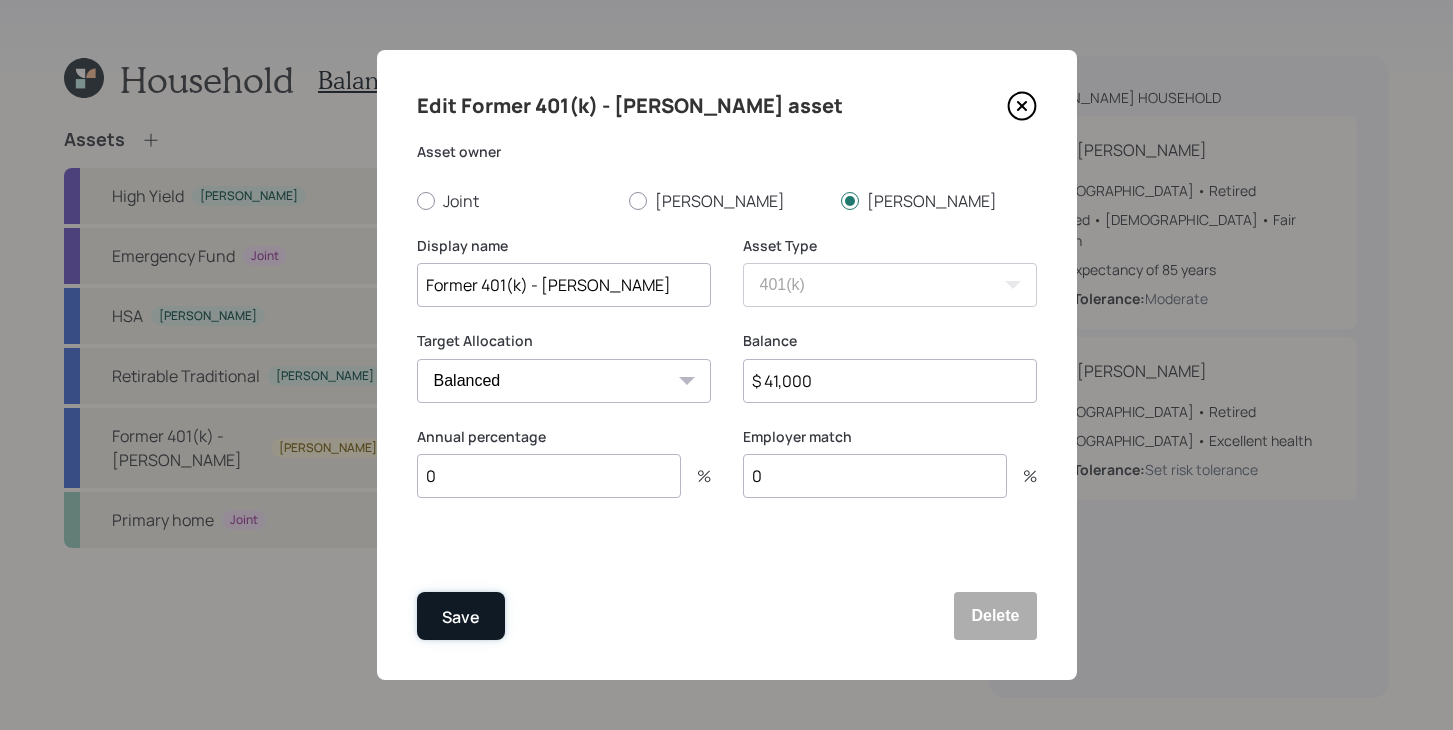 click on "Save" at bounding box center (461, 617) 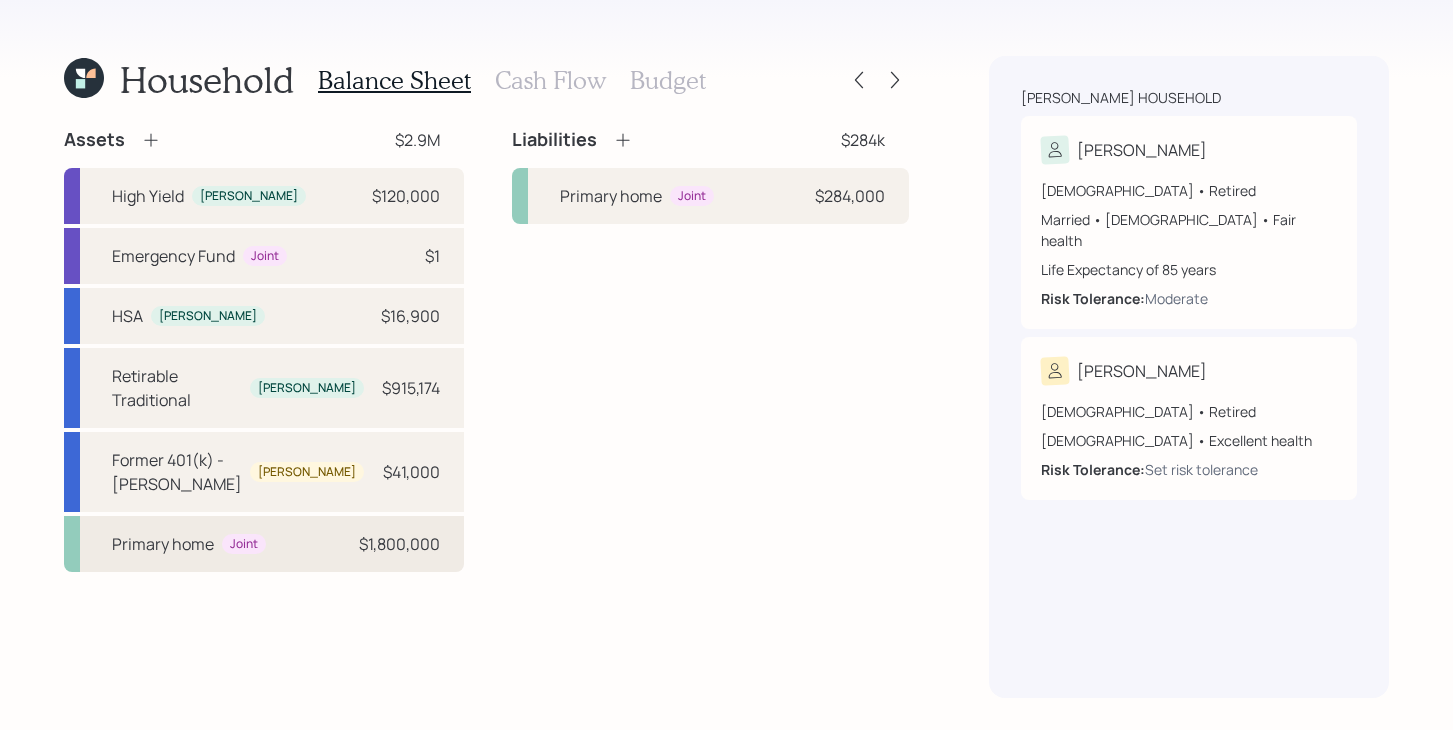 click on "Primary home Joint $1,800,000" at bounding box center (264, 544) 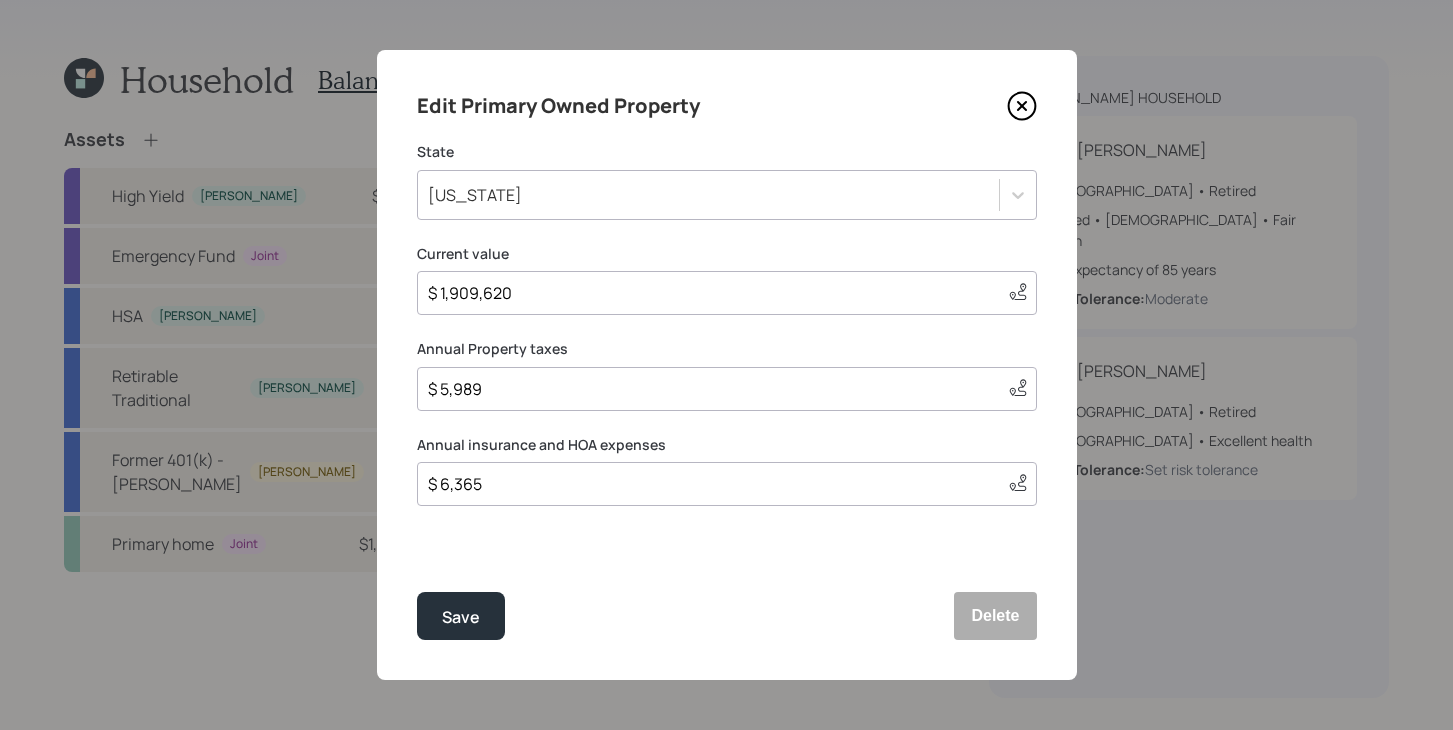click 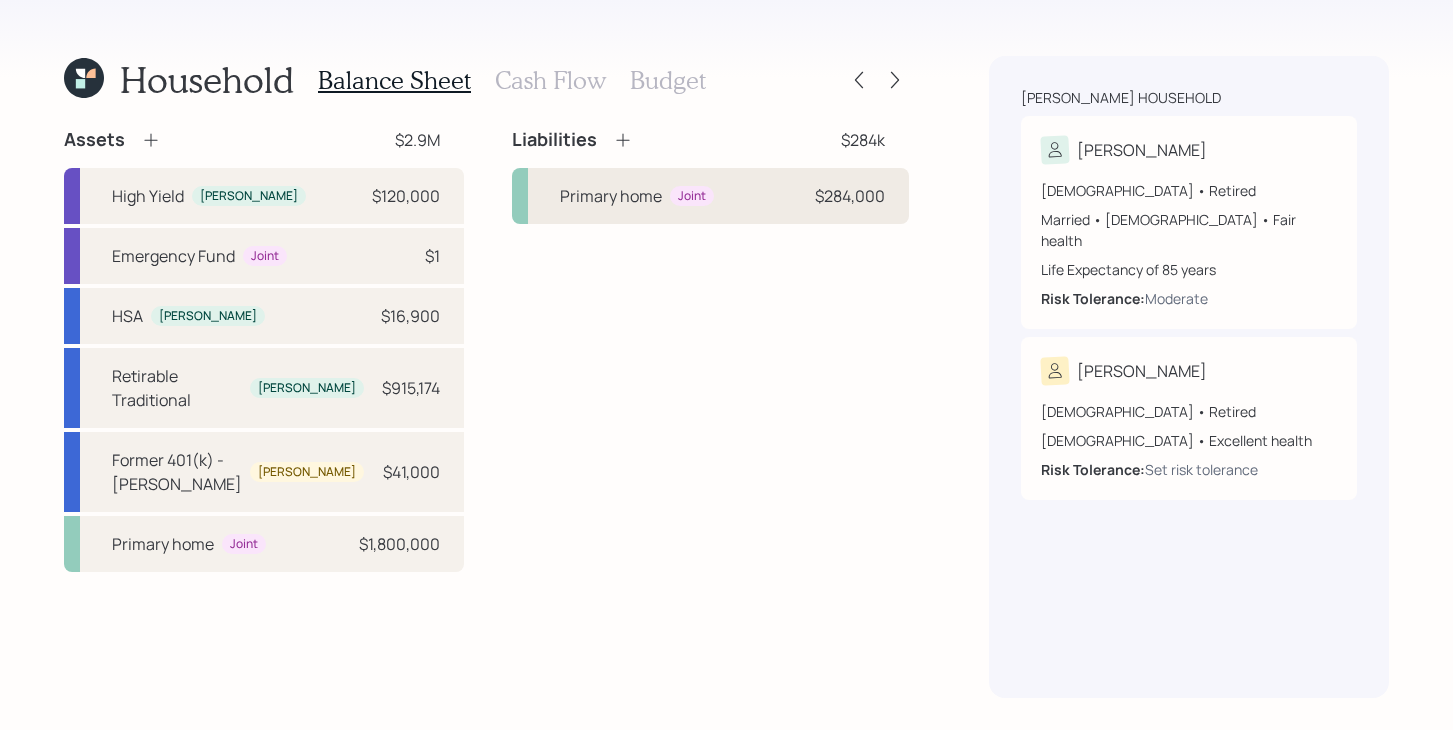 click on "Primary home Joint $284,000" at bounding box center [710, 196] 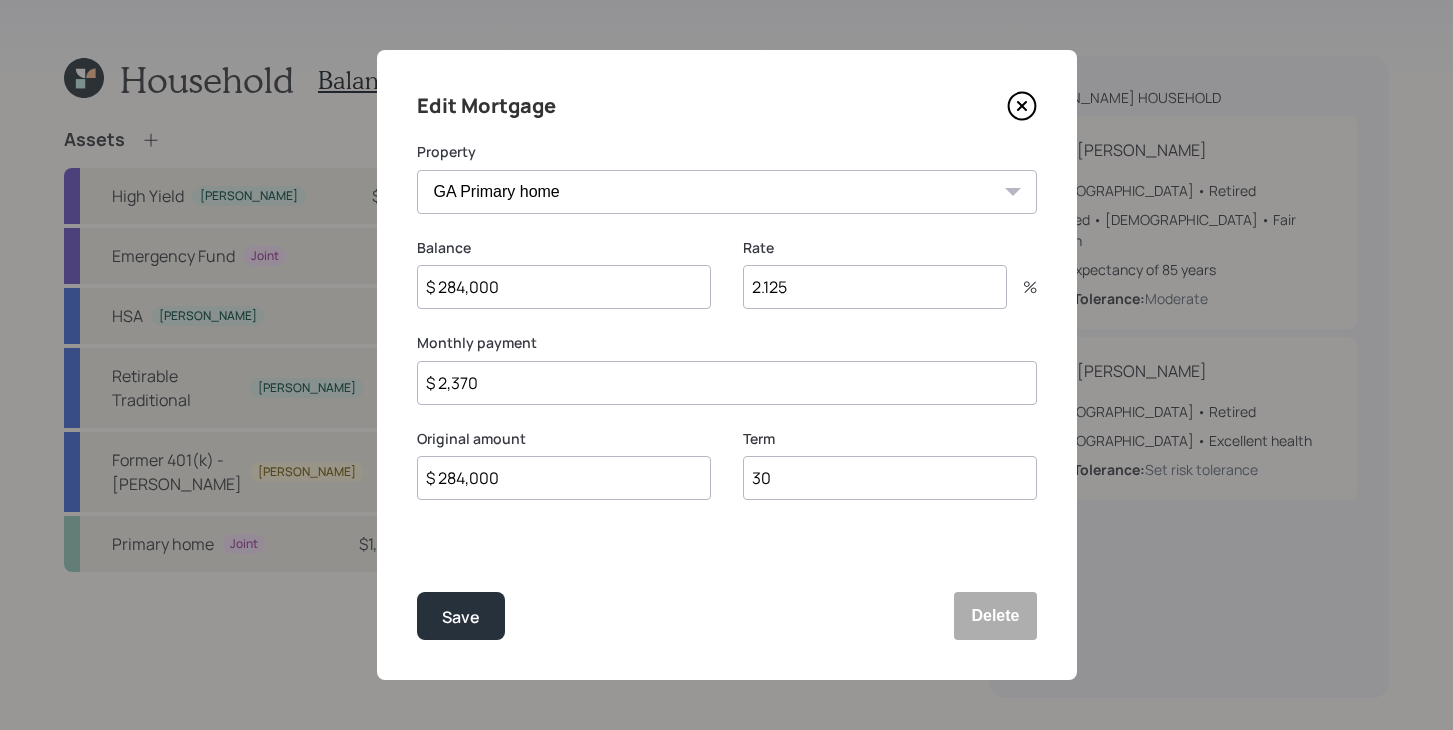 click on "$ 284,000" at bounding box center [564, 287] 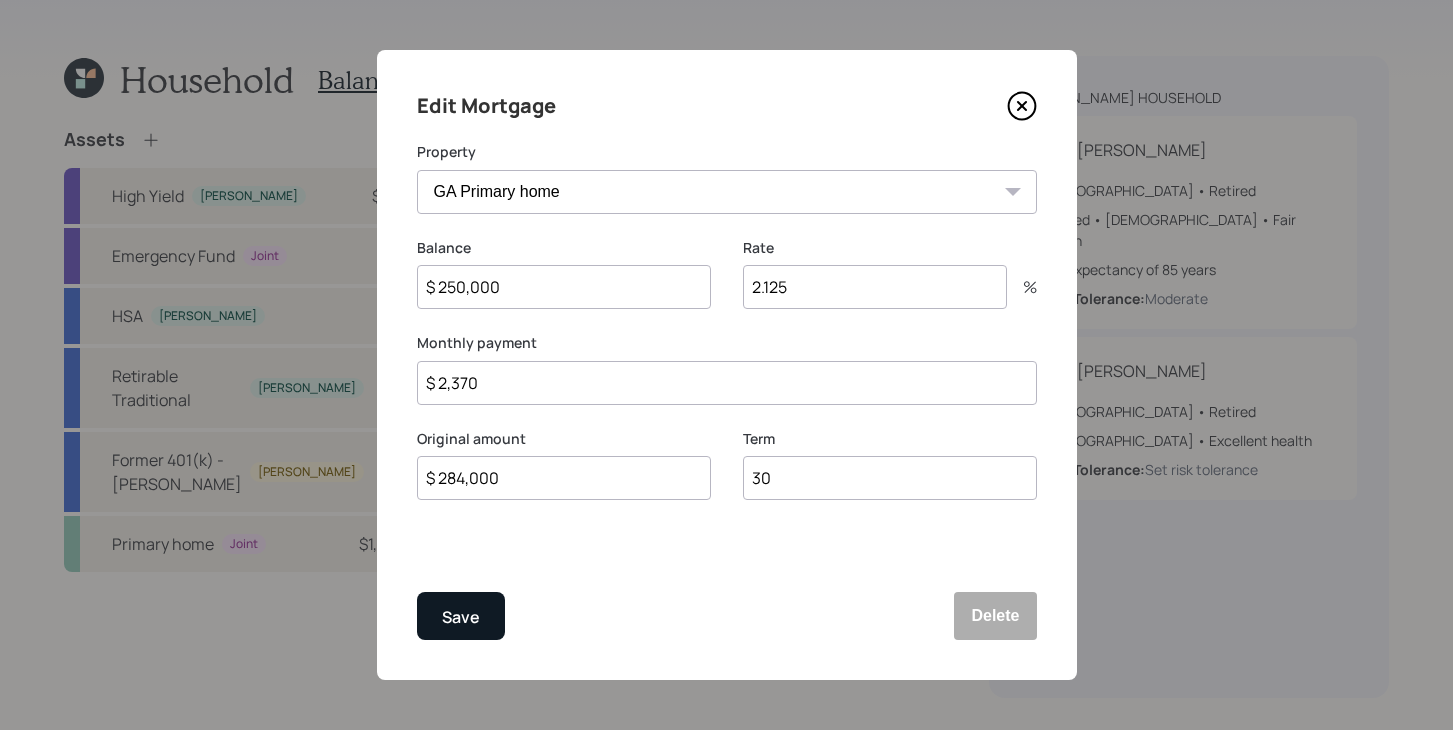 type on "$ 250,000" 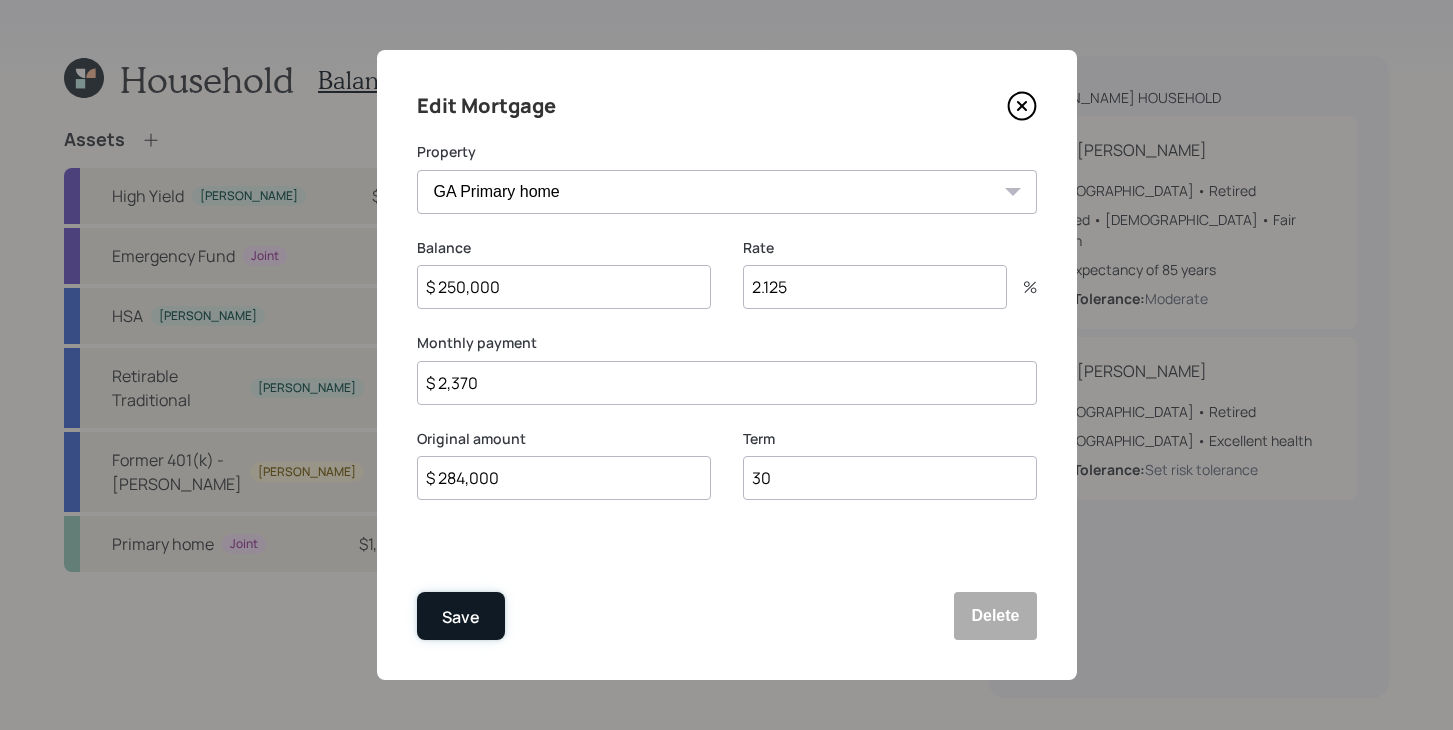 click on "Save" at bounding box center [461, 616] 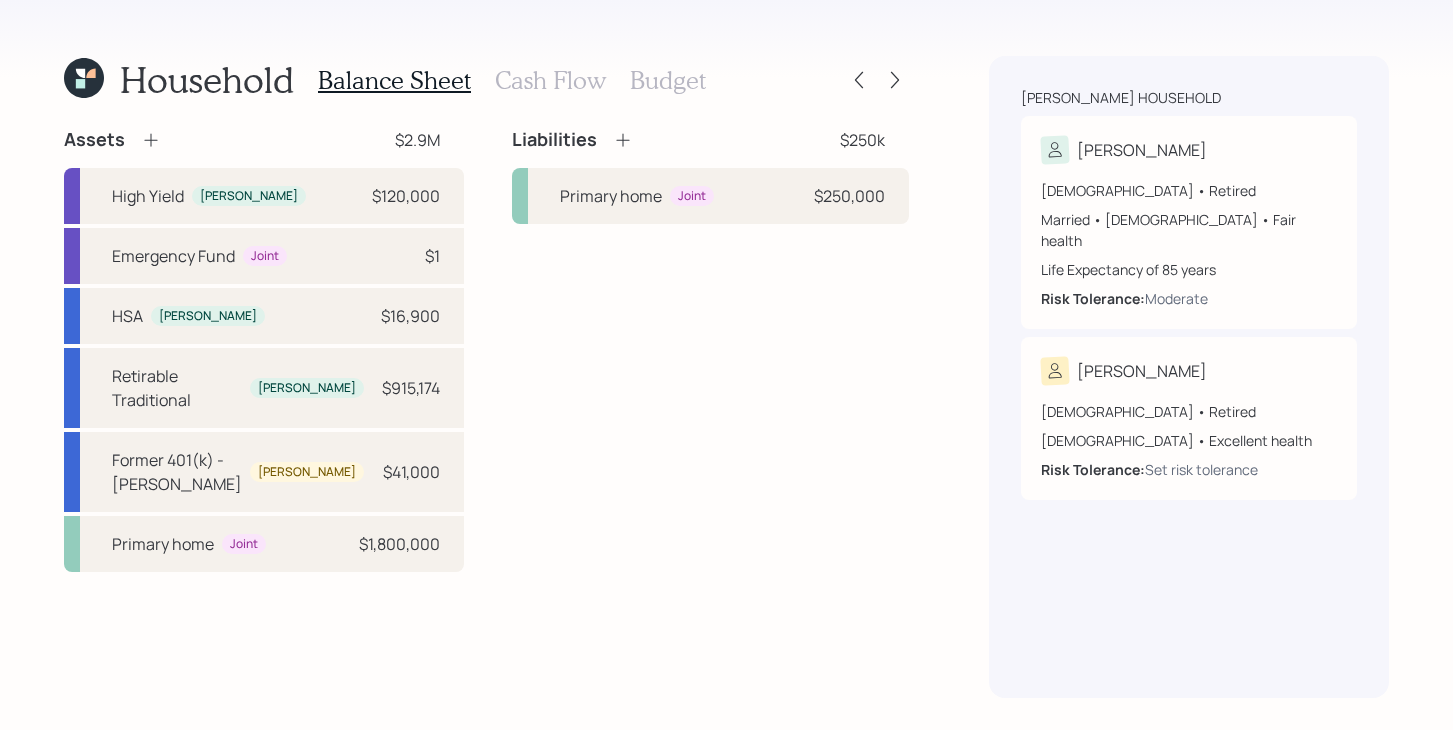 click on "Cash Flow" at bounding box center [550, 80] 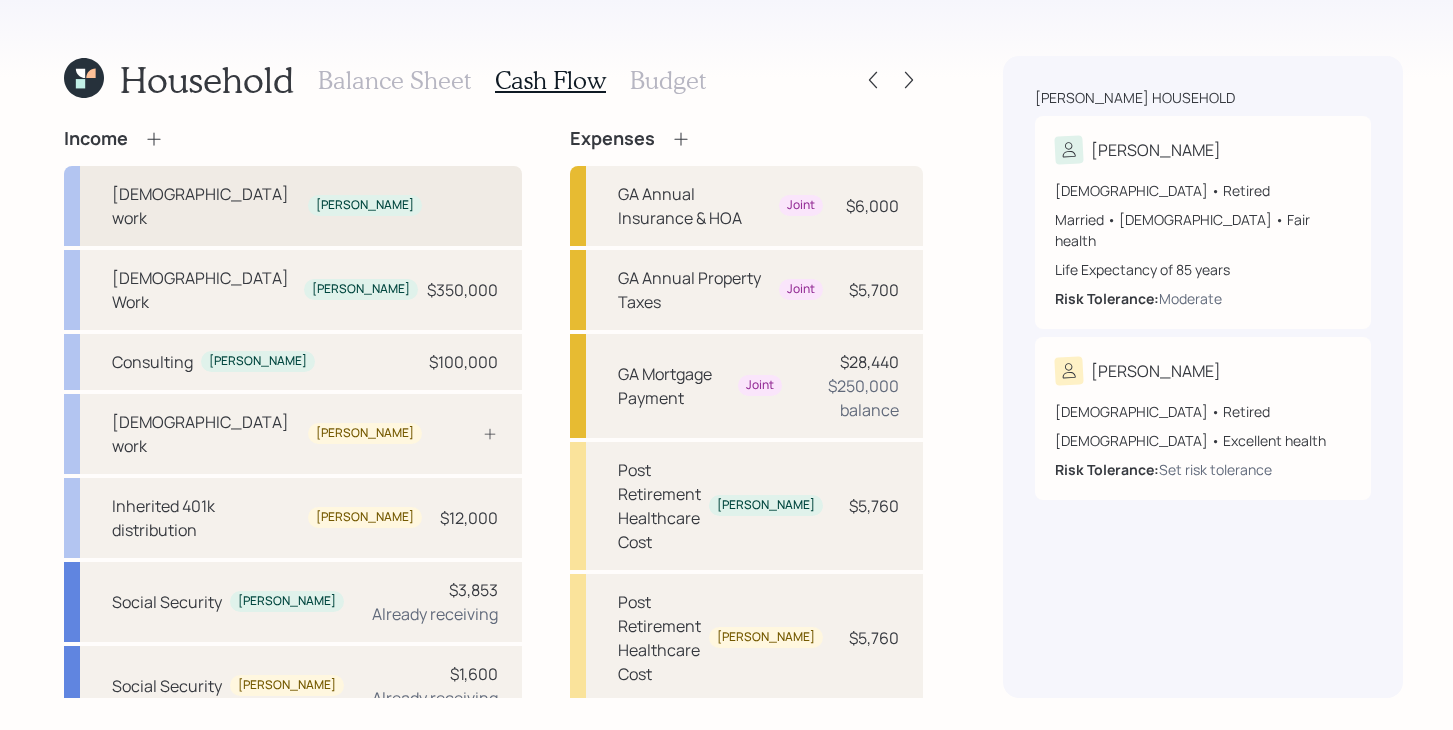 click on "[DEMOGRAPHIC_DATA] work [PERSON_NAME]" at bounding box center (293, 206) 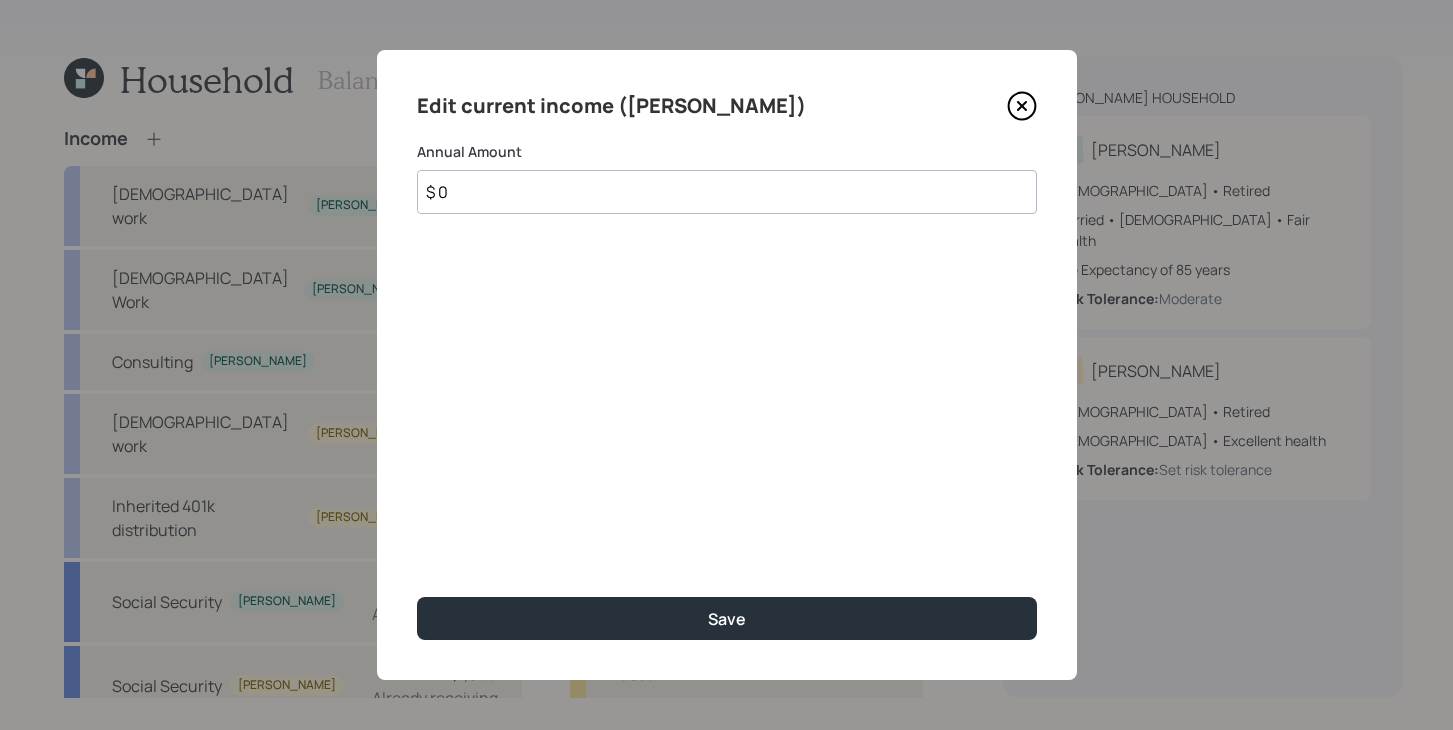 click 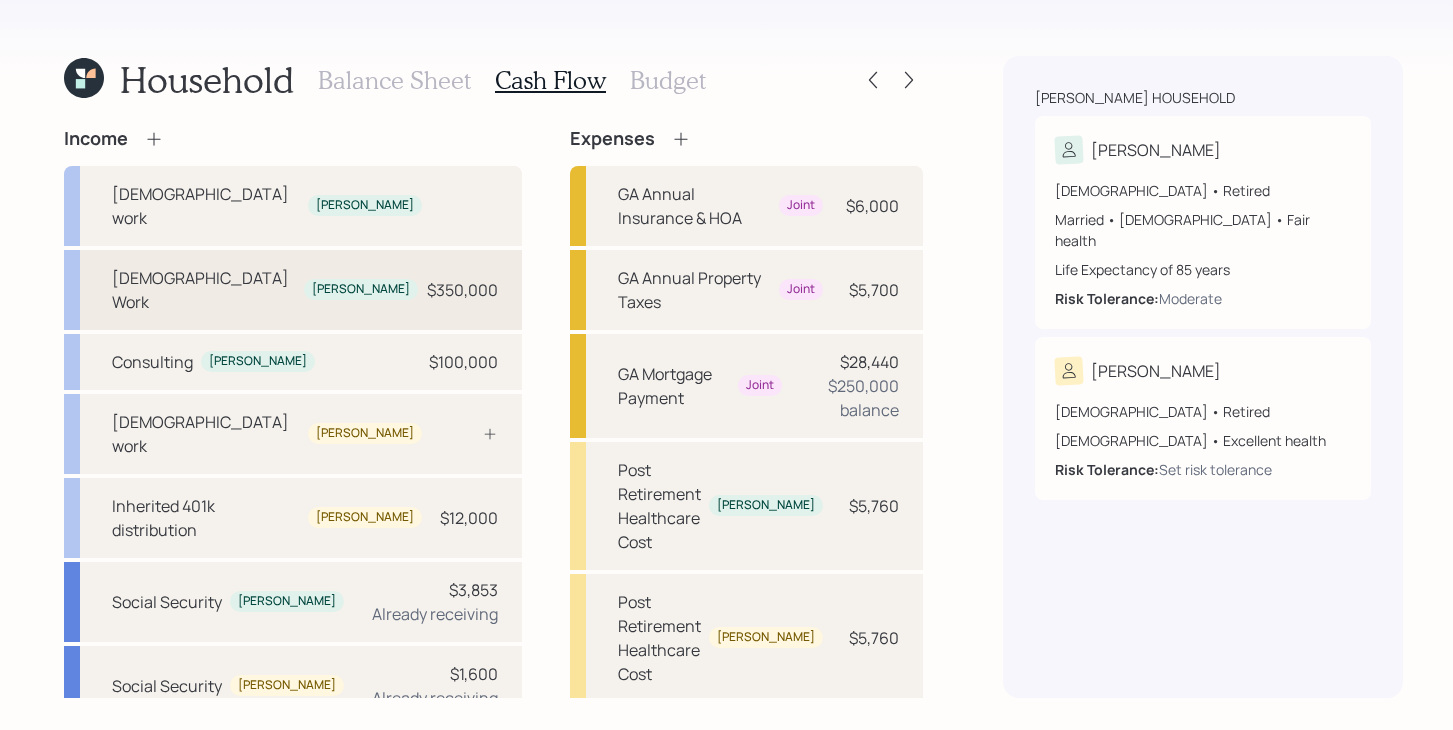 click on "[DEMOGRAPHIC_DATA] Work [PERSON_NAME] $350,000" at bounding box center (293, 290) 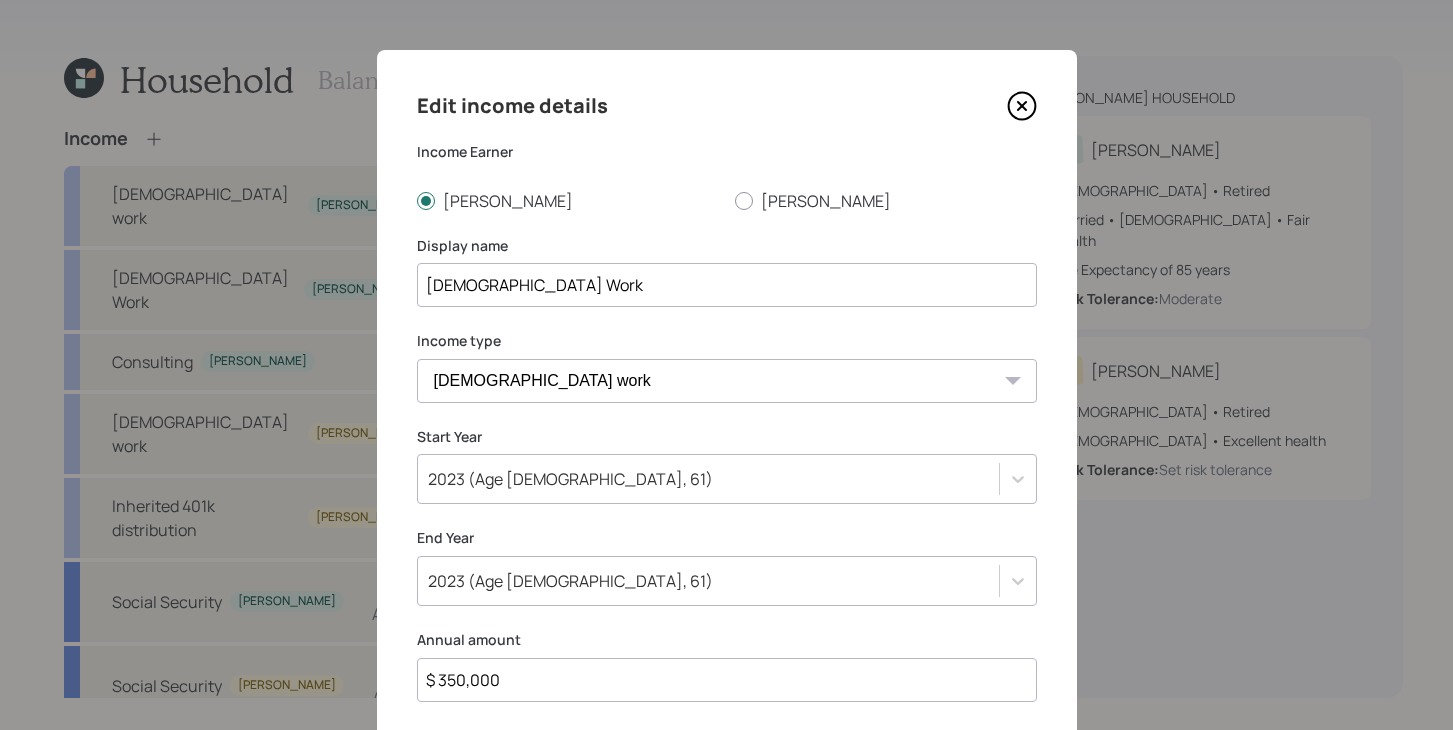click 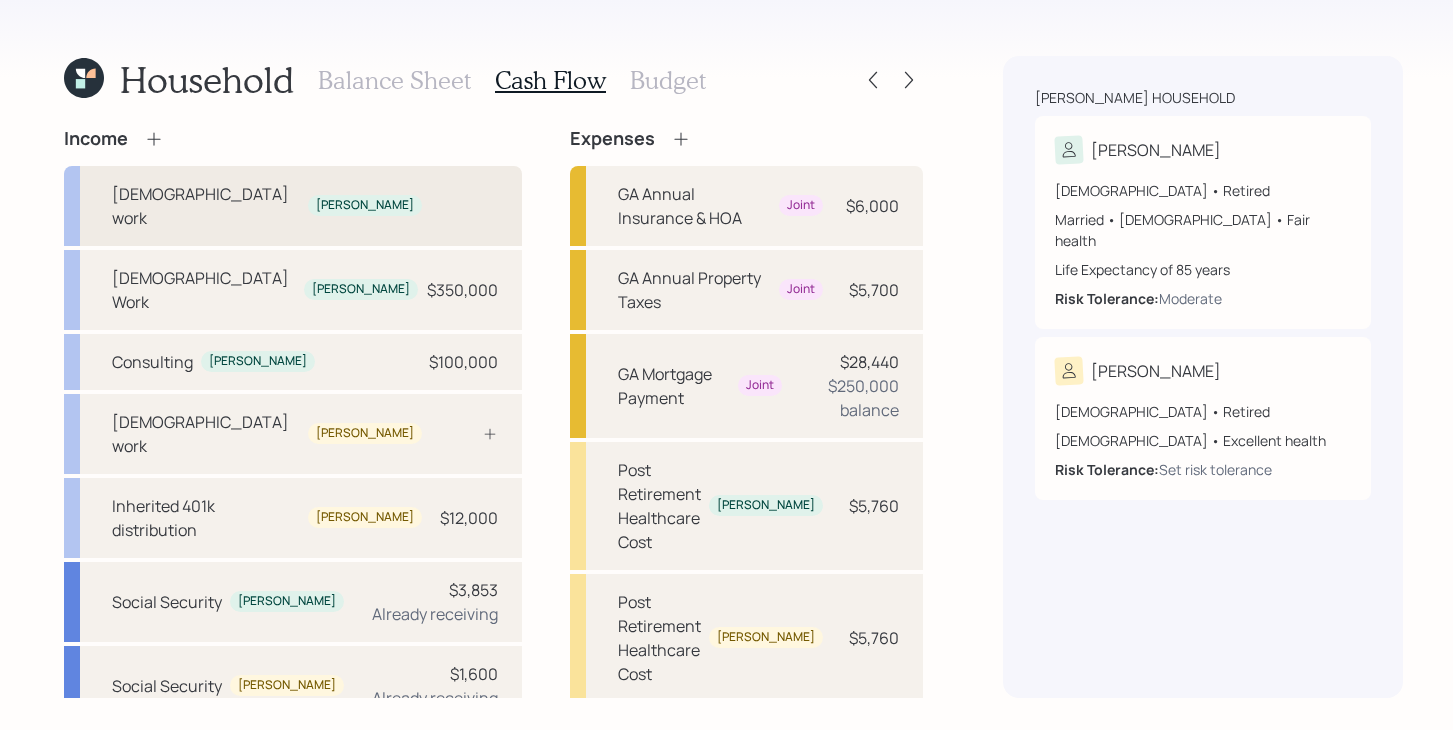 click on "[DEMOGRAPHIC_DATA] work [PERSON_NAME]" at bounding box center [293, 206] 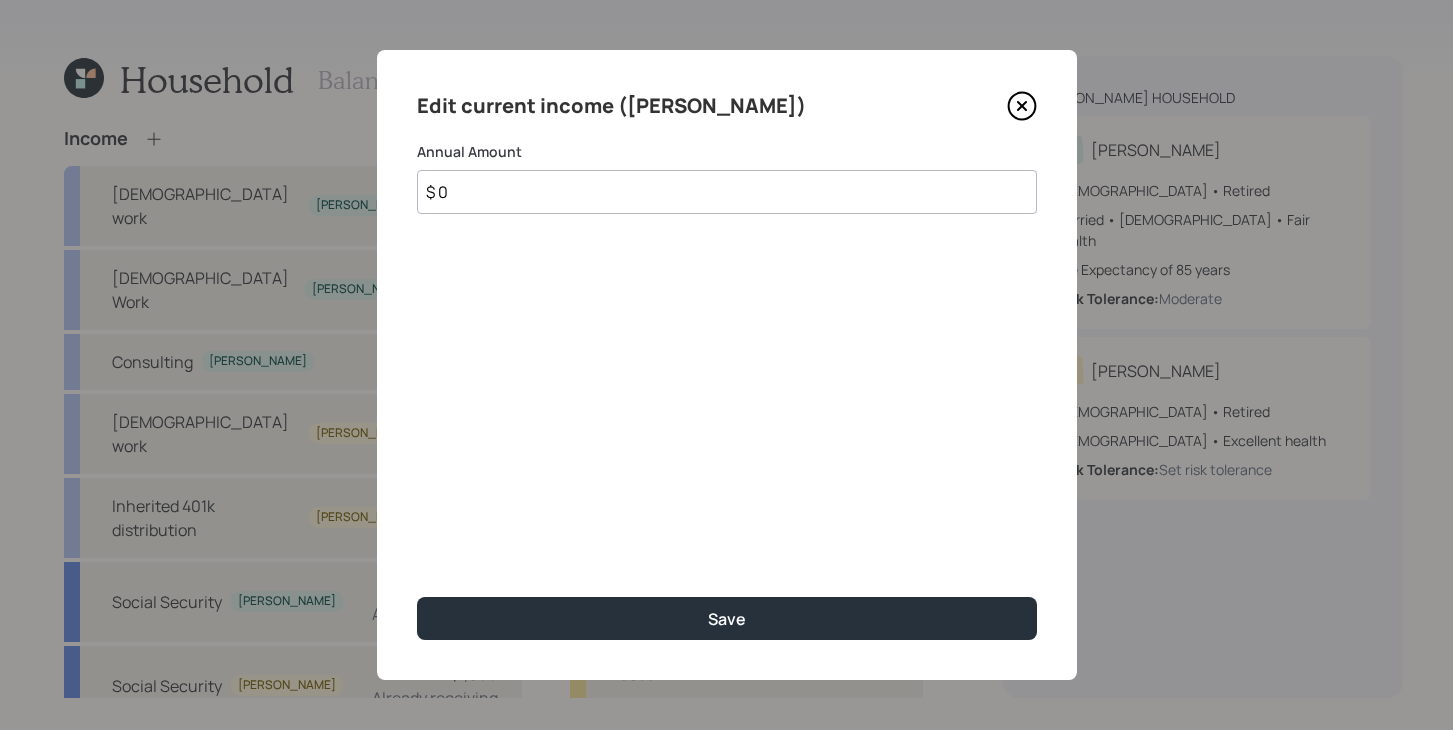 click 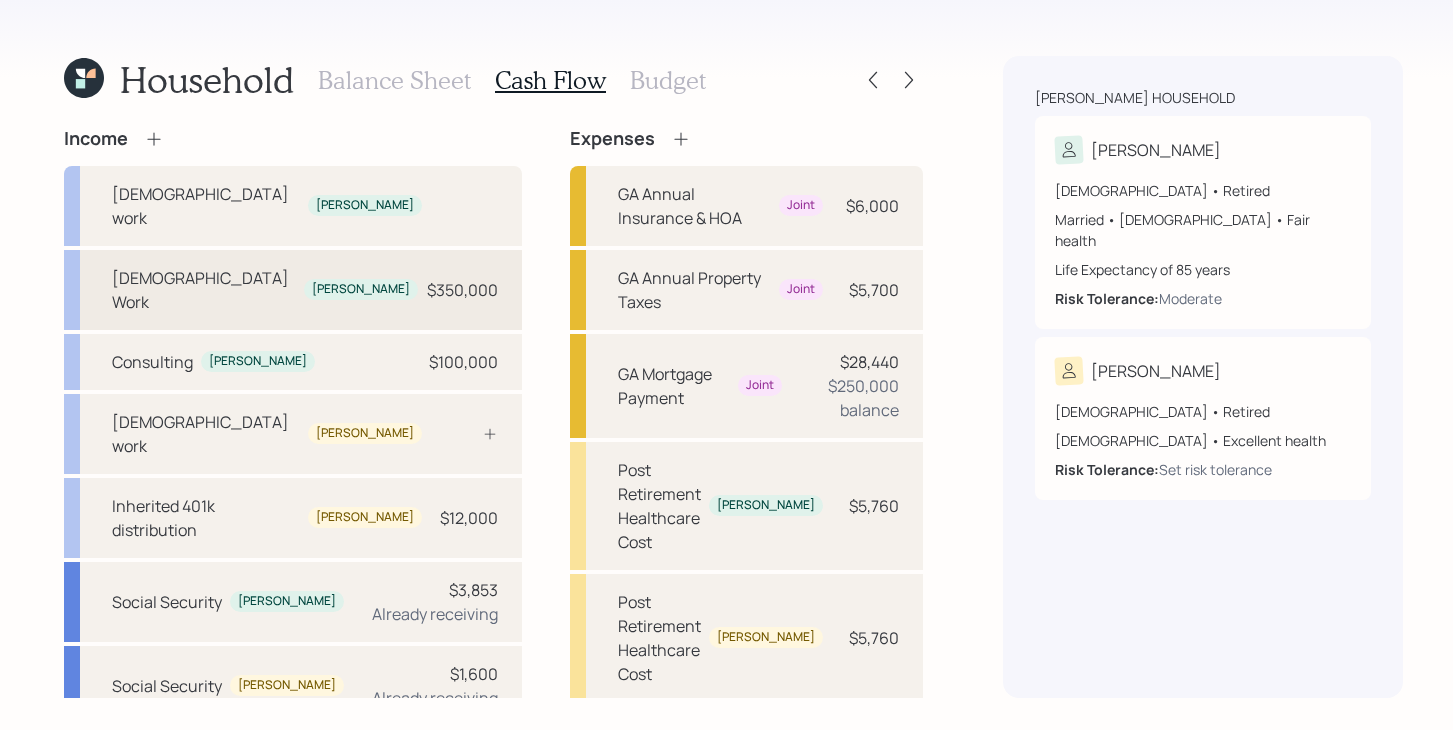 click on "[DEMOGRAPHIC_DATA] Work [PERSON_NAME] $350,000" at bounding box center (293, 290) 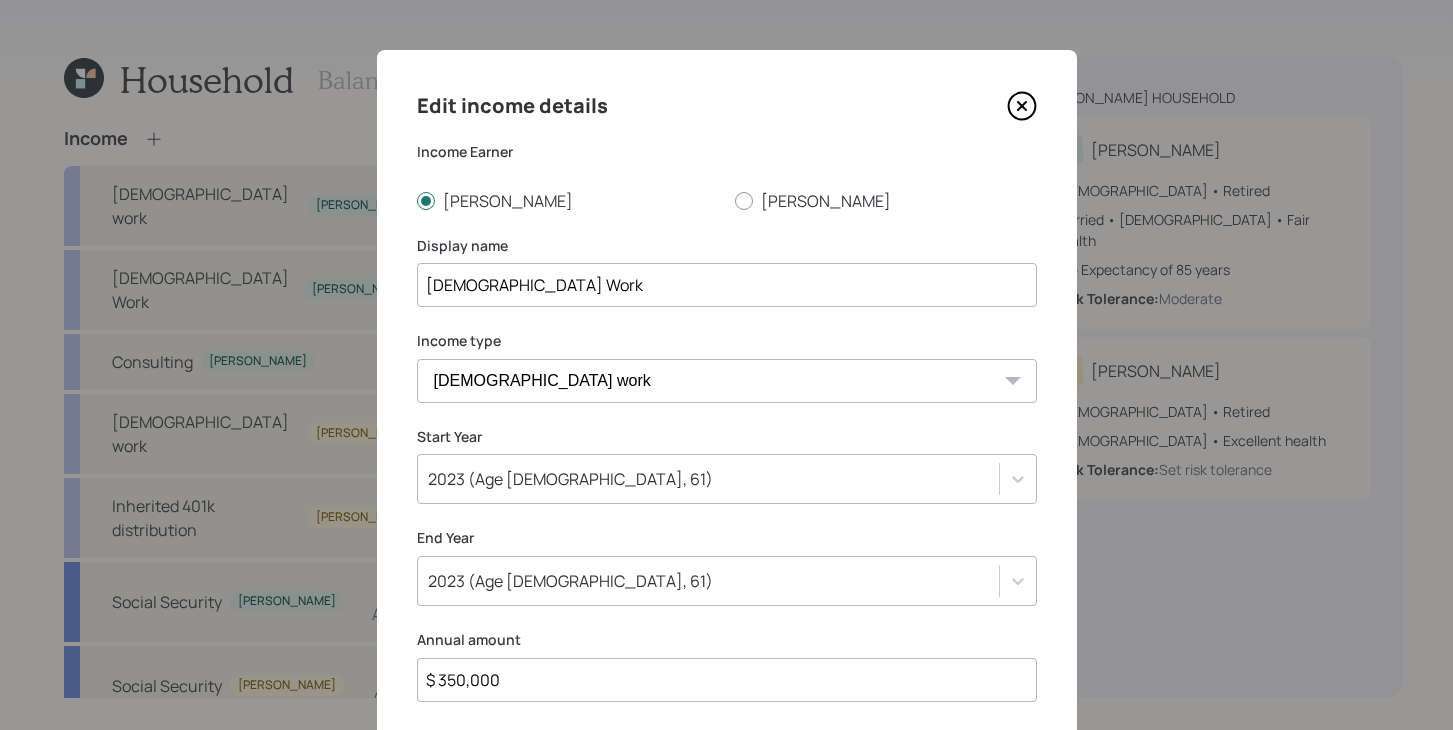 click 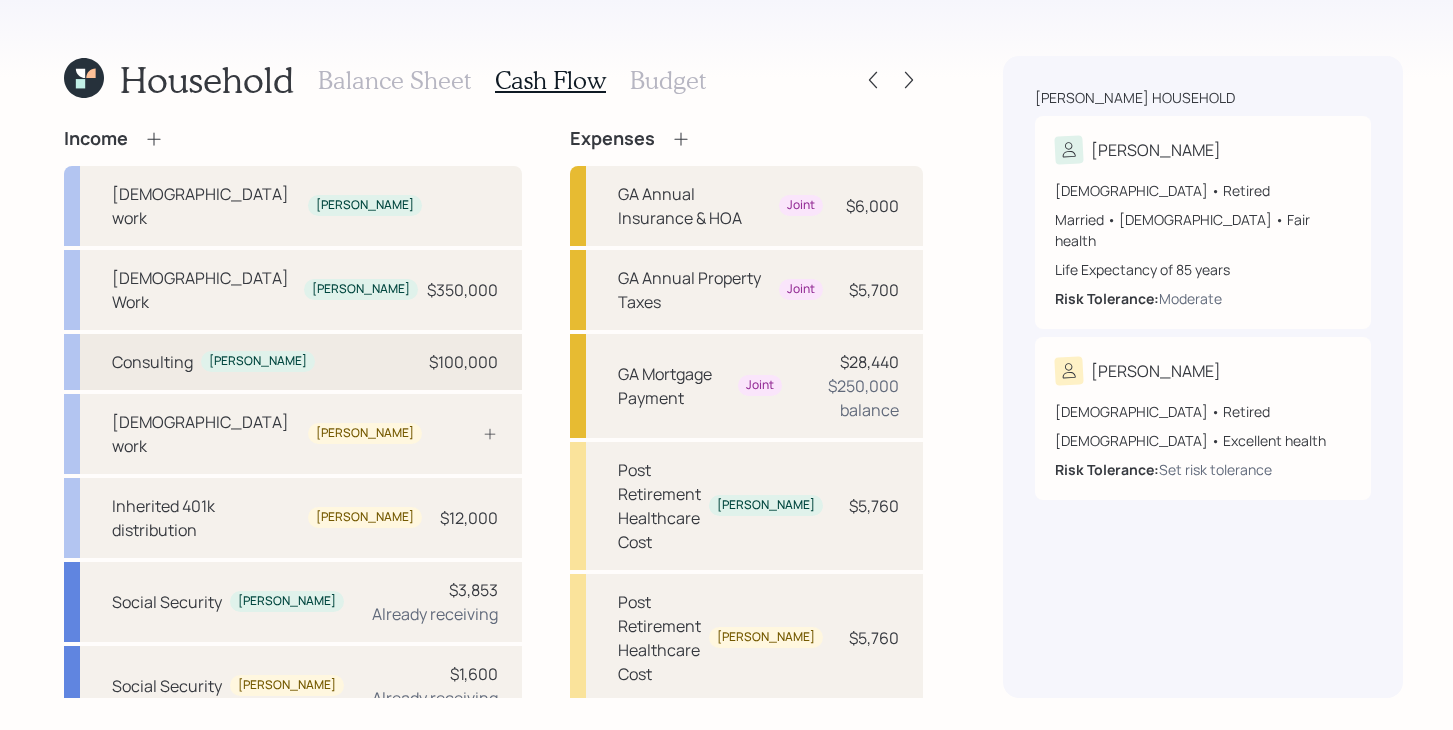 click on "Consulting [PERSON_NAME] $100,000" at bounding box center [293, 362] 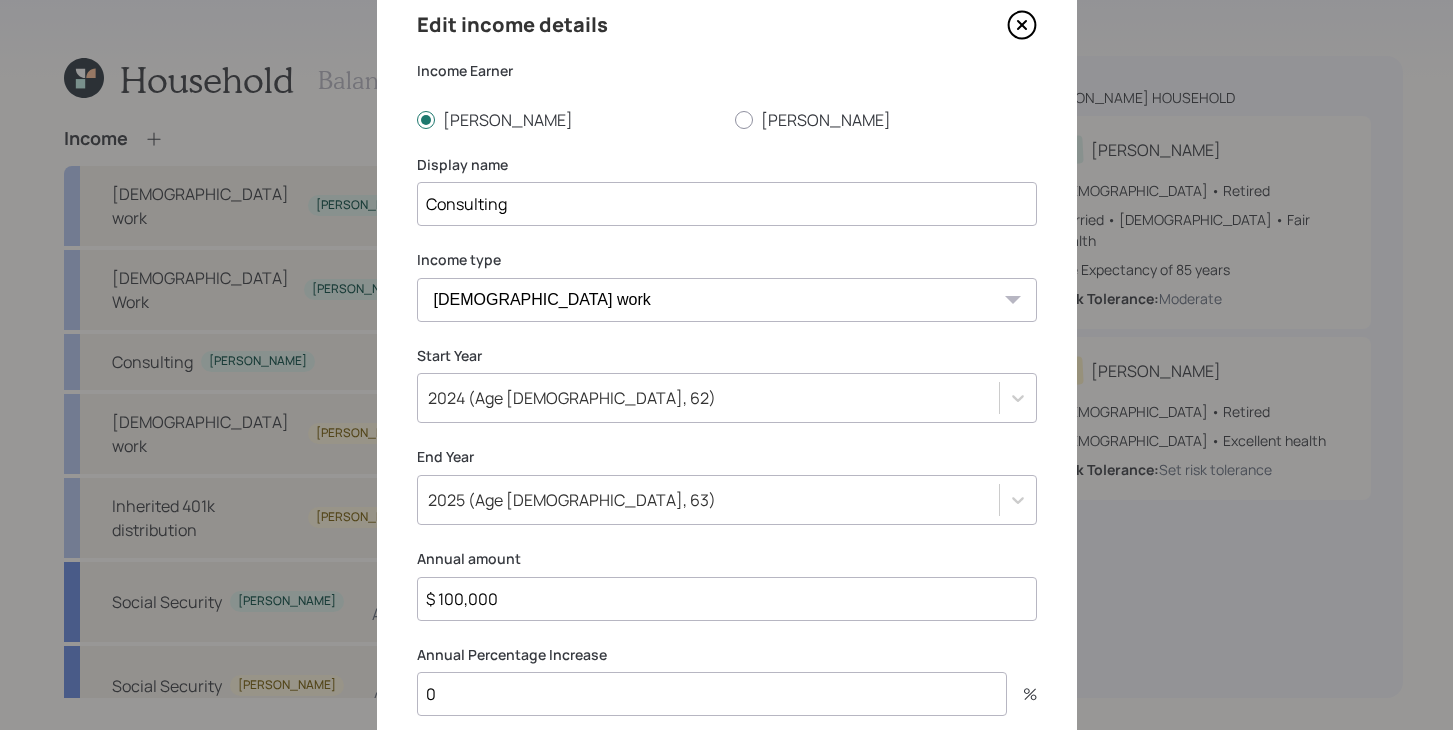 click on "2024 (Age [DEMOGRAPHIC_DATA], 62)" at bounding box center (727, 398) 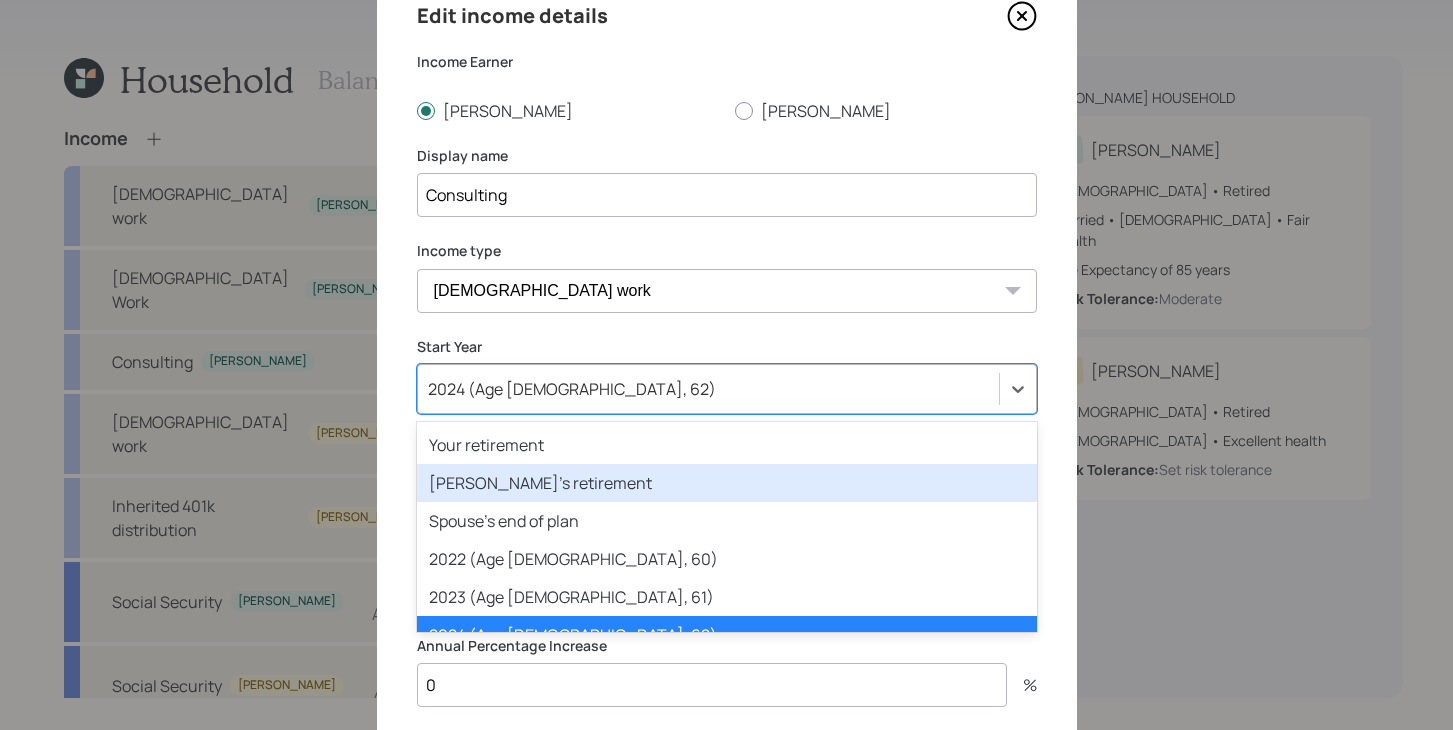 scroll, scrollTop: 90, scrollLeft: 0, axis: vertical 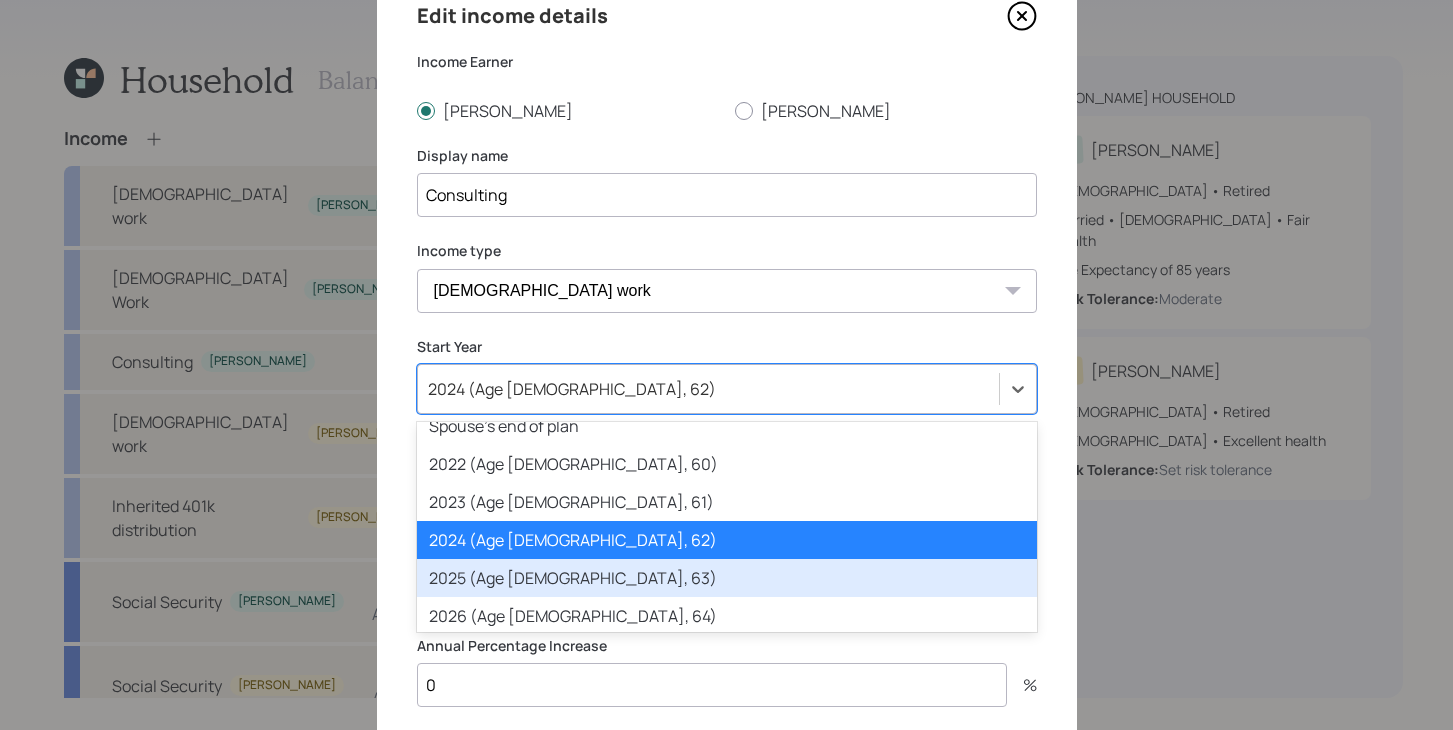 click on "2025 (Age [DEMOGRAPHIC_DATA], 63)" at bounding box center [727, 578] 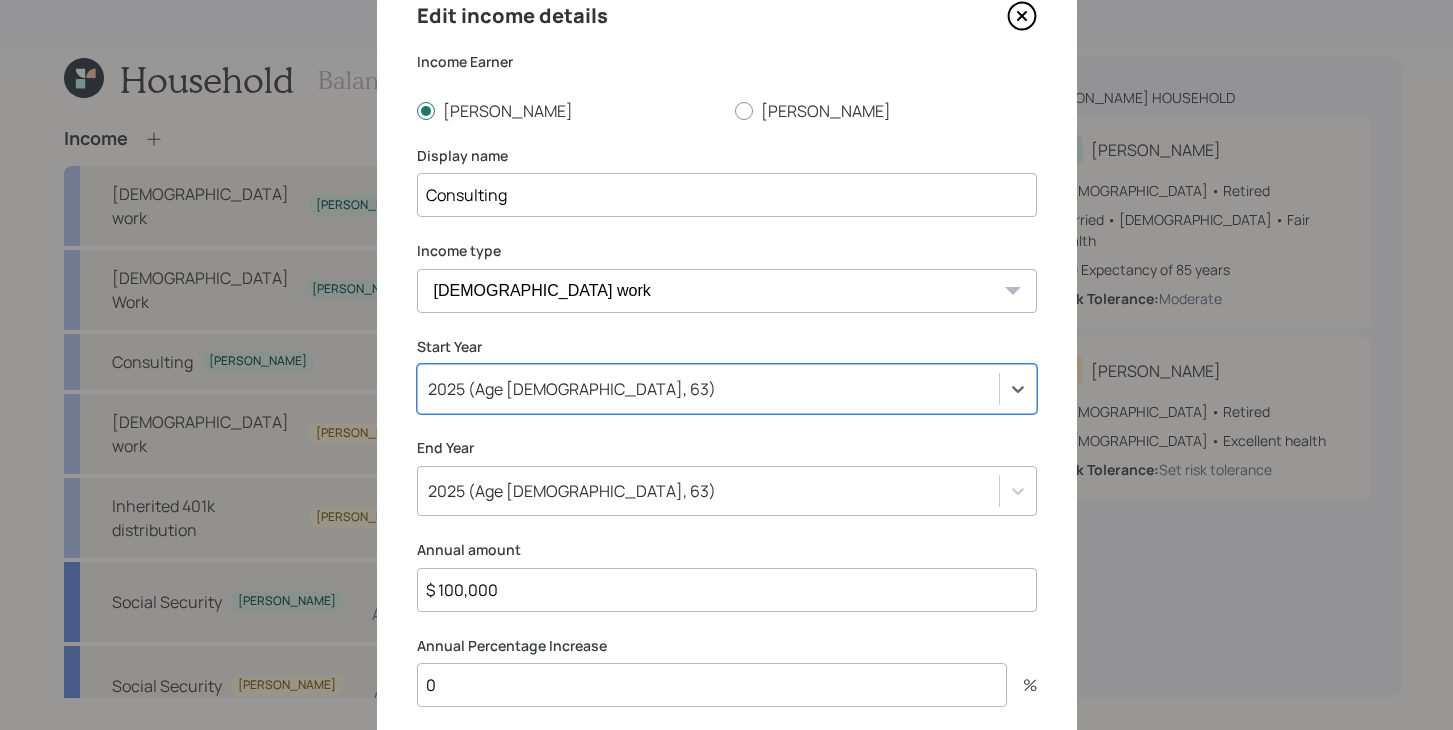 click on "Consulting" at bounding box center [727, 195] 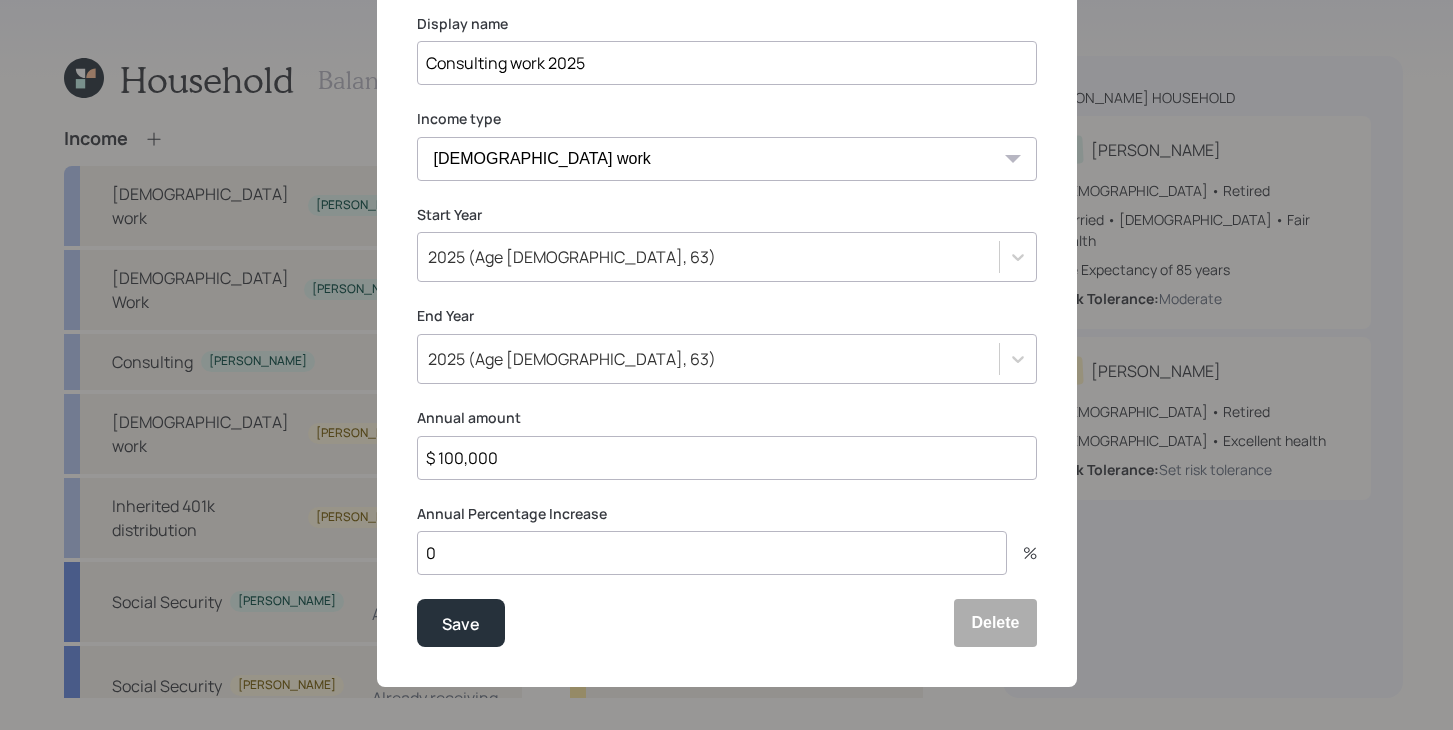 scroll, scrollTop: 229, scrollLeft: 0, axis: vertical 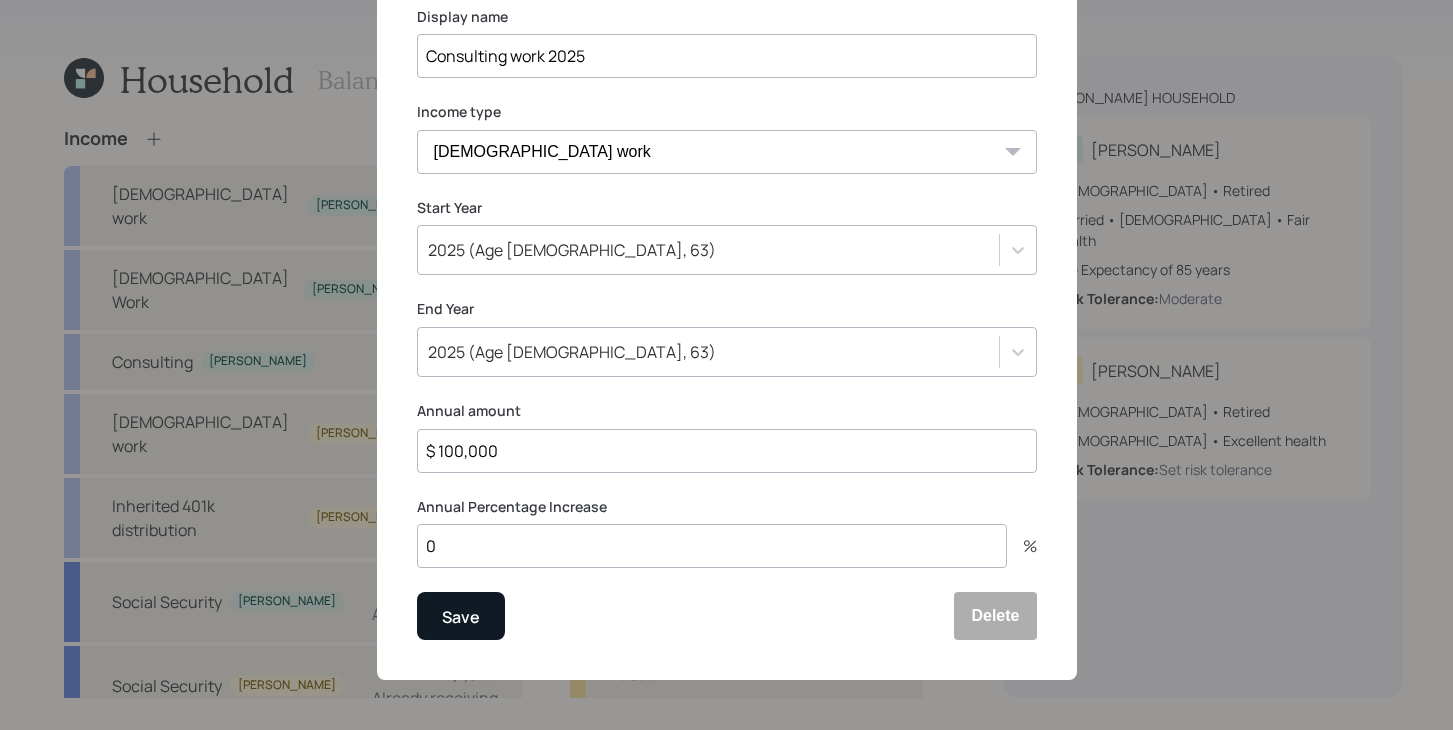 type on "Consulting work 2025" 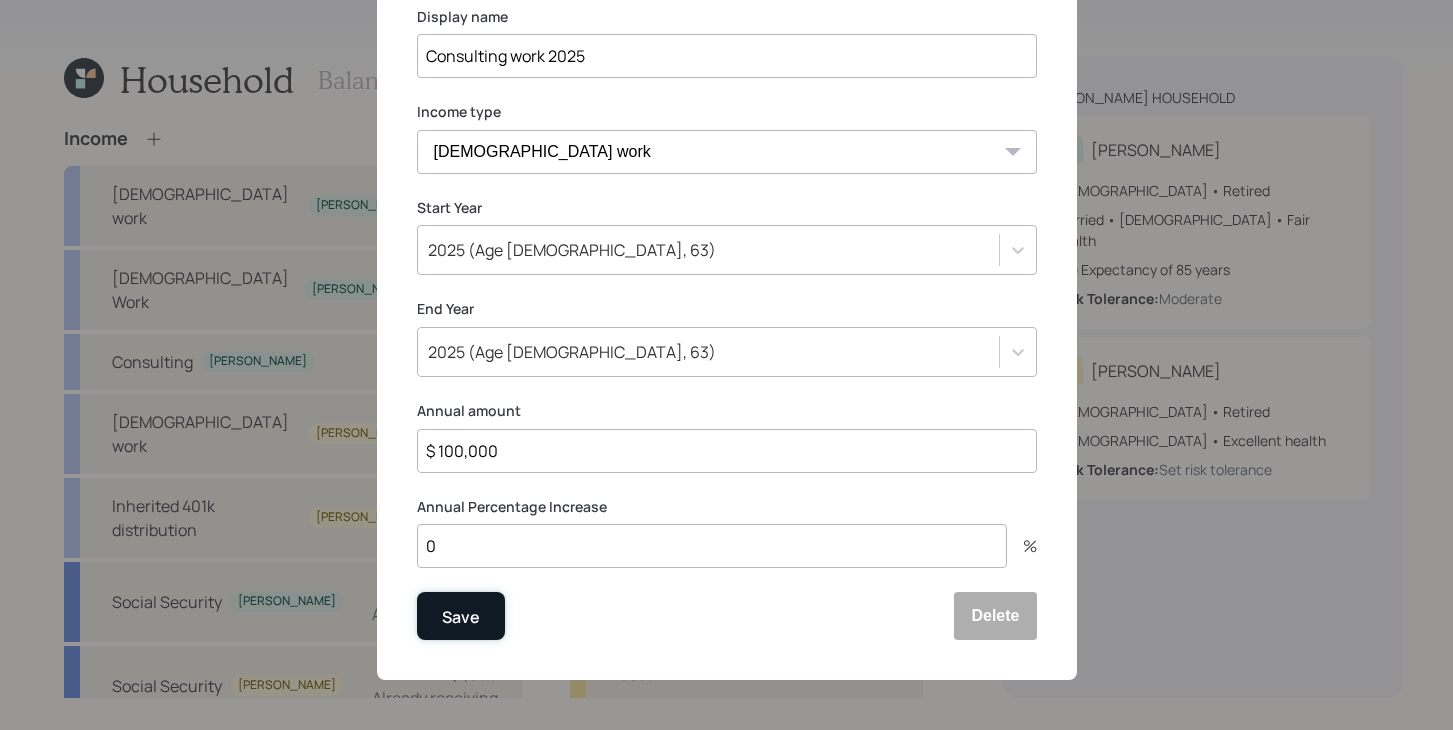 click on "Save" at bounding box center [461, 617] 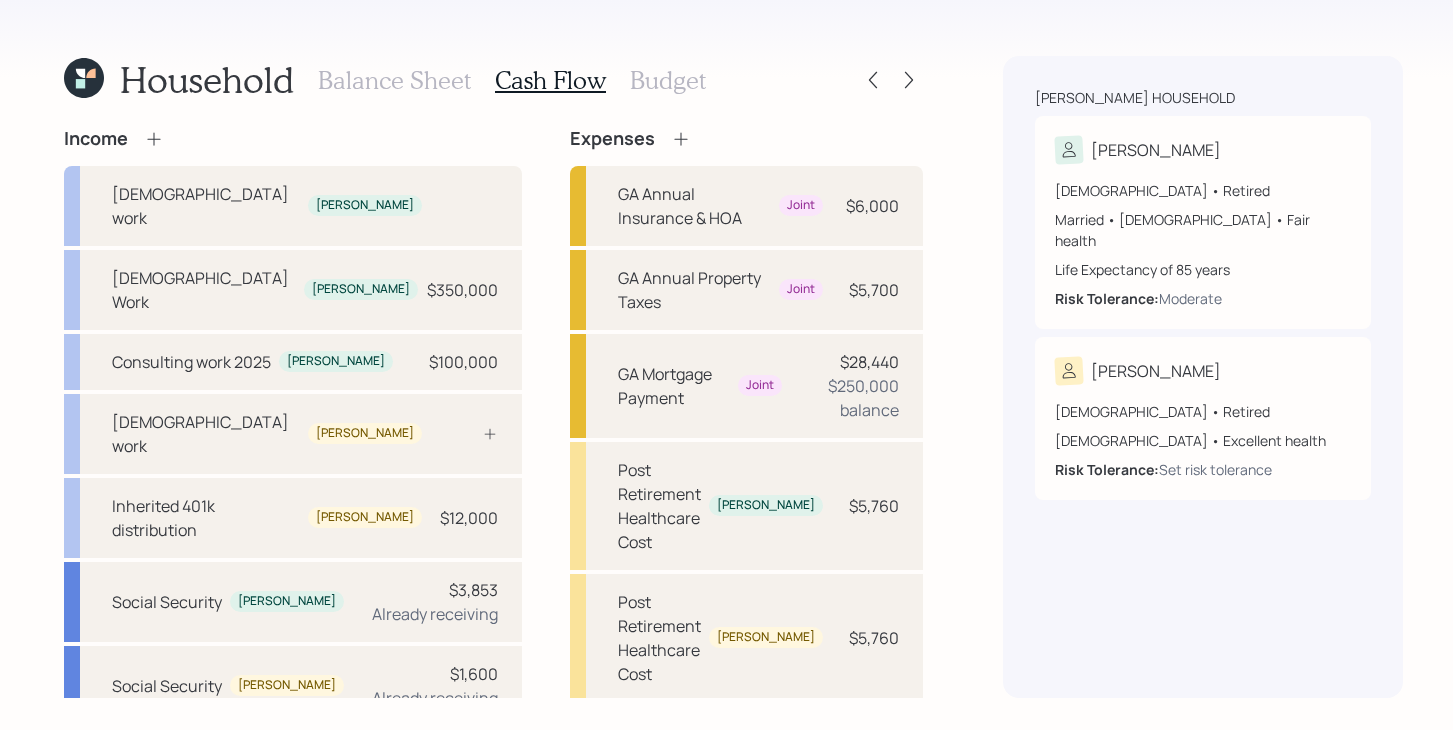 click 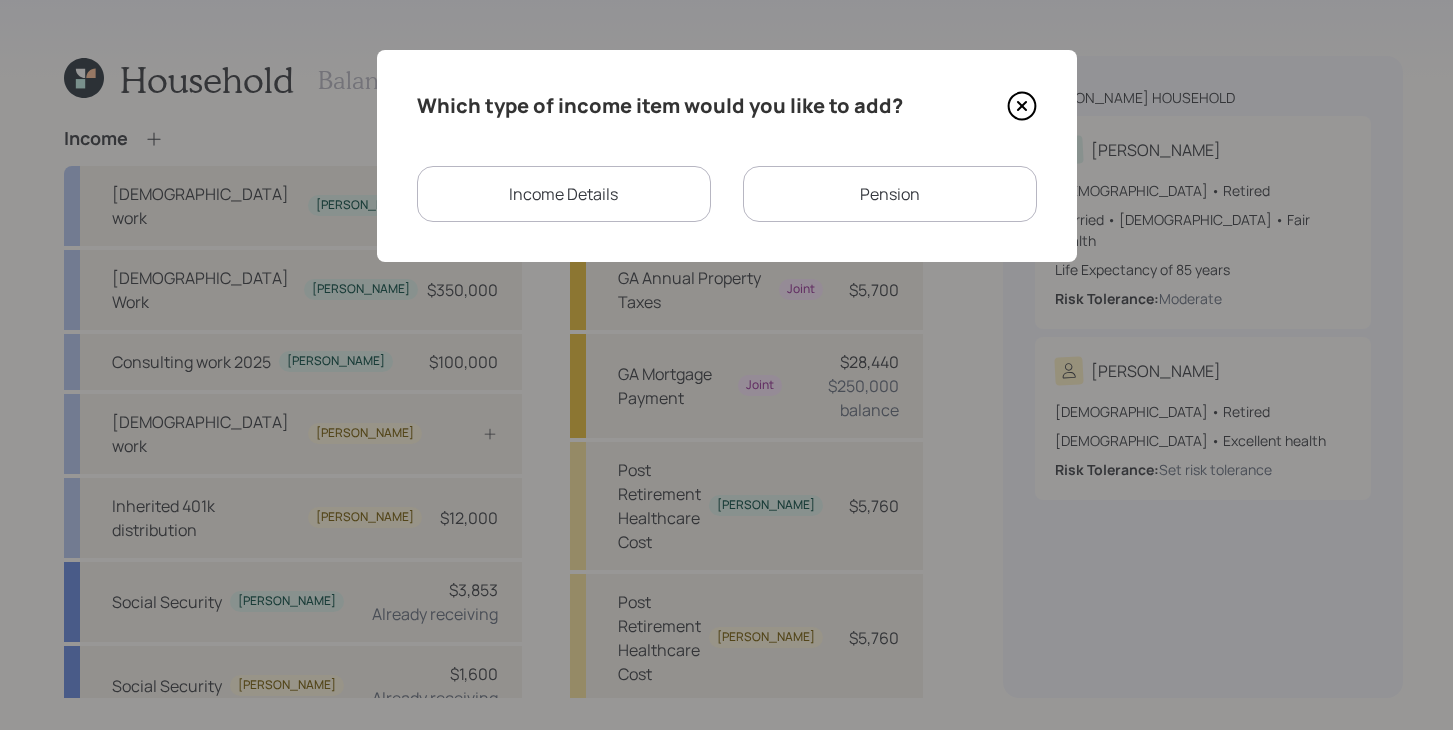 click on "Income Details" at bounding box center [564, 194] 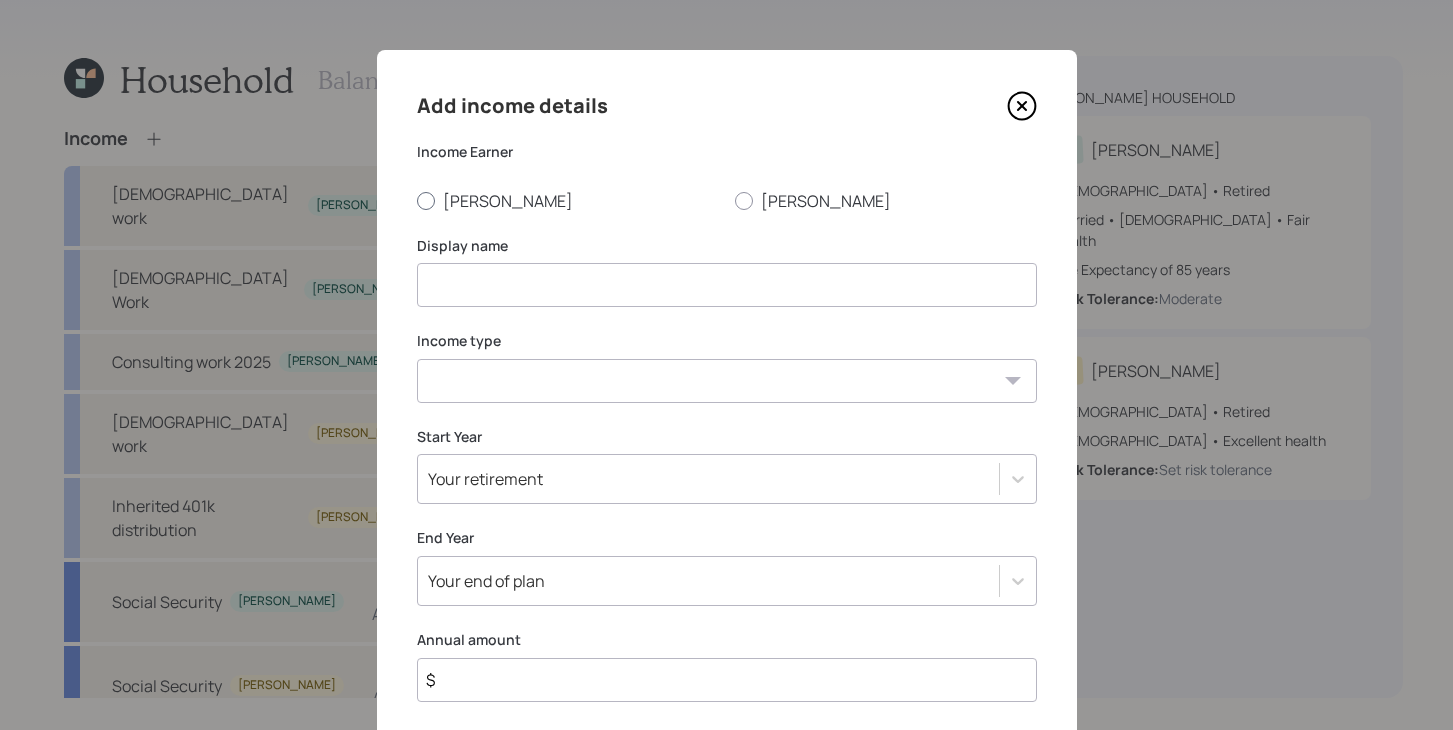 click on "[PERSON_NAME]" at bounding box center [568, 201] 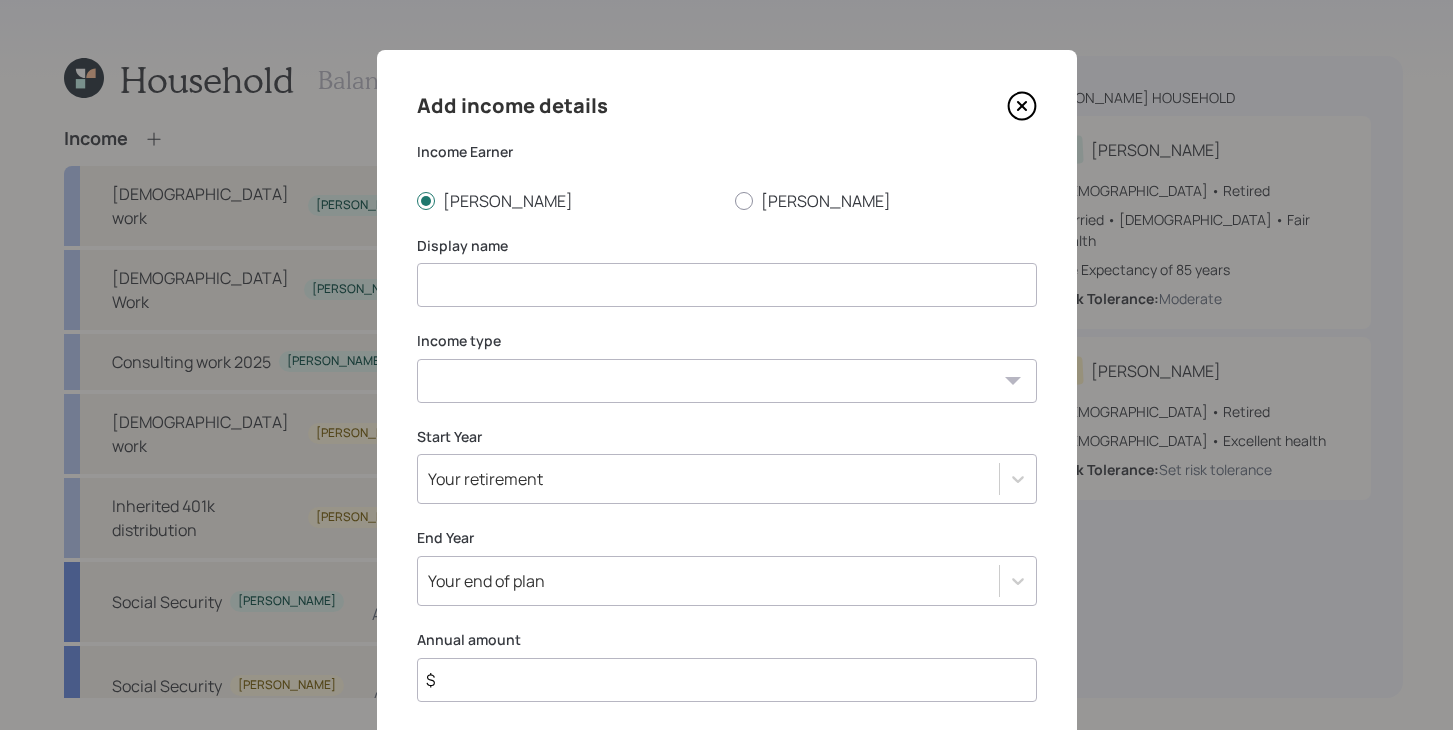 click at bounding box center (727, 285) 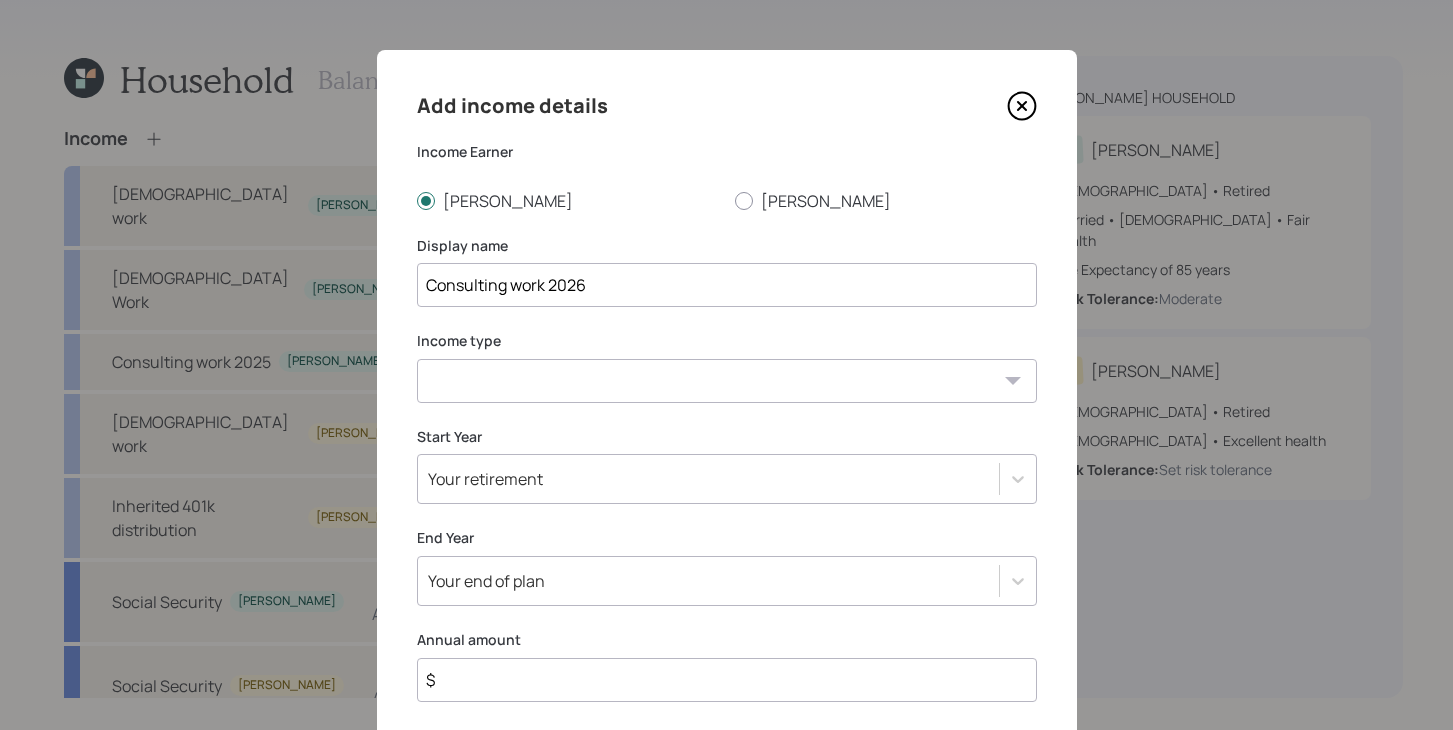 type on "Consulting work 2026" 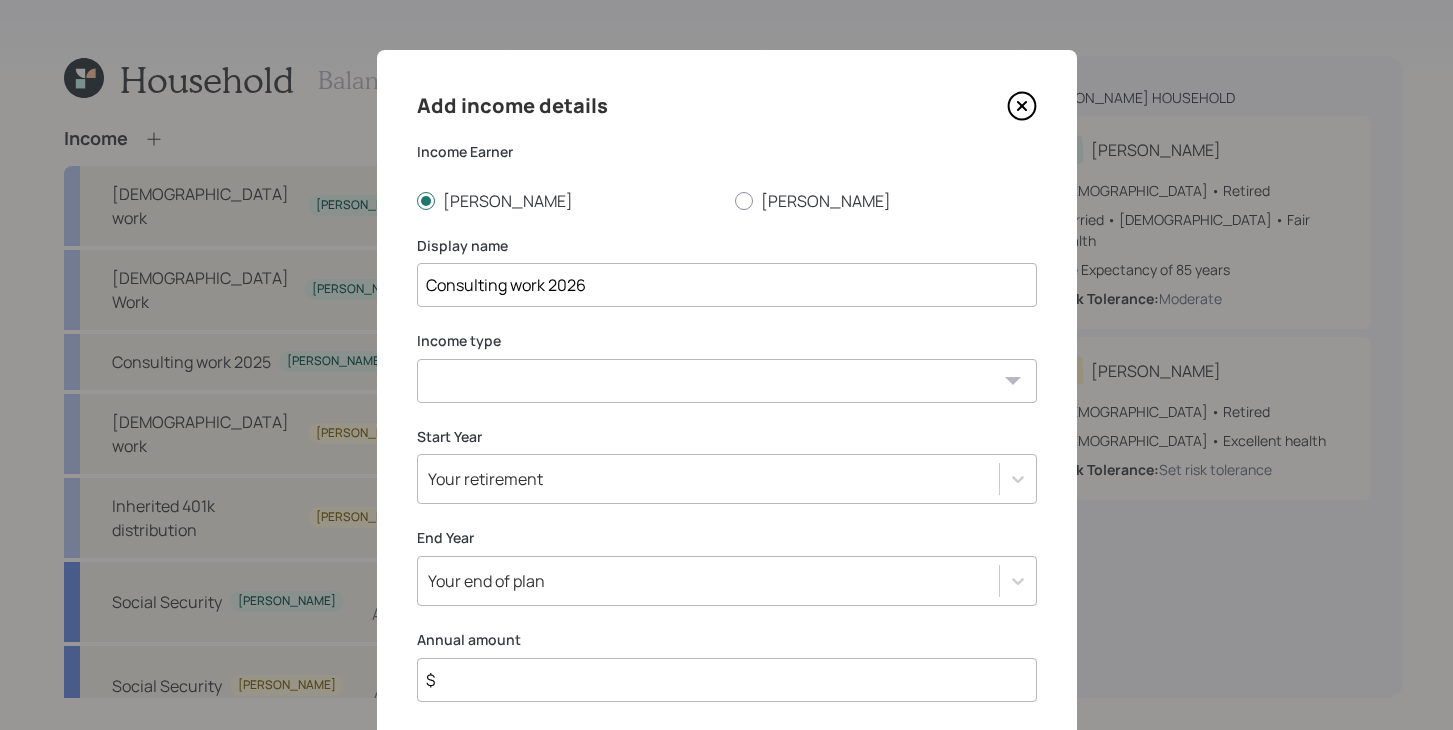 click on "[DEMOGRAPHIC_DATA] work [DEMOGRAPHIC_DATA] work Self employment Other" at bounding box center [727, 381] 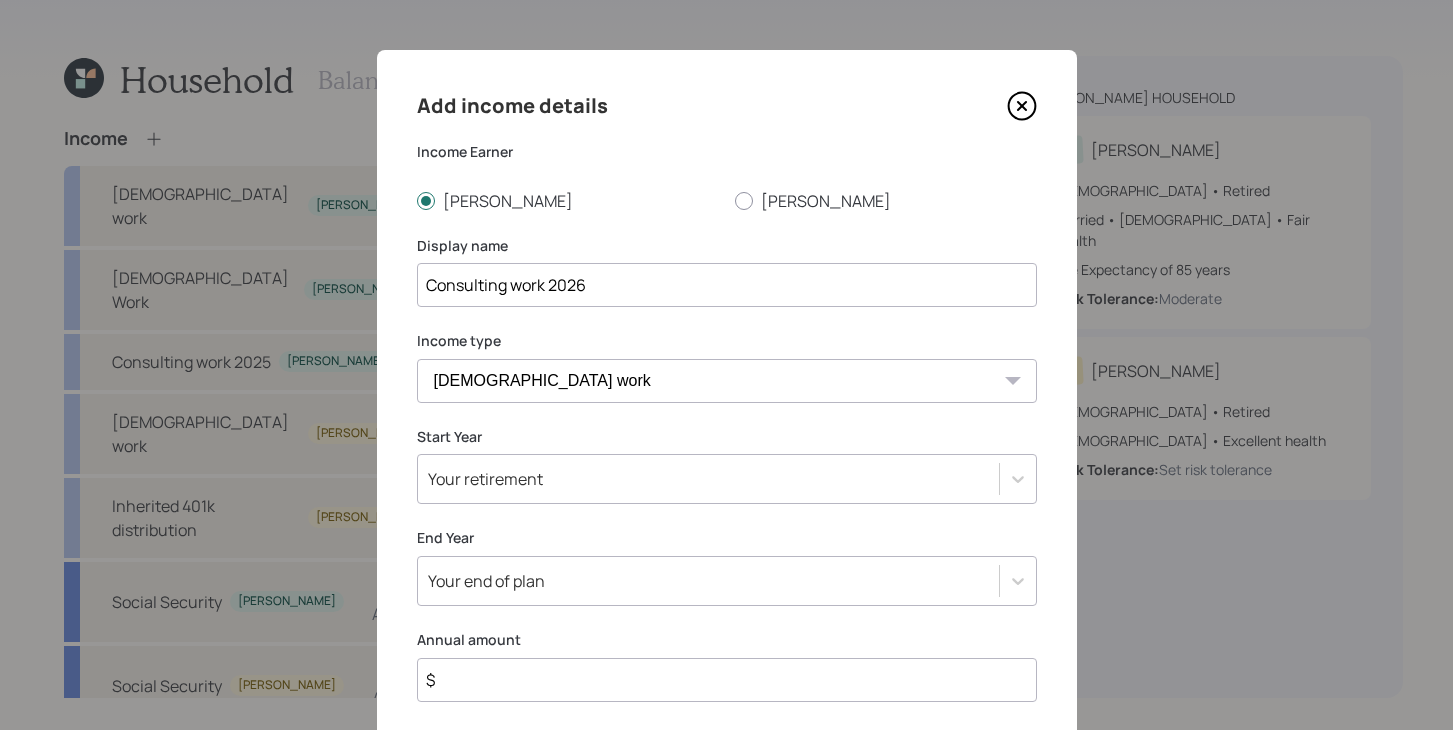 click on "[DEMOGRAPHIC_DATA] work [DEMOGRAPHIC_DATA] work Self employment Other" at bounding box center (727, 381) 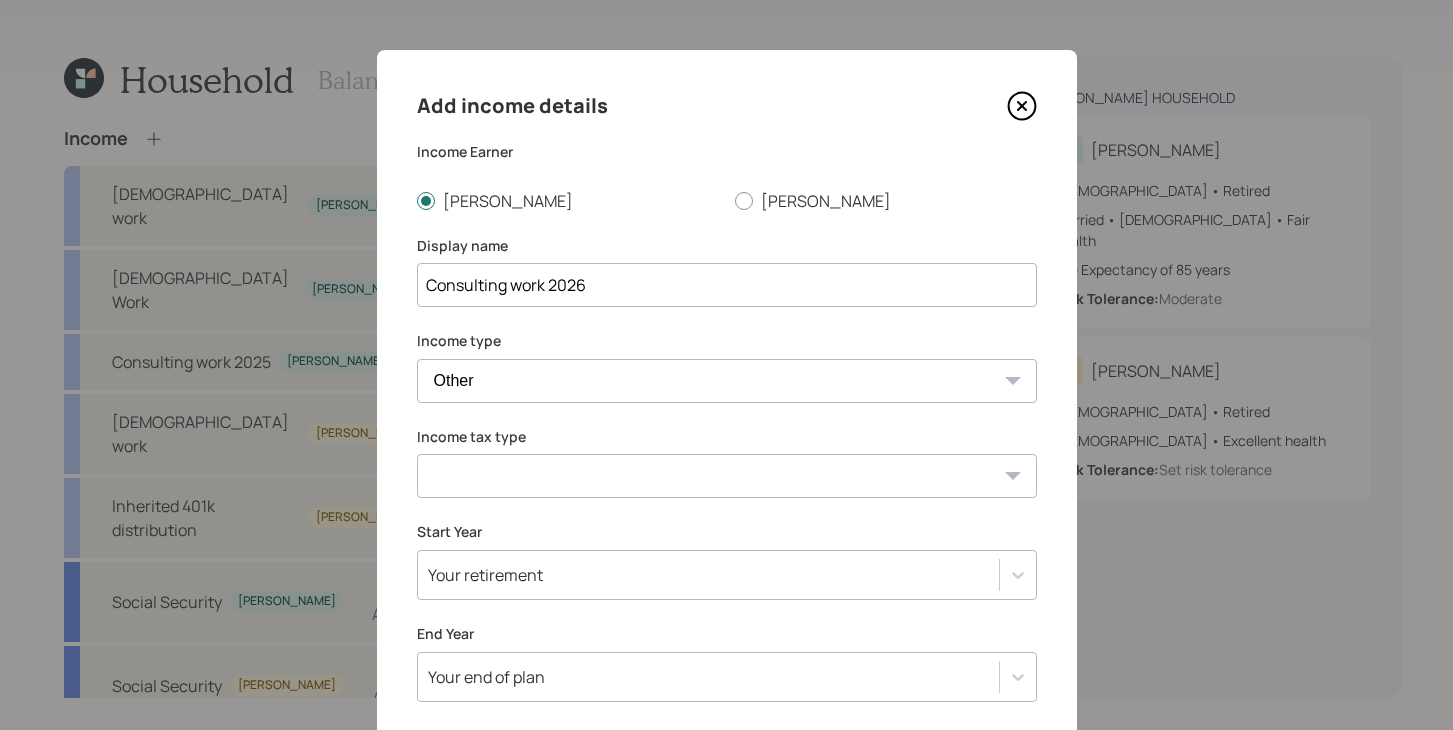 click on "Tax-free Earned Self Employment Alimony Royalties Pension / Annuity Interest Dividend Short-Term Gain Long-Term Gain Social Security" at bounding box center (727, 476) 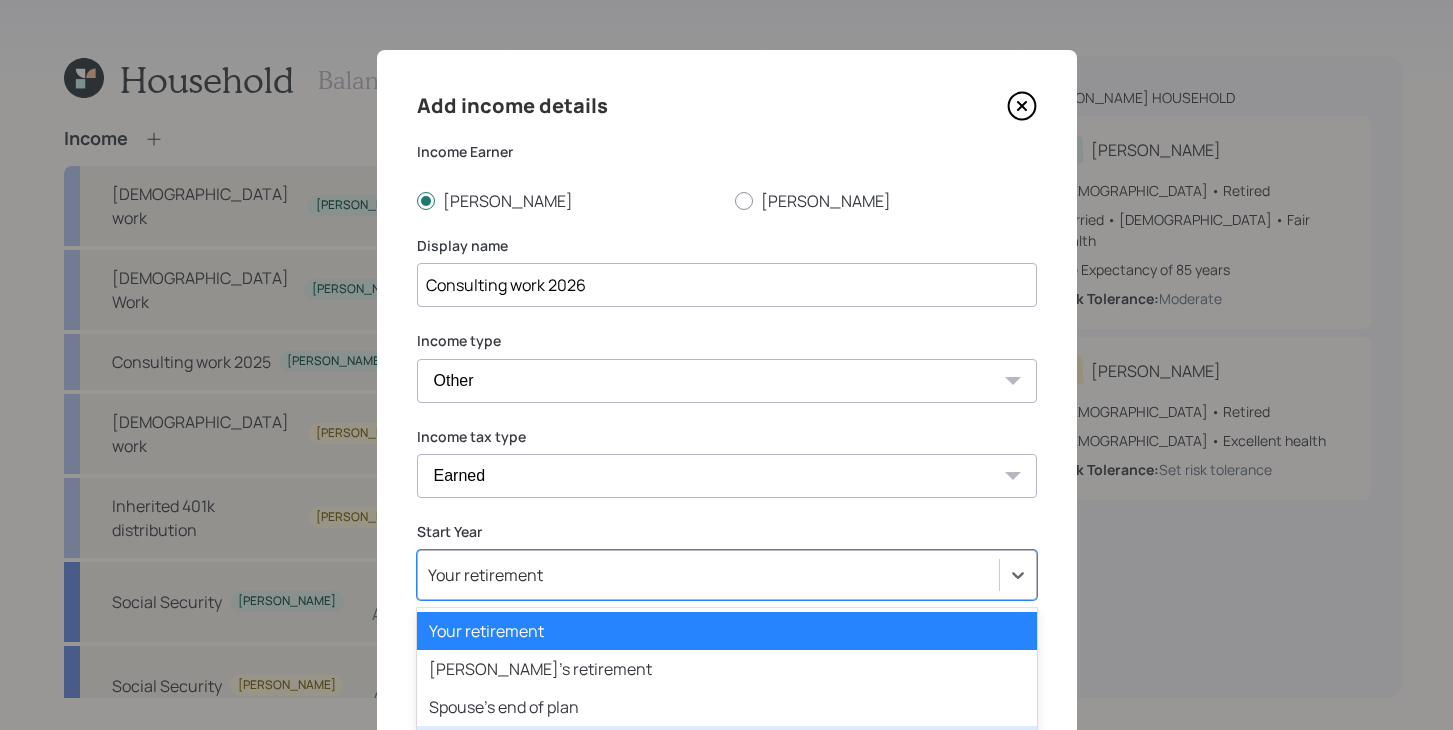 click on "option 2022 (Age [DEMOGRAPHIC_DATA], 60) focused, 4 of 81. 81 results available. Use Up and Down to choose options, press Enter to select the currently focused option, press Escape to exit the menu, press Tab to select the option and exit the menu. Your retirement Your retirement Spouse's retirement Spouse's end of plan 2022 (Age [DEMOGRAPHIC_DATA], 60) 2023 (Age [DEMOGRAPHIC_DATA], 61) 2024 (Age [DEMOGRAPHIC_DATA], 62) 2025 (Age [DEMOGRAPHIC_DATA], 63) 2026 (Age [DEMOGRAPHIC_DATA], 64) 2027 (Age [DEMOGRAPHIC_DATA], 65) 2028 (Age [DEMOGRAPHIC_DATA], 66) 2029 (Age [DEMOGRAPHIC_DATA], 67) 2030 (Age [DEMOGRAPHIC_DATA], 68) 2031 (Age [DEMOGRAPHIC_DATA], 69) 2032 (Age [DEMOGRAPHIC_DATA], 70) 2033 (Age [DEMOGRAPHIC_DATA], 71) 2034 (Age [DEMOGRAPHIC_DATA], 72) 2035 (Age [DEMOGRAPHIC_DATA], 73) 2036 (Age [DEMOGRAPHIC_DATA], 74) 2037 (Age [DEMOGRAPHIC_DATA], 75) 2038 (Age [DEMOGRAPHIC_DATA], 76) 2039 (Age [DEMOGRAPHIC_DATA], 77) 2040 (Age [DEMOGRAPHIC_DATA], 78) 2041 (Age [DEMOGRAPHIC_DATA], 79) 2042 (Age [DEMOGRAPHIC_DATA], 80) 2043 (Age [DEMOGRAPHIC_DATA], 81) 2044 (Age [DEMOGRAPHIC_DATA], 82) 2045 (Age [DEMOGRAPHIC_DATA], 83) 2046 (Age [DEMOGRAPHIC_DATA], 84) 2047 (Age [DEMOGRAPHIC_DATA], 85) 2048 (Age [DEMOGRAPHIC_DATA], 86) 2049 (Age [DEMOGRAPHIC_DATA], 87) 2050 (Age [DEMOGRAPHIC_DATA], 88) 2051 (Age [DEMOGRAPHIC_DATA], 89) 2052 (Age [DEMOGRAPHIC_DATA], 90) 2053 (Age [DEMOGRAPHIC_DATA], 91) 2054 (Age [DEMOGRAPHIC_DATA], 92) 2055 (Age [DEMOGRAPHIC_DATA], 93) 2056 (Age [DEMOGRAPHIC_DATA], 94) 2057 (Age [DEMOGRAPHIC_DATA], 95) 2058 (Age [DEMOGRAPHIC_DATA], 96) 2059 (Age [DEMOGRAPHIC_DATA], 97) 2060 (Age [DEMOGRAPHIC_DATA], 98)" at bounding box center (727, 575) 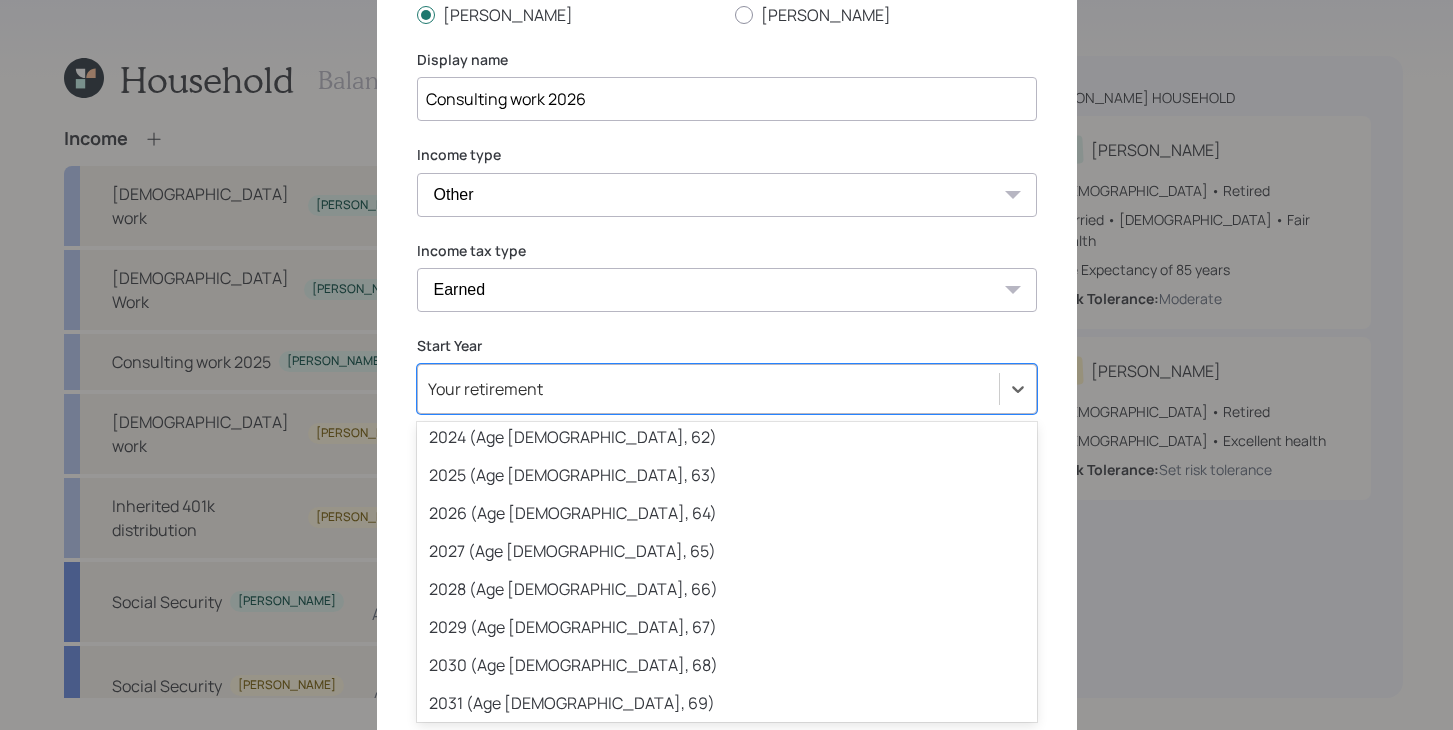 scroll, scrollTop: 261, scrollLeft: 0, axis: vertical 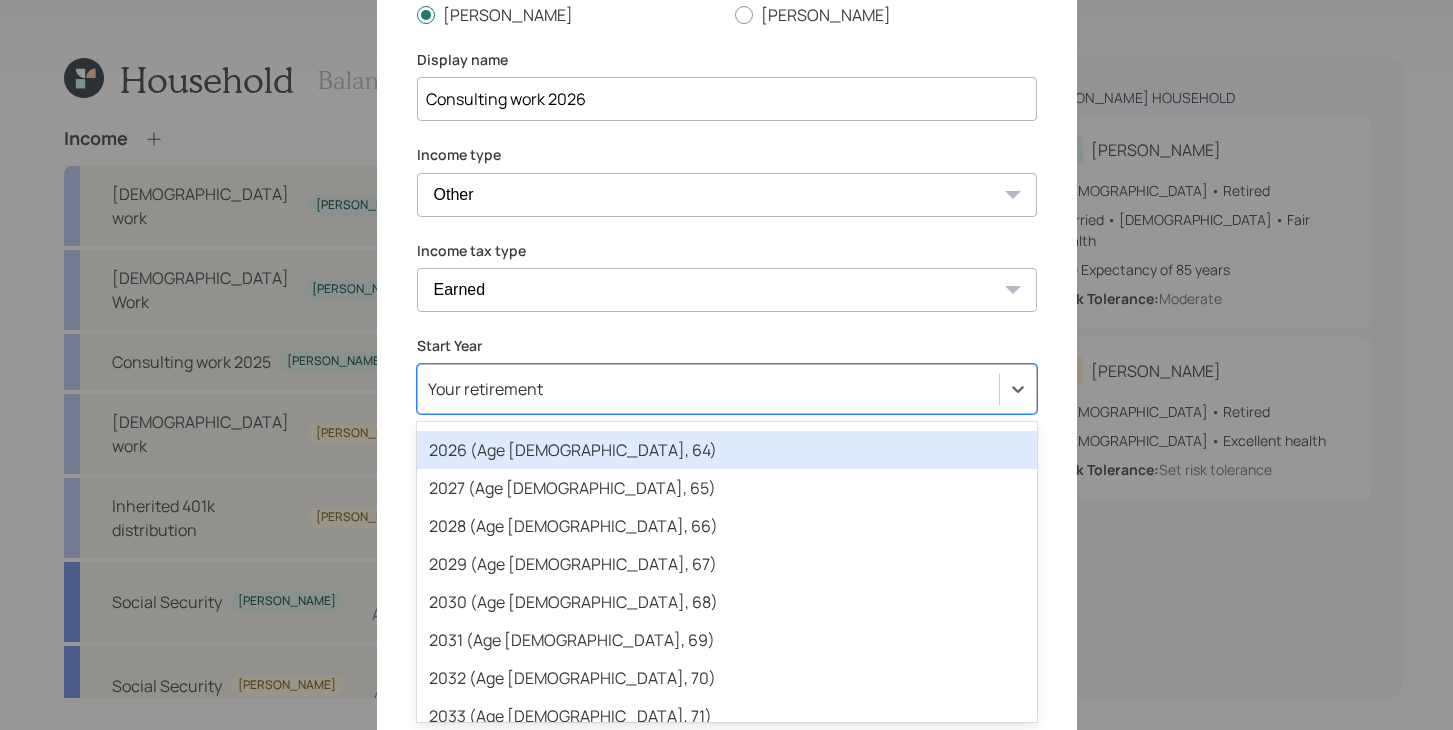 click on "2026 (Age [DEMOGRAPHIC_DATA], 64)" at bounding box center [727, 450] 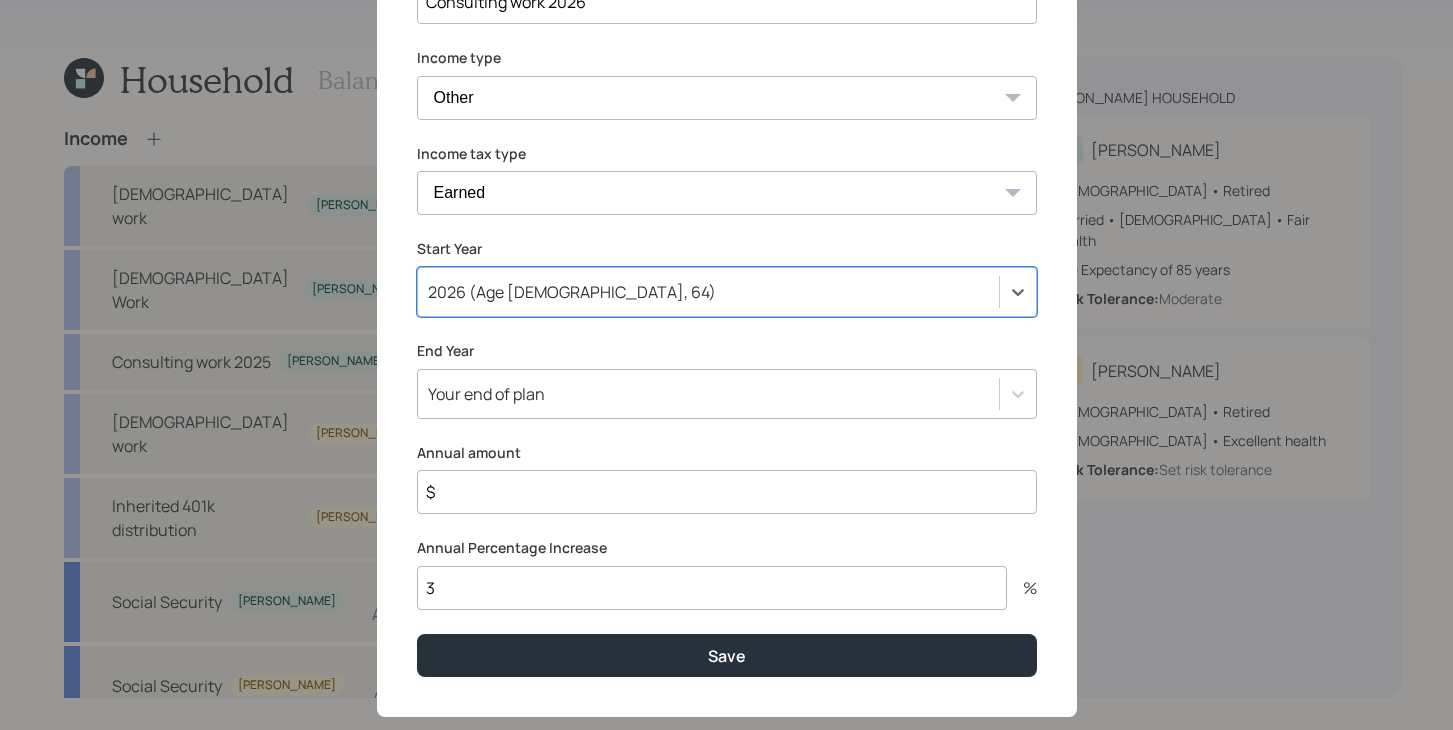 scroll, scrollTop: 284, scrollLeft: 0, axis: vertical 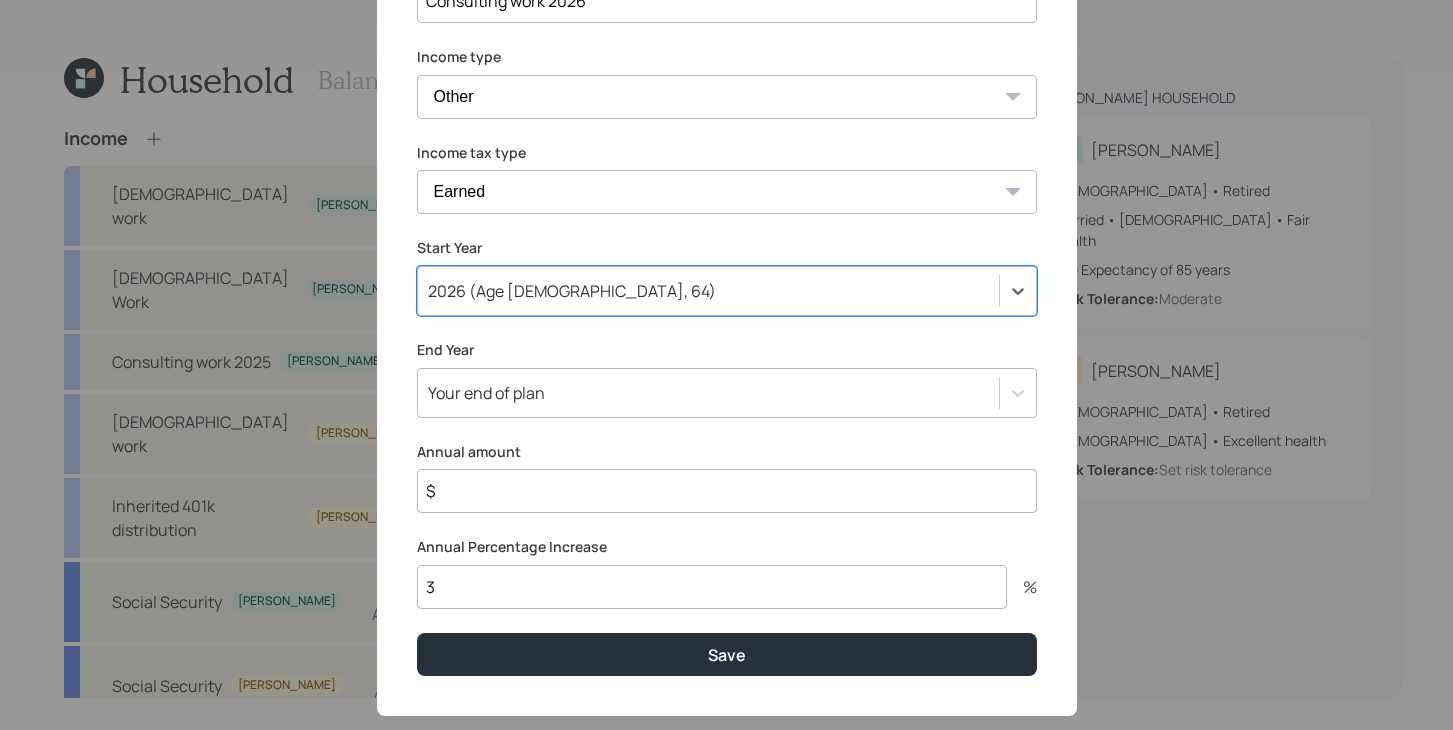 click on "Your end of plan" at bounding box center (708, 393) 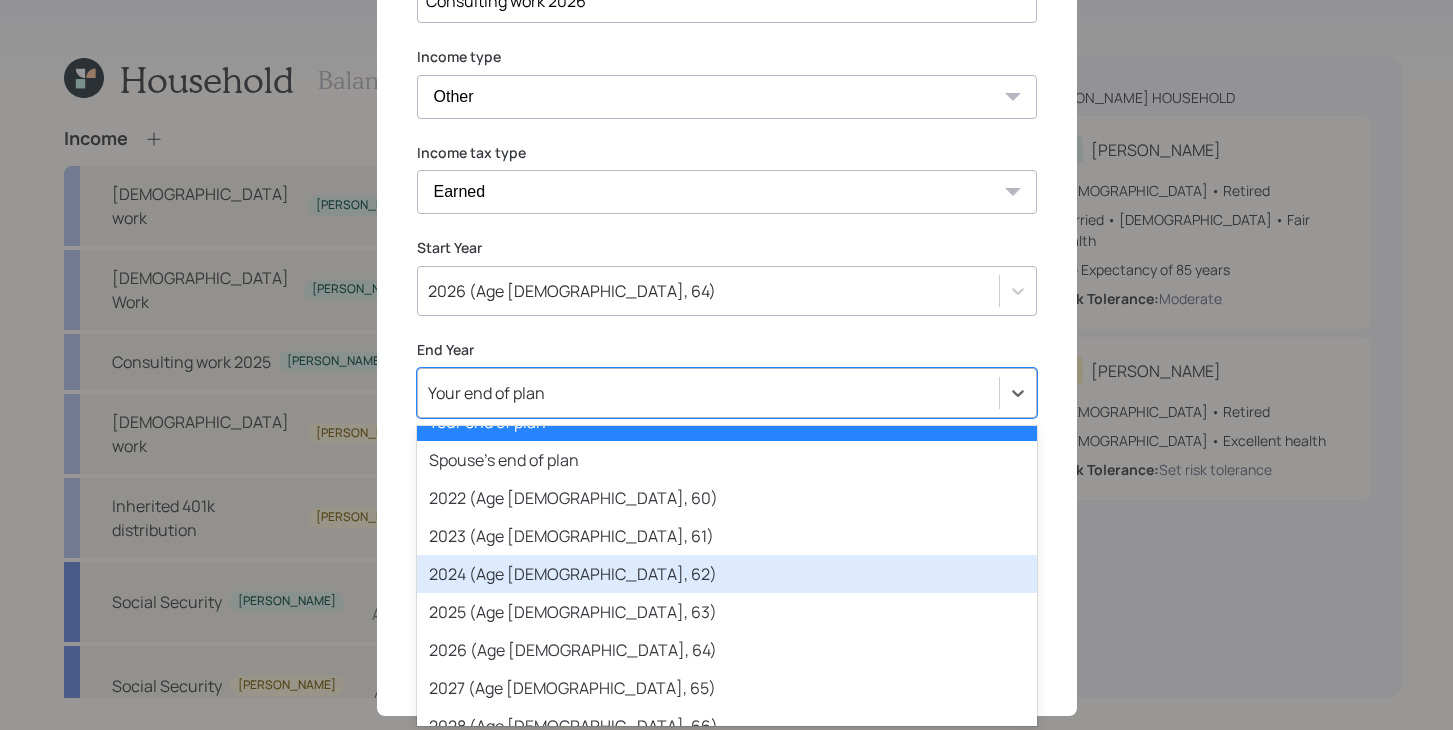 scroll, scrollTop: 137, scrollLeft: 0, axis: vertical 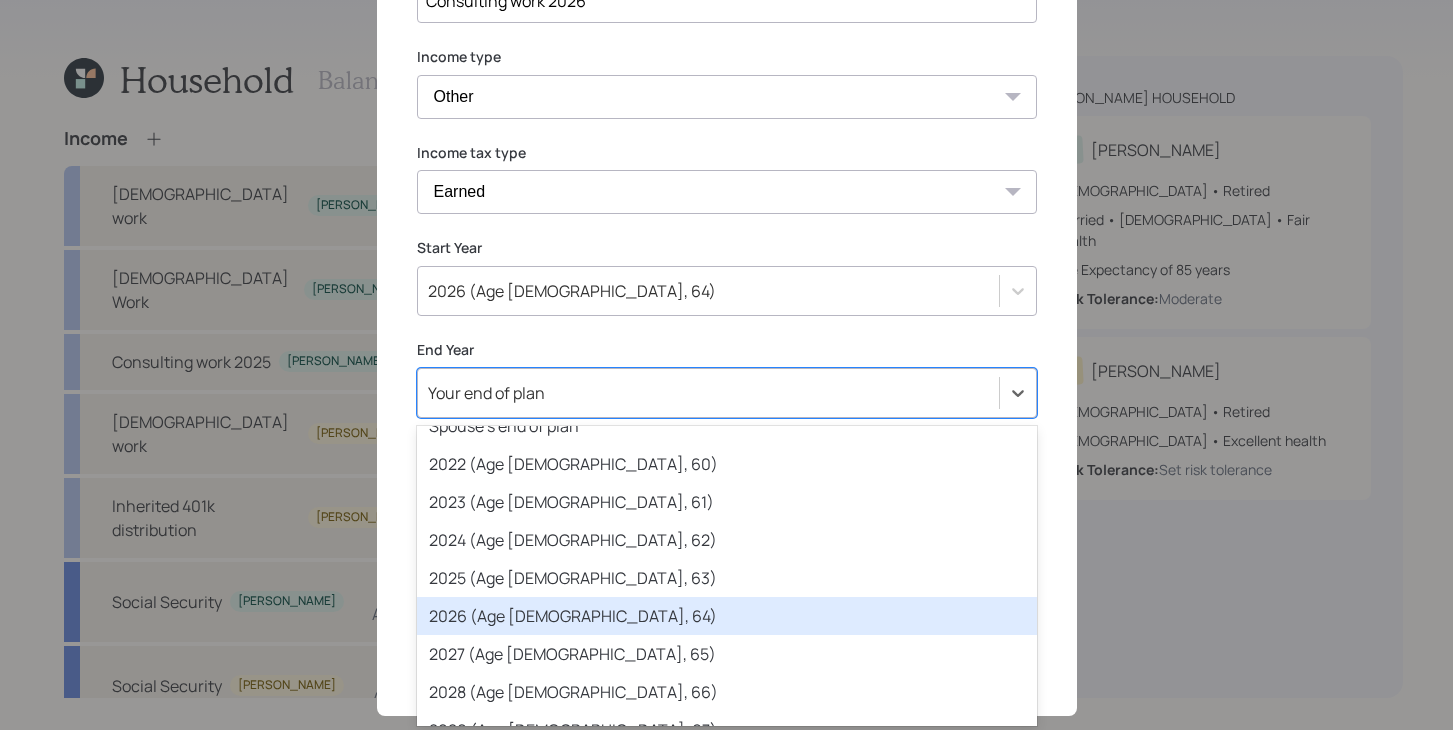 click on "2026 (Age [DEMOGRAPHIC_DATA], 64)" at bounding box center [727, 616] 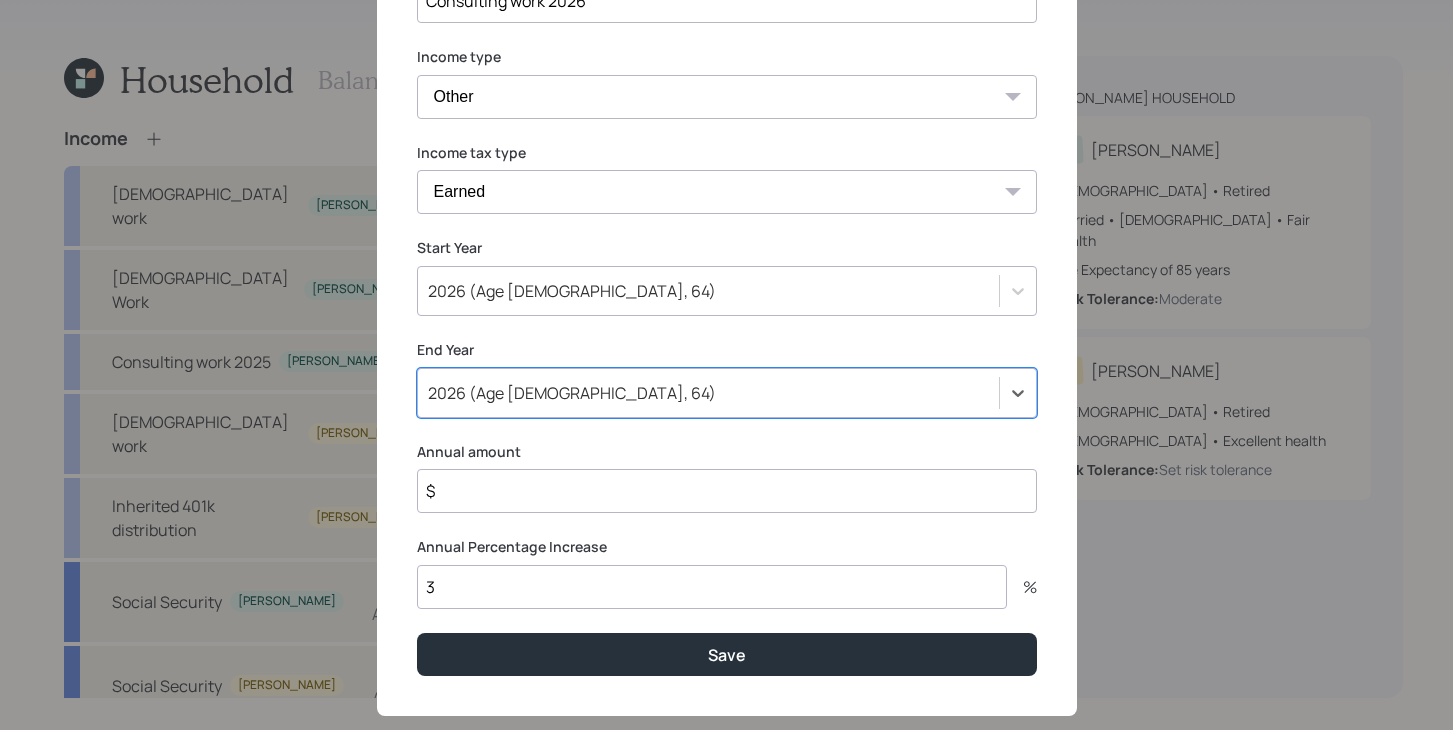 click on "$" at bounding box center (727, 491) 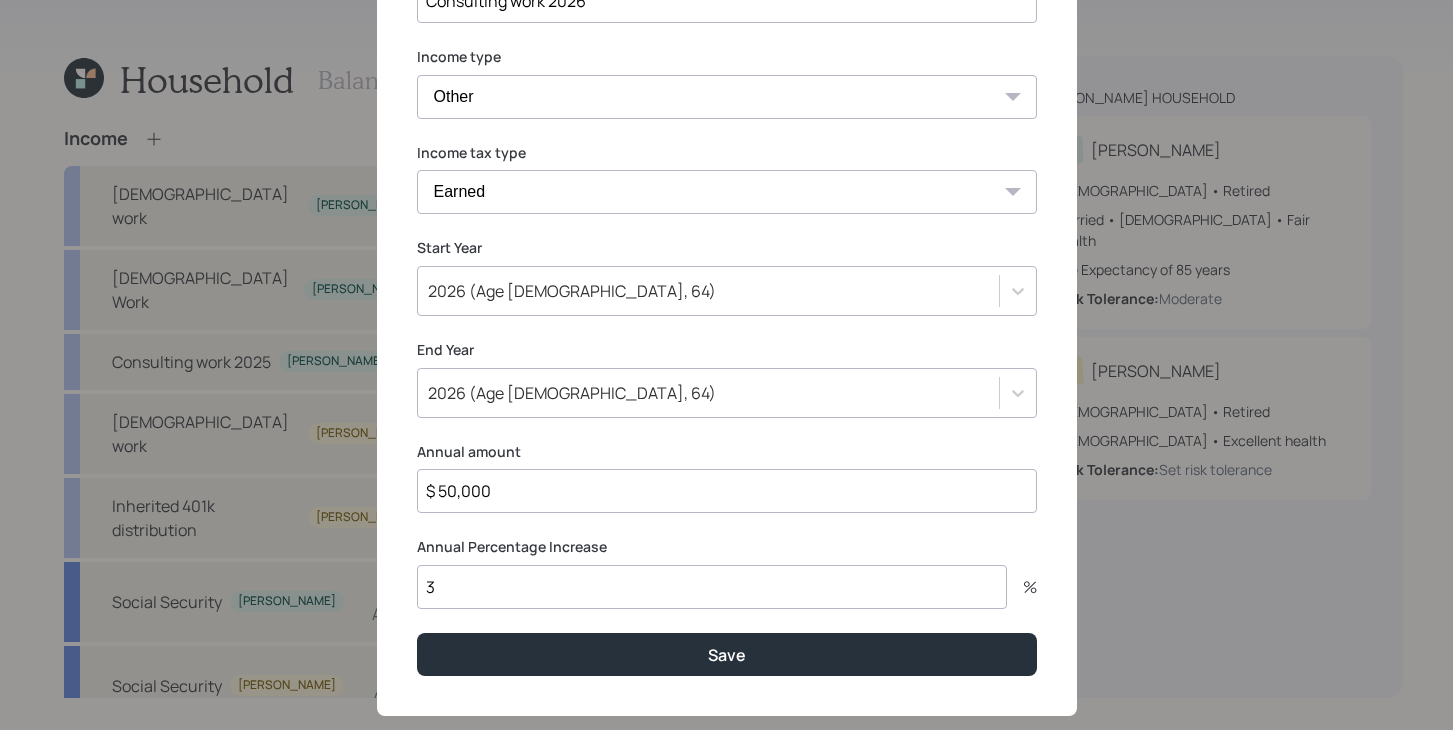 type on "$ 50,000" 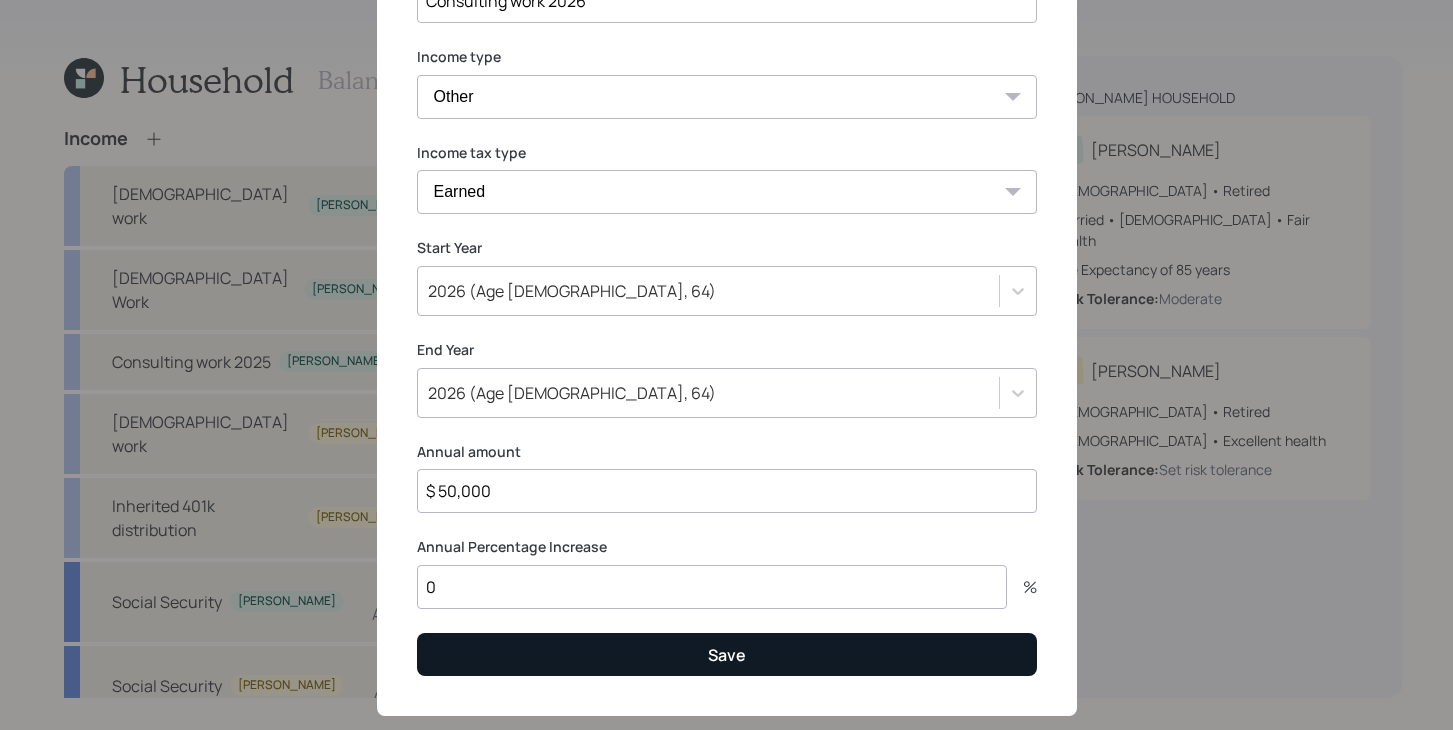 type on "0" 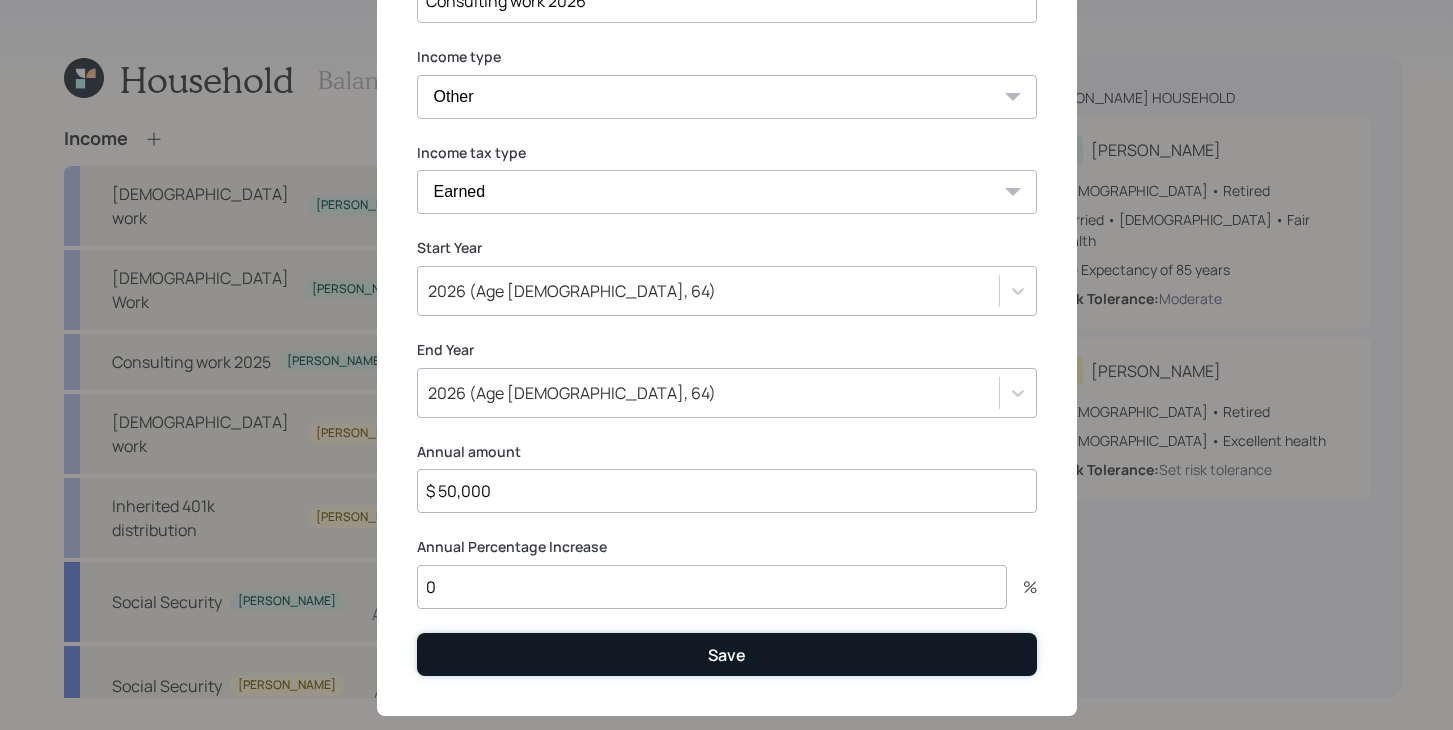 click on "Save" at bounding box center (727, 654) 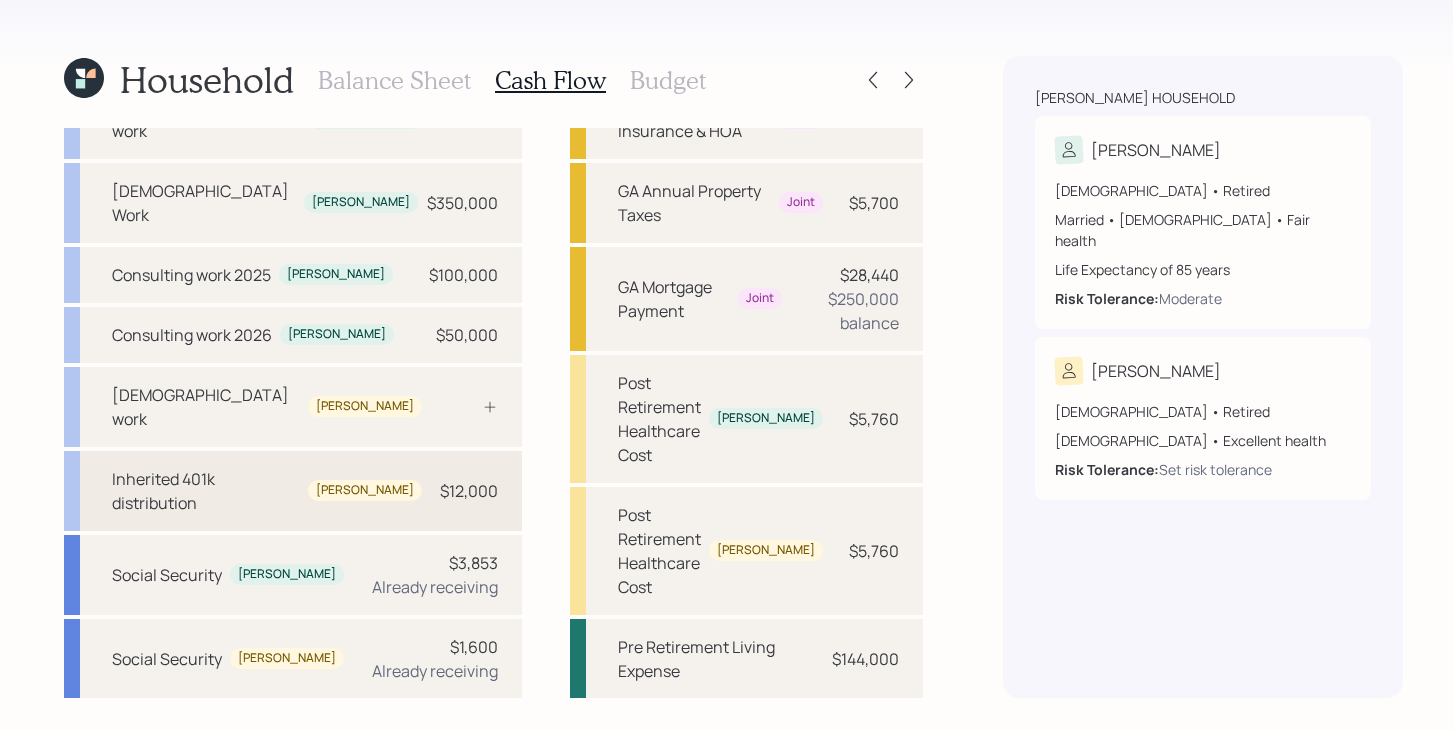 scroll, scrollTop: 99, scrollLeft: 0, axis: vertical 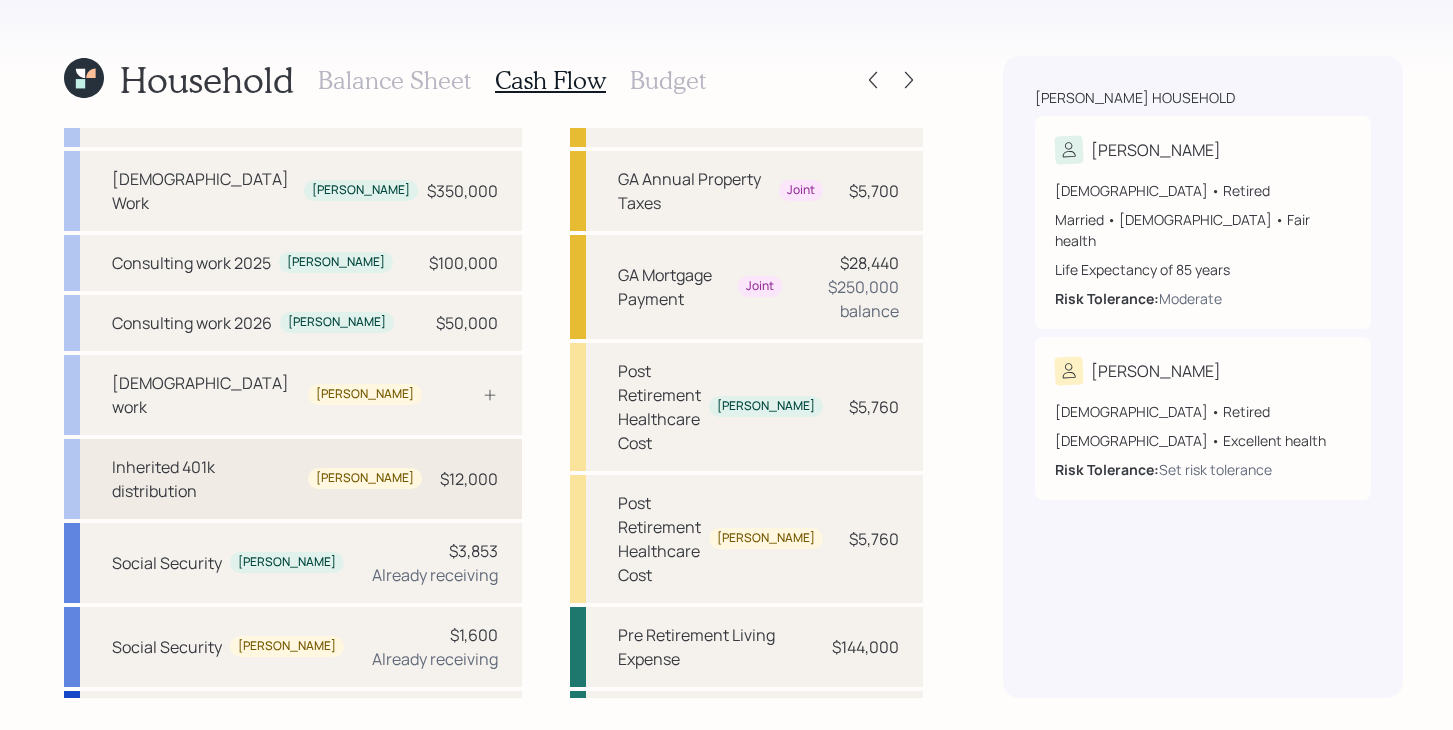 click on "Inherited 401k distribution" at bounding box center [206, 479] 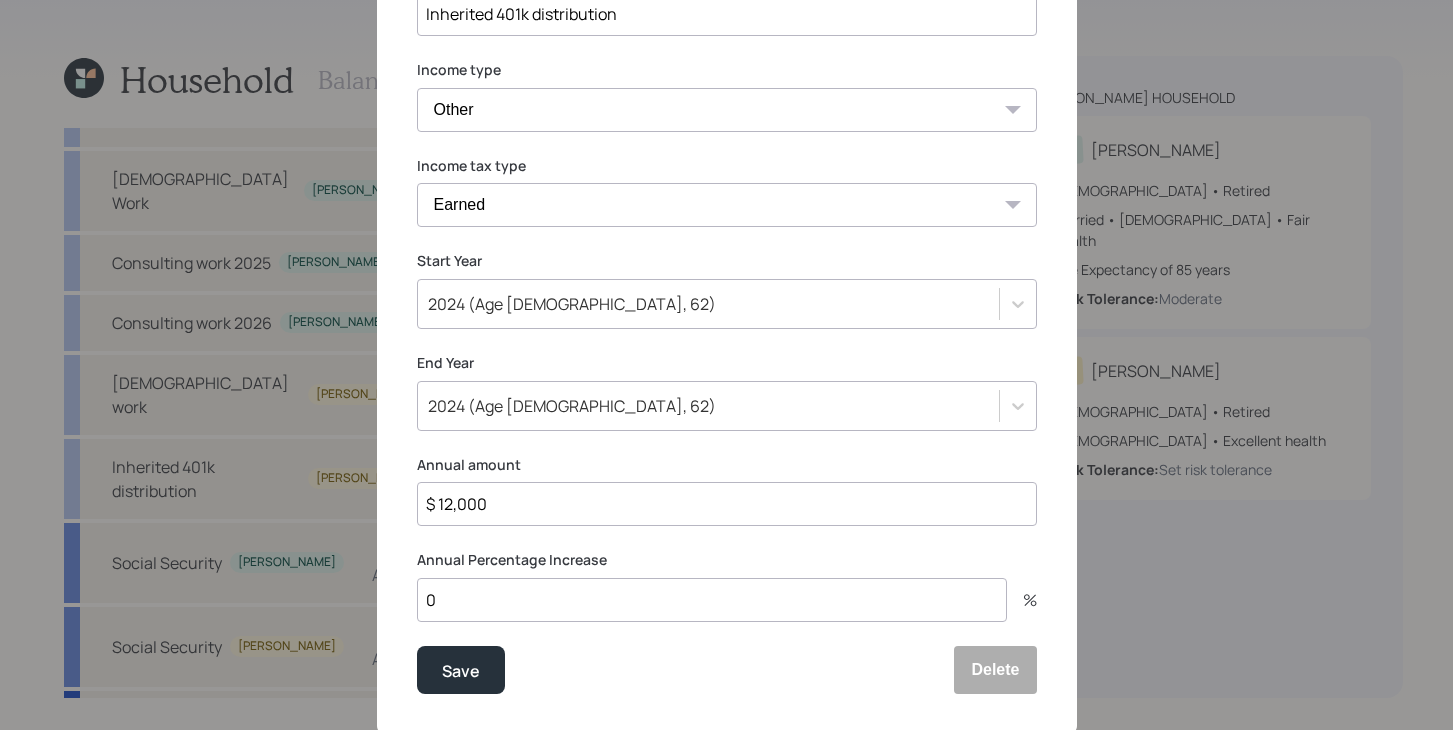 scroll, scrollTop: 273, scrollLeft: 0, axis: vertical 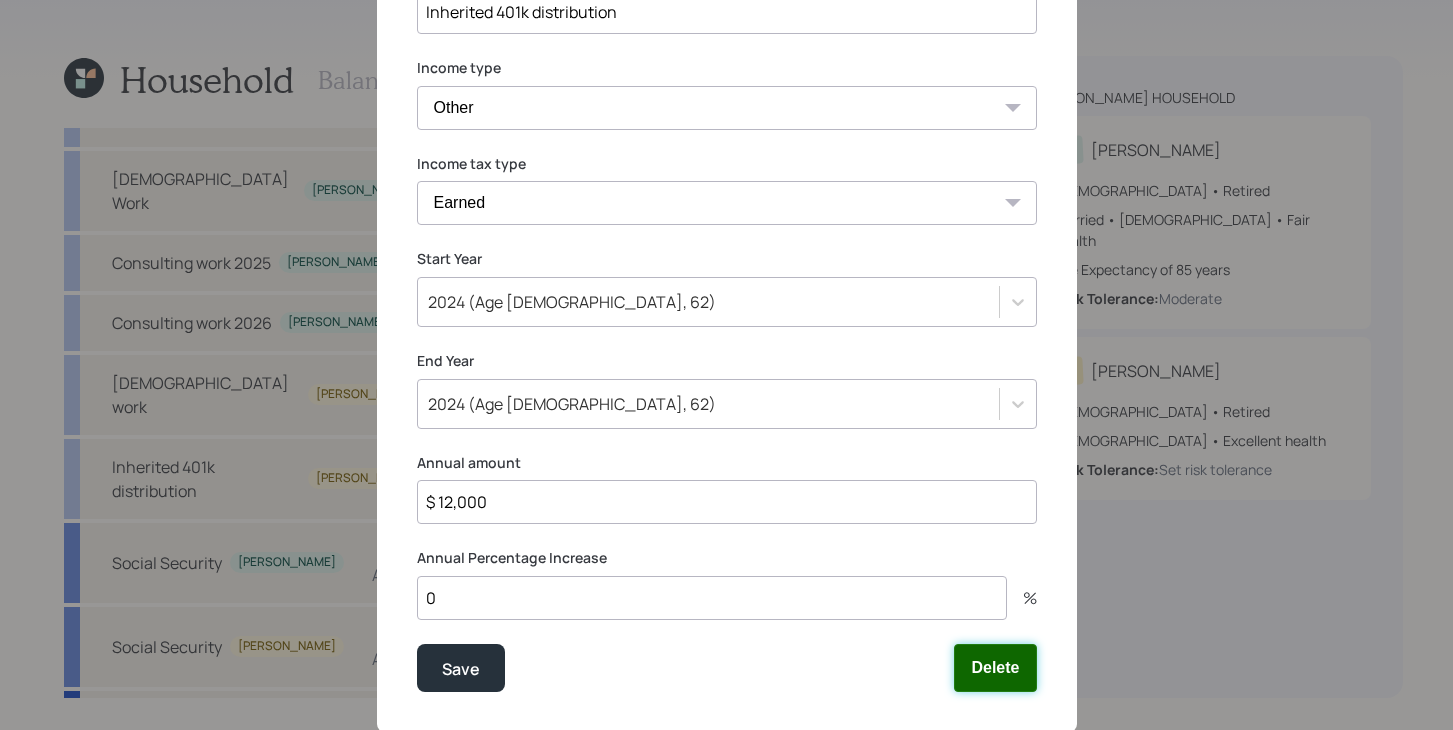 click on "Delete" at bounding box center (995, 668) 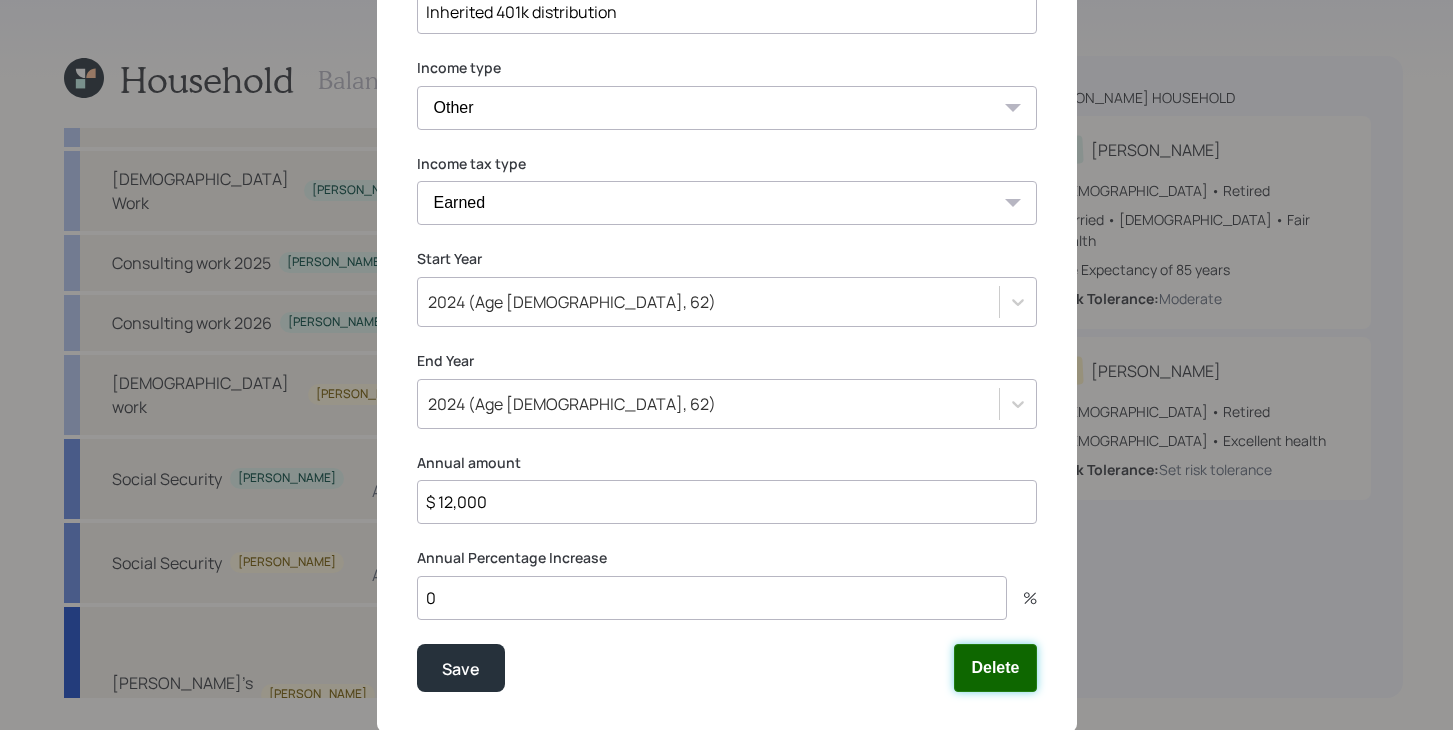 scroll, scrollTop: 39, scrollLeft: 0, axis: vertical 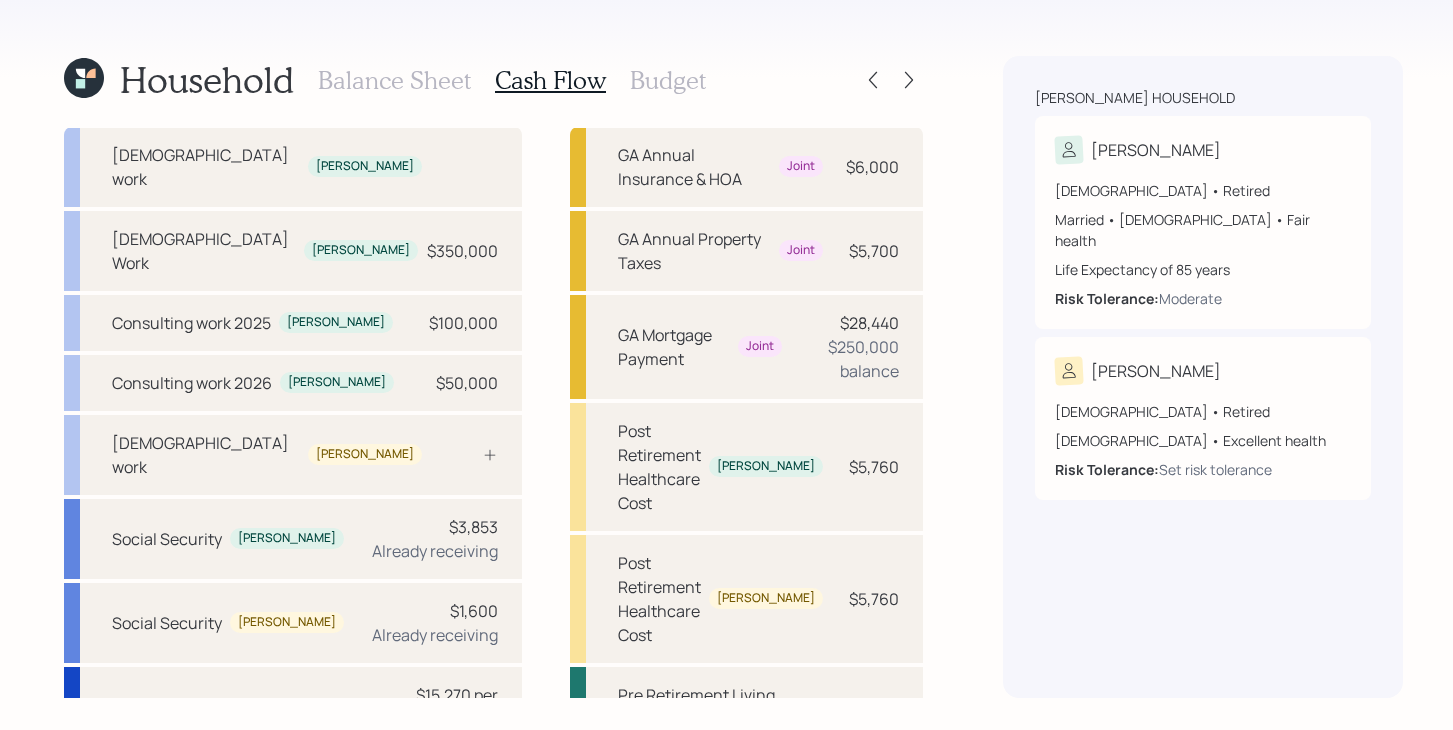 click on "Post Retirement Living Expense" at bounding box center [720, 791] 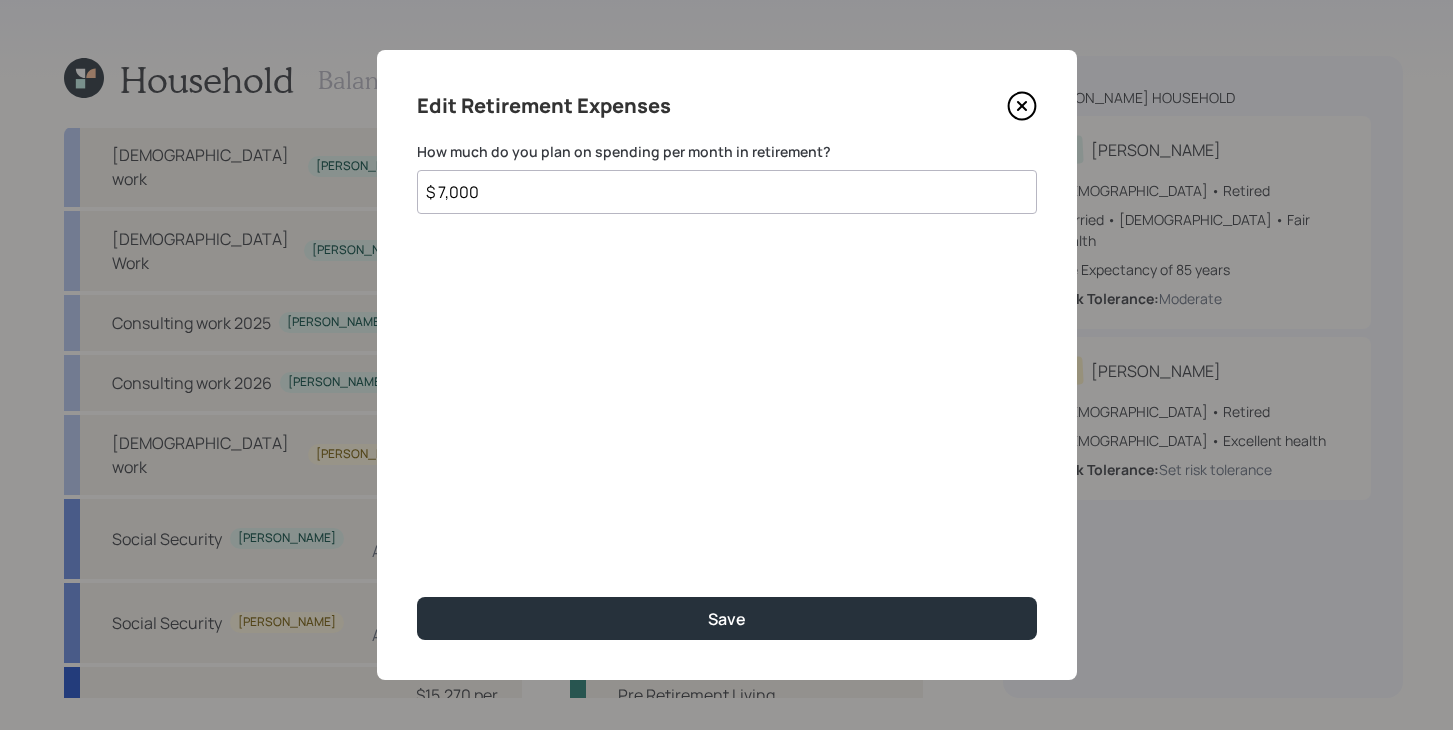 click 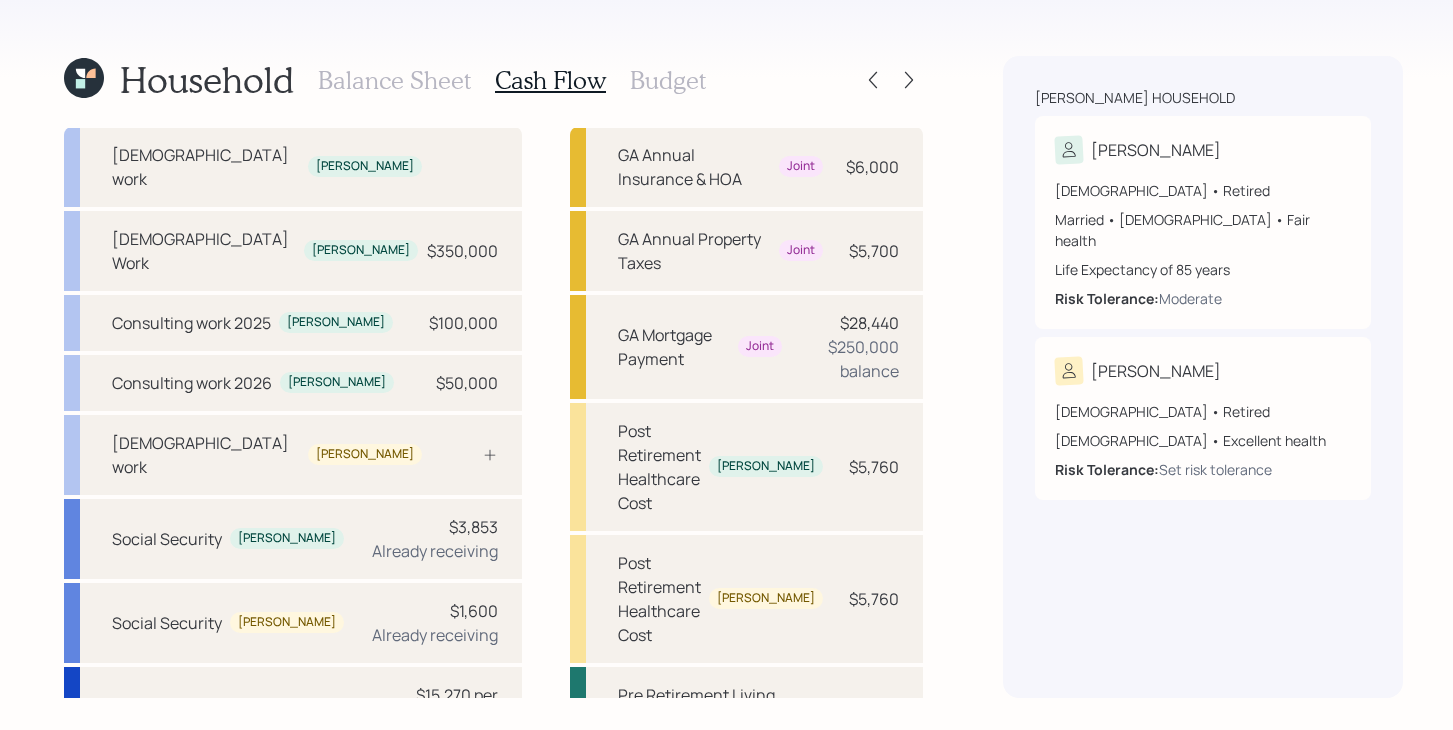 click on "Budget" at bounding box center [668, 80] 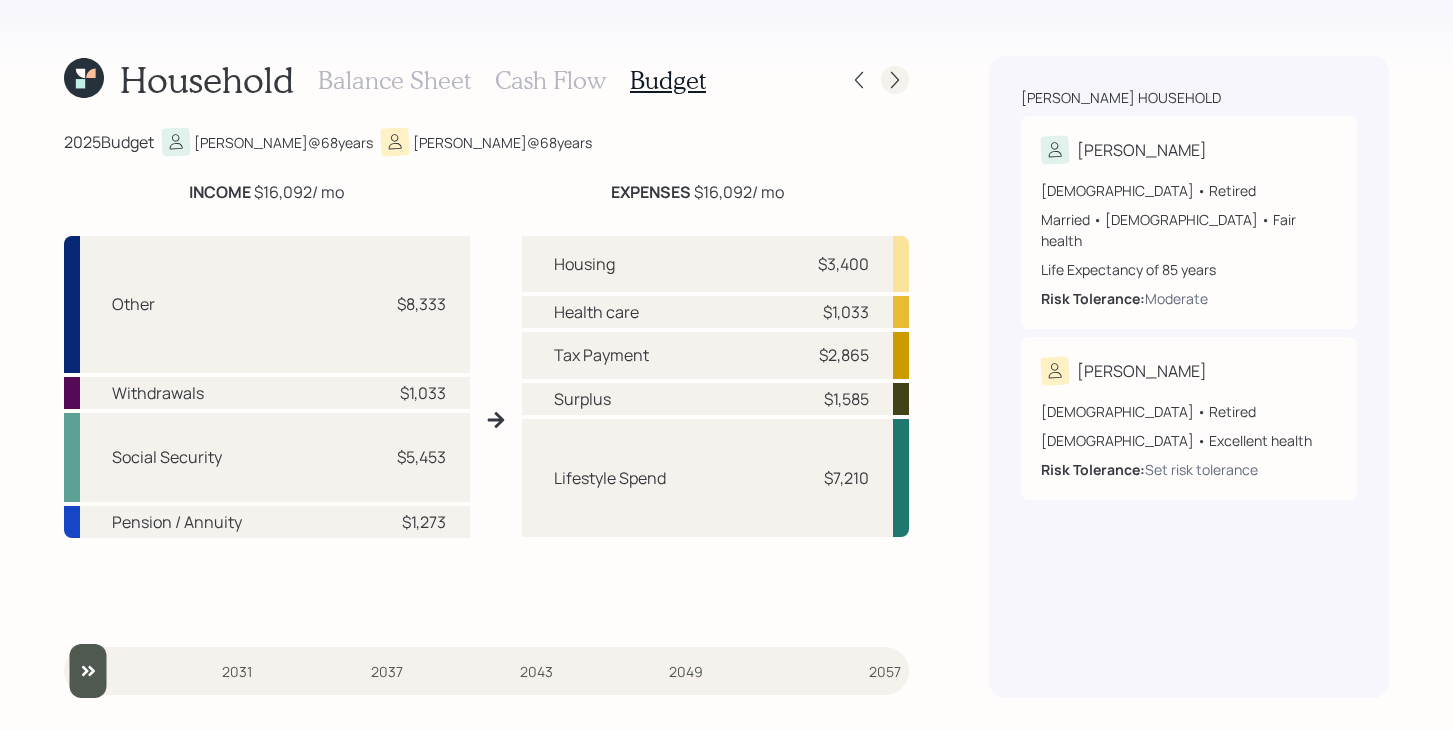 click 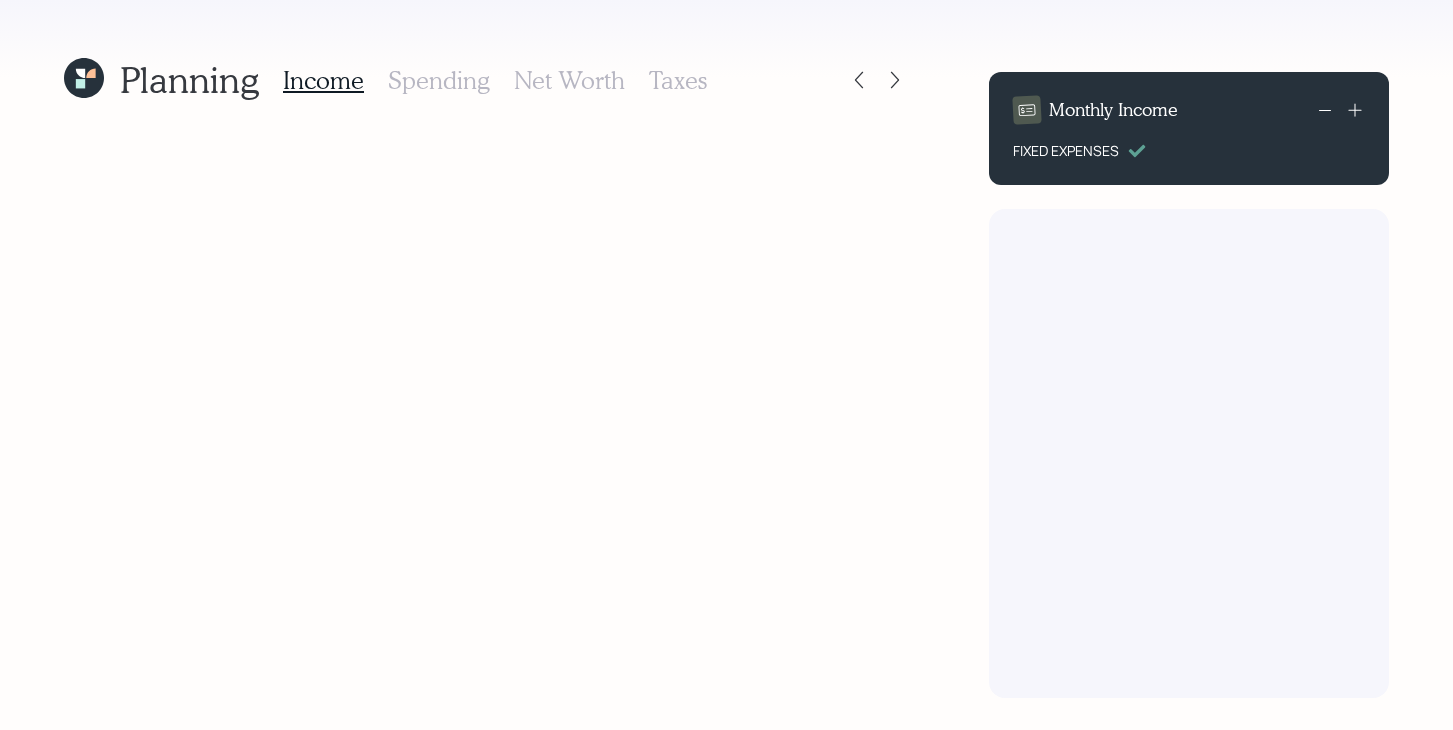scroll, scrollTop: 0, scrollLeft: 0, axis: both 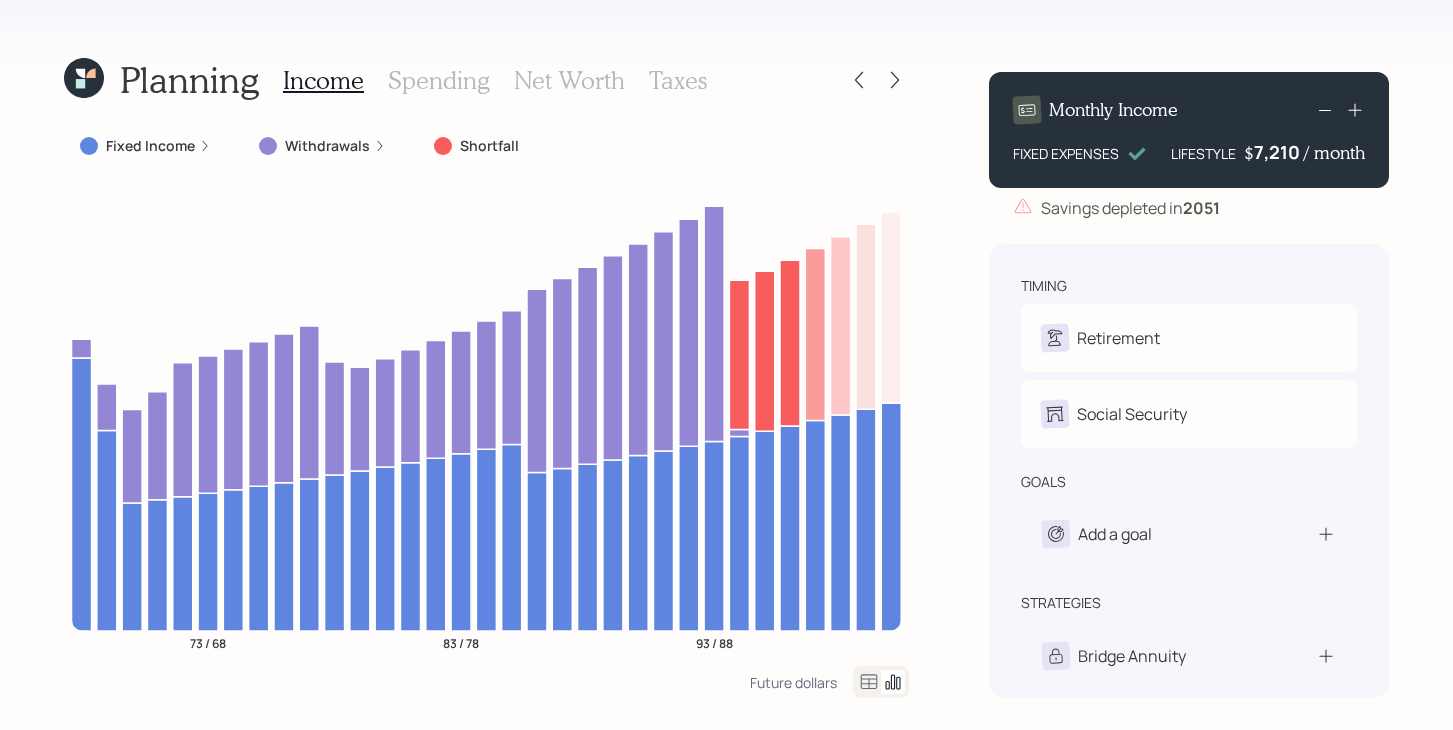 click on "Spending" at bounding box center (439, 80) 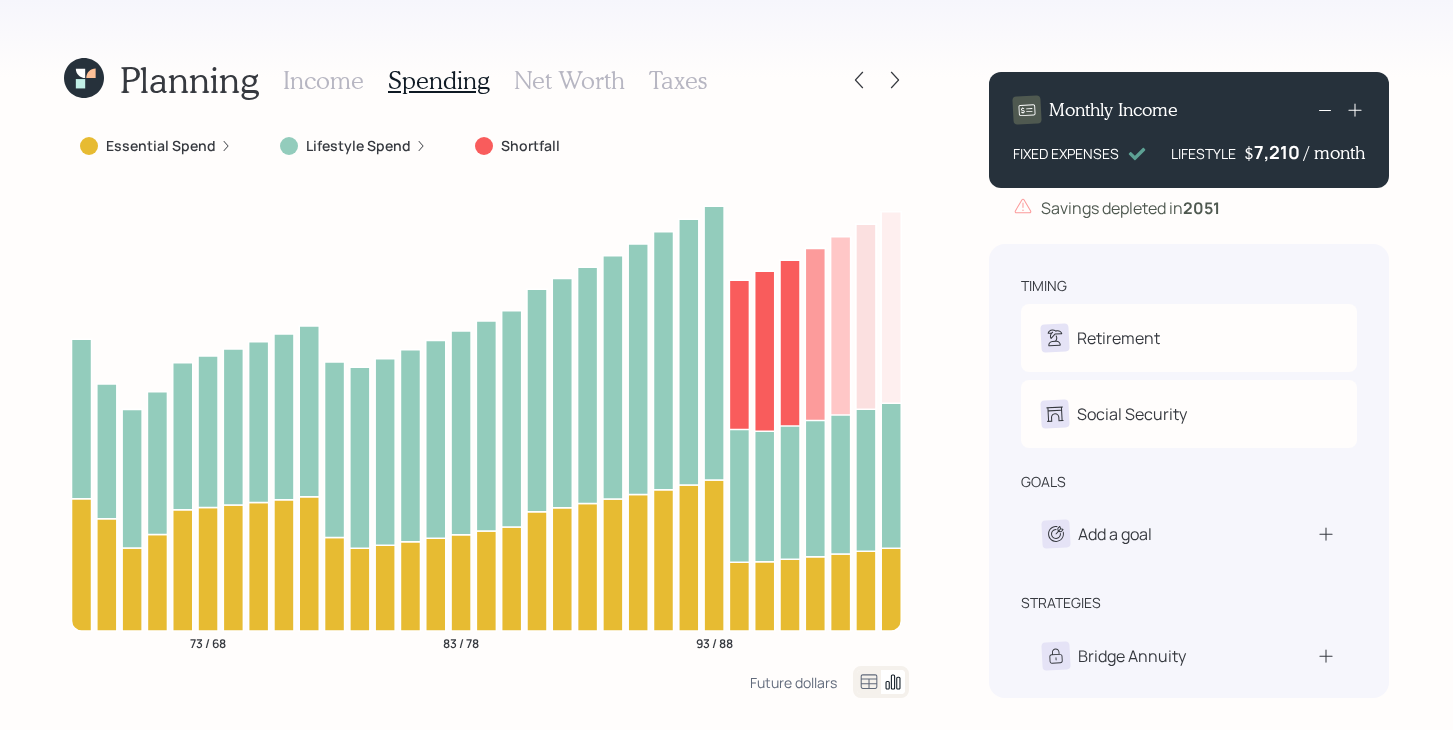 click on "Essential Spend" at bounding box center [161, 146] 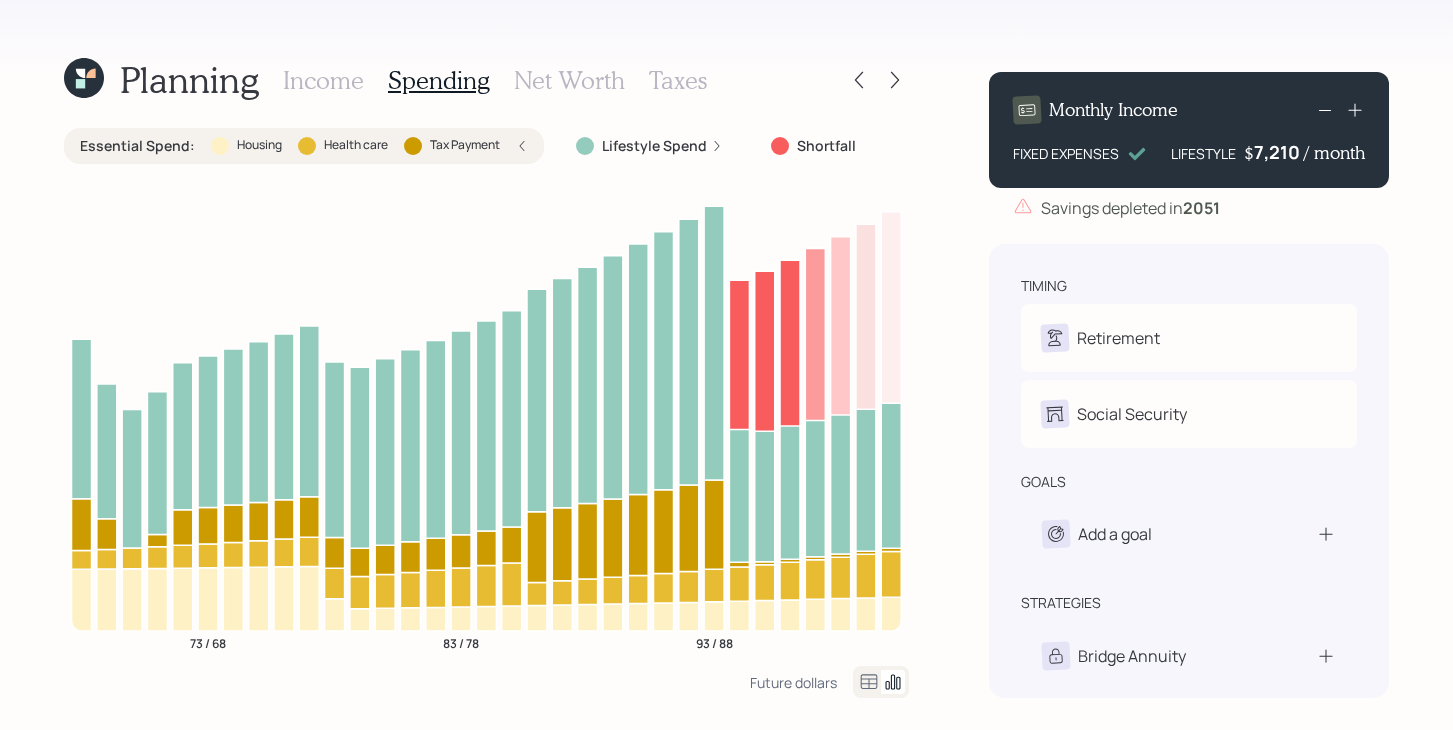 click on "Essential Spend : Housing Health care Tax Payment" at bounding box center (304, 146) 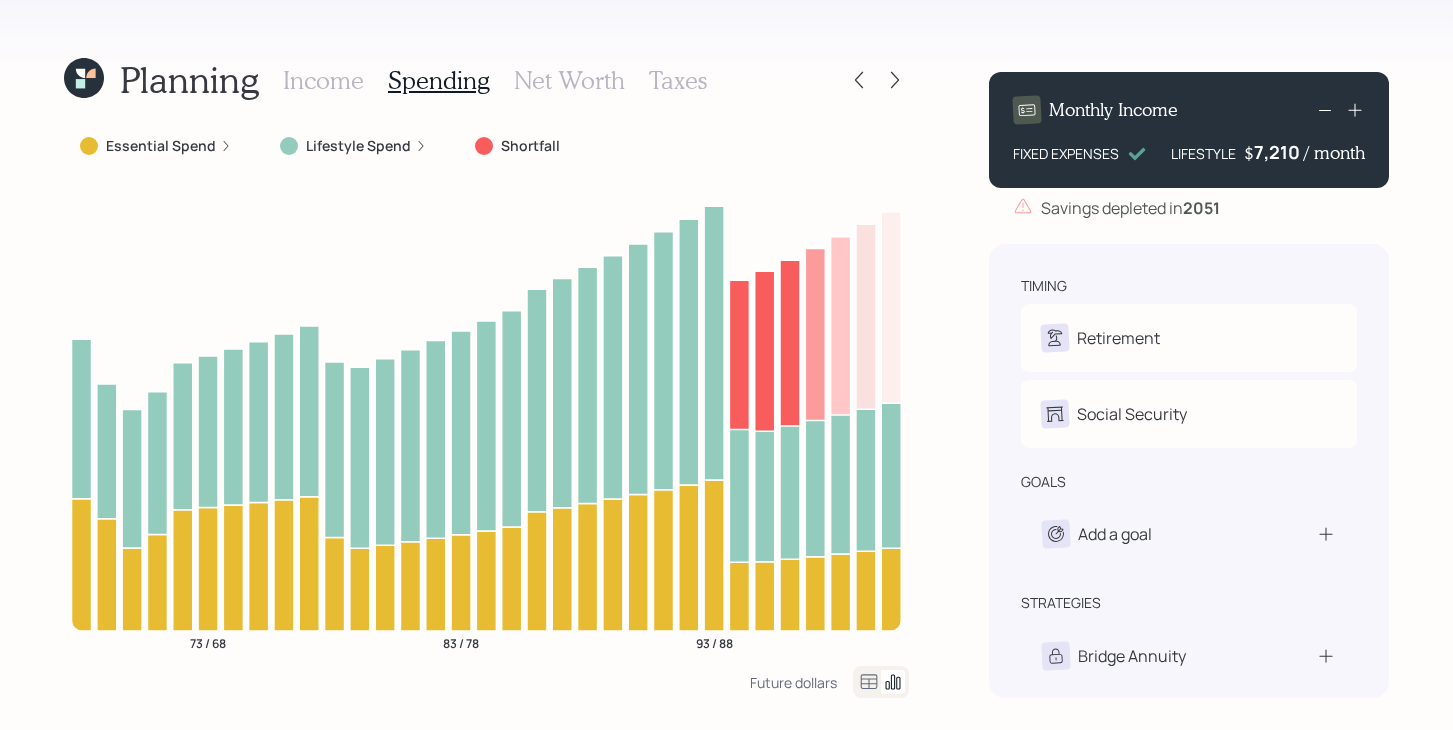 click on "Income" at bounding box center [323, 80] 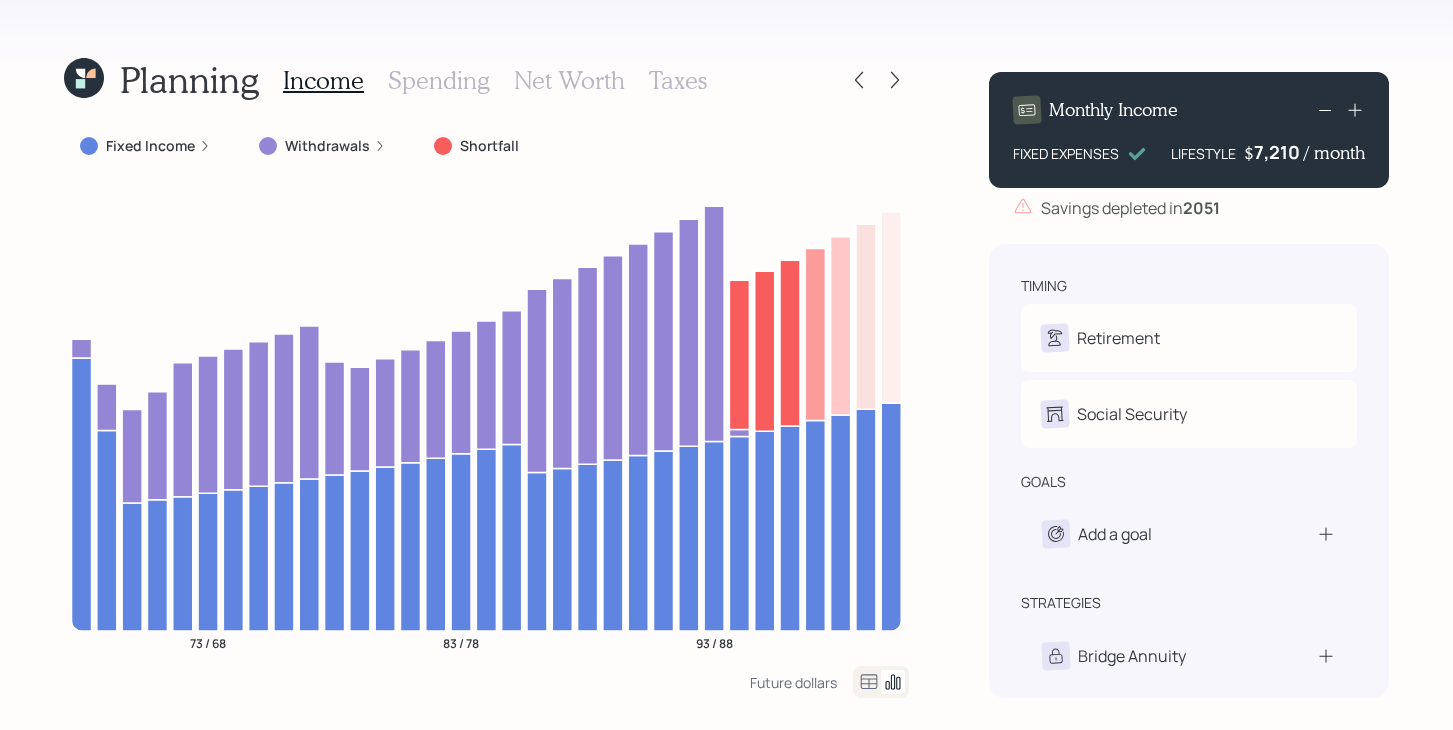 click on "/ month" at bounding box center [1334, 153] 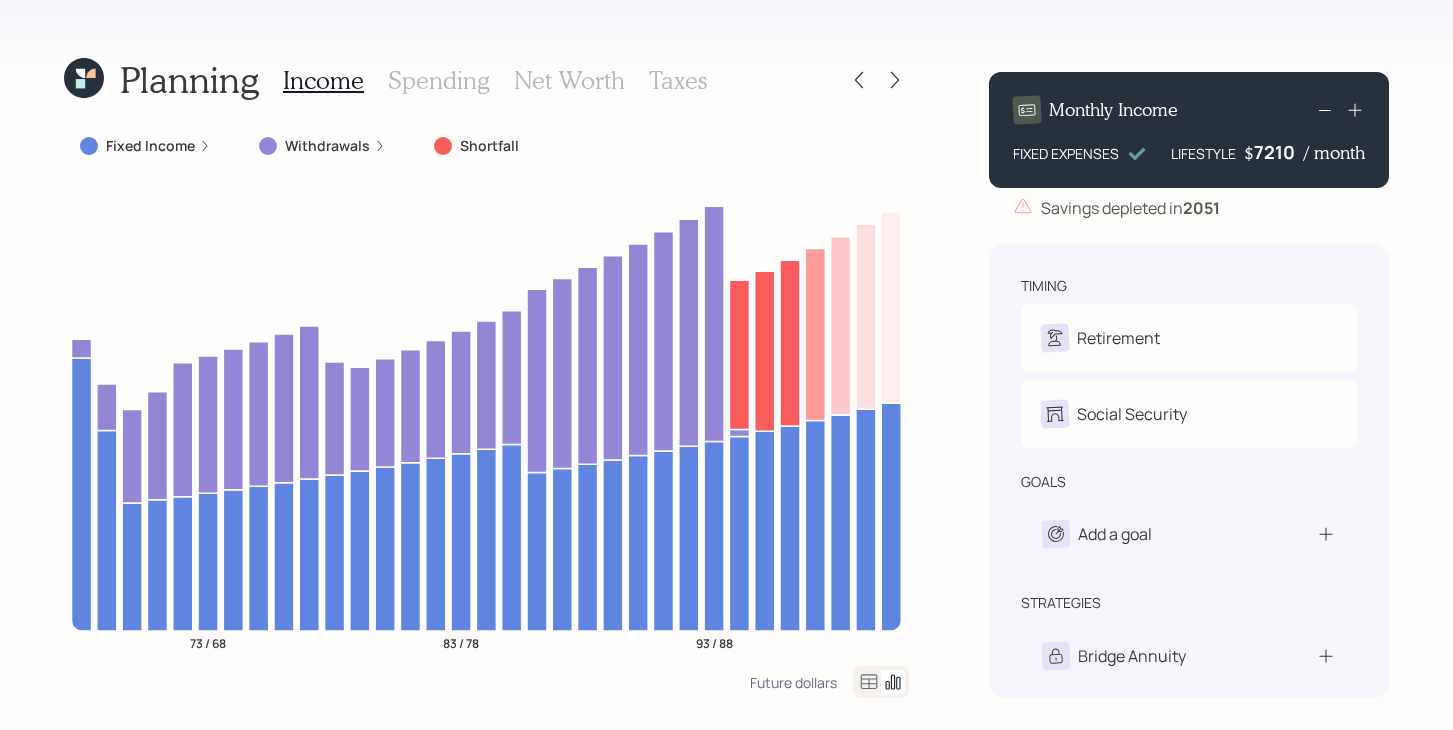 click on "7210" at bounding box center (1279, 152) 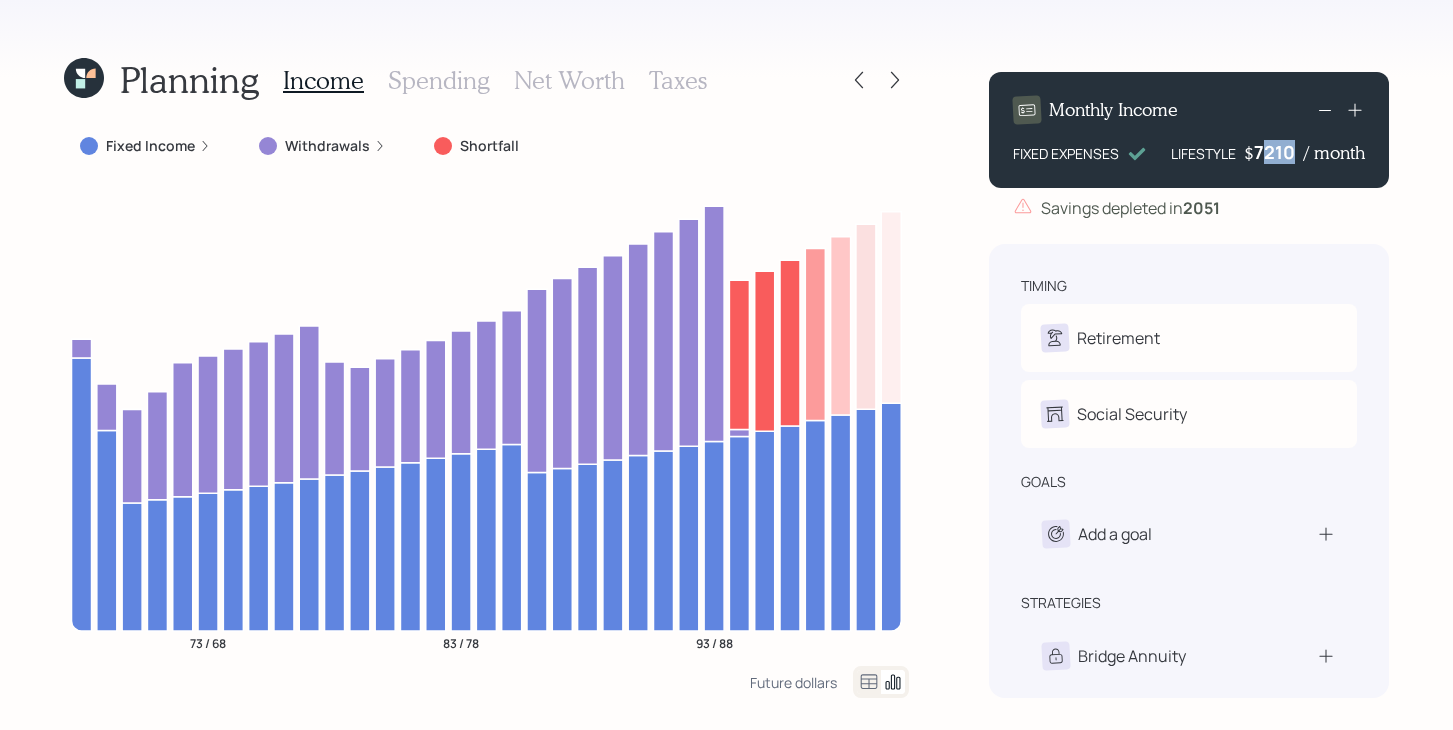 drag, startPoint x: 1293, startPoint y: 151, endPoint x: 1264, endPoint y: 153, distance: 29.068884 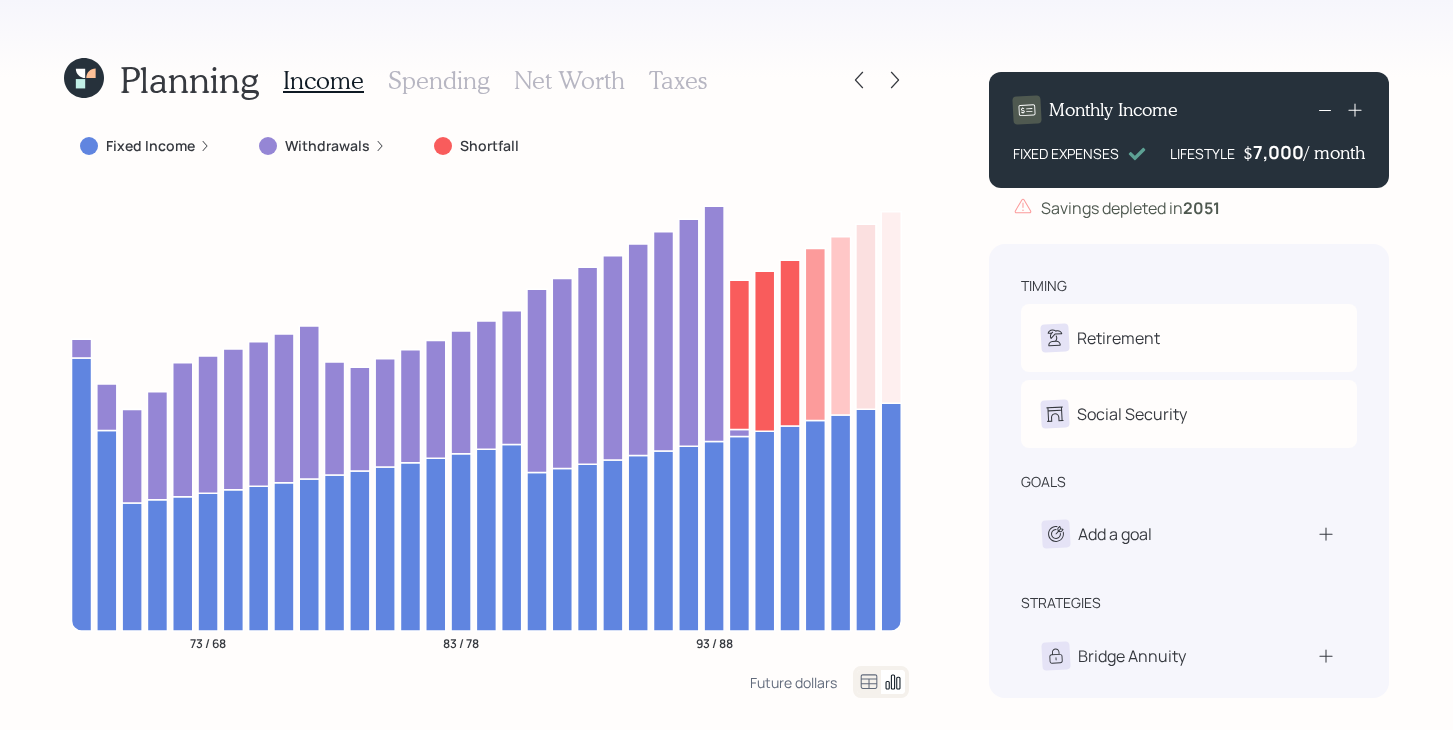 click on "Planning Income Spending Net Worth Taxes Fixed Income Withdrawals Shortfall 73 / 68 83 / 78 93 / 88 Future dollars Monthly Income FIXED EXPENSES LIFESTYLE $ 7,000  / month Savings depleted in  2051 timing Retirement M Retired R Retired Social Security M Receiving R Receiving goals Add a goal strategies Bridge Annuity Lifetime Income Annuity Recommended" at bounding box center (726, 365) 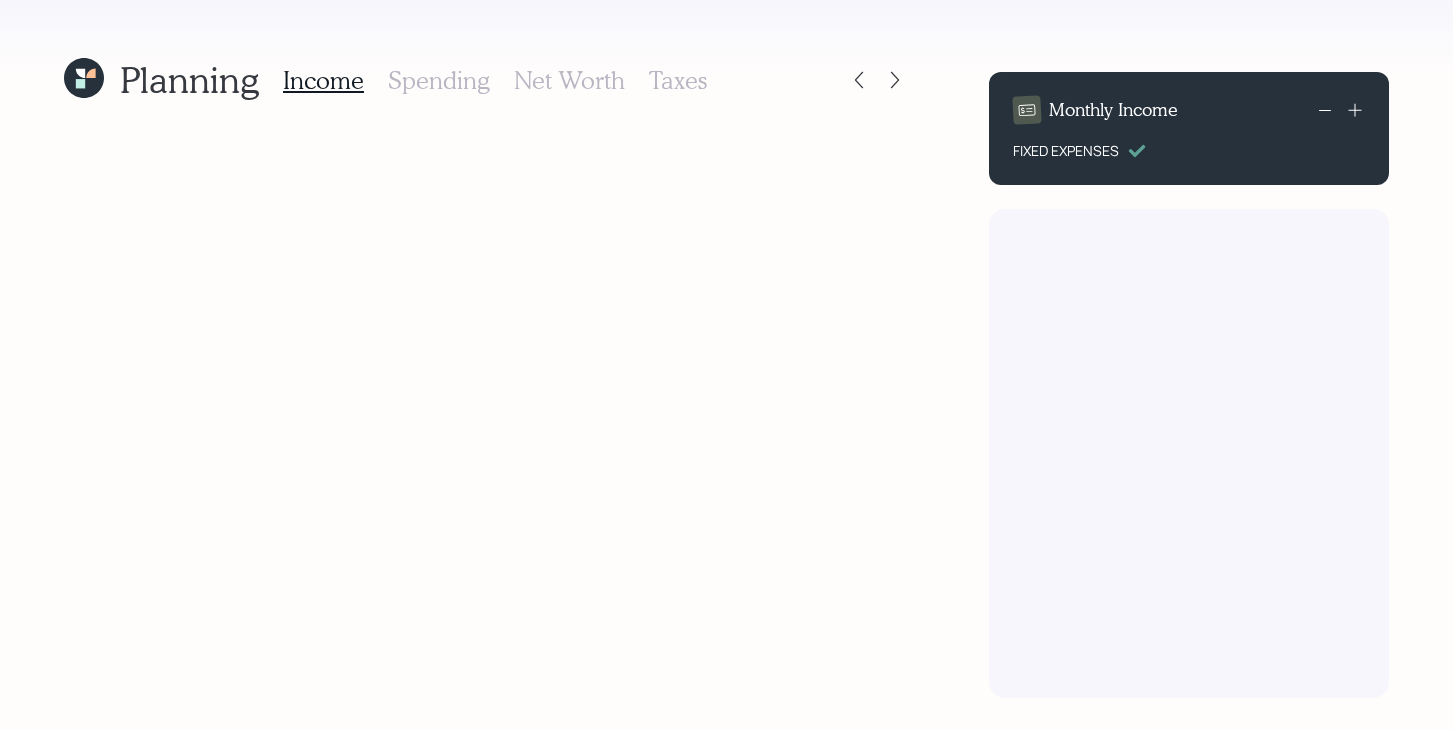 scroll, scrollTop: 0, scrollLeft: 0, axis: both 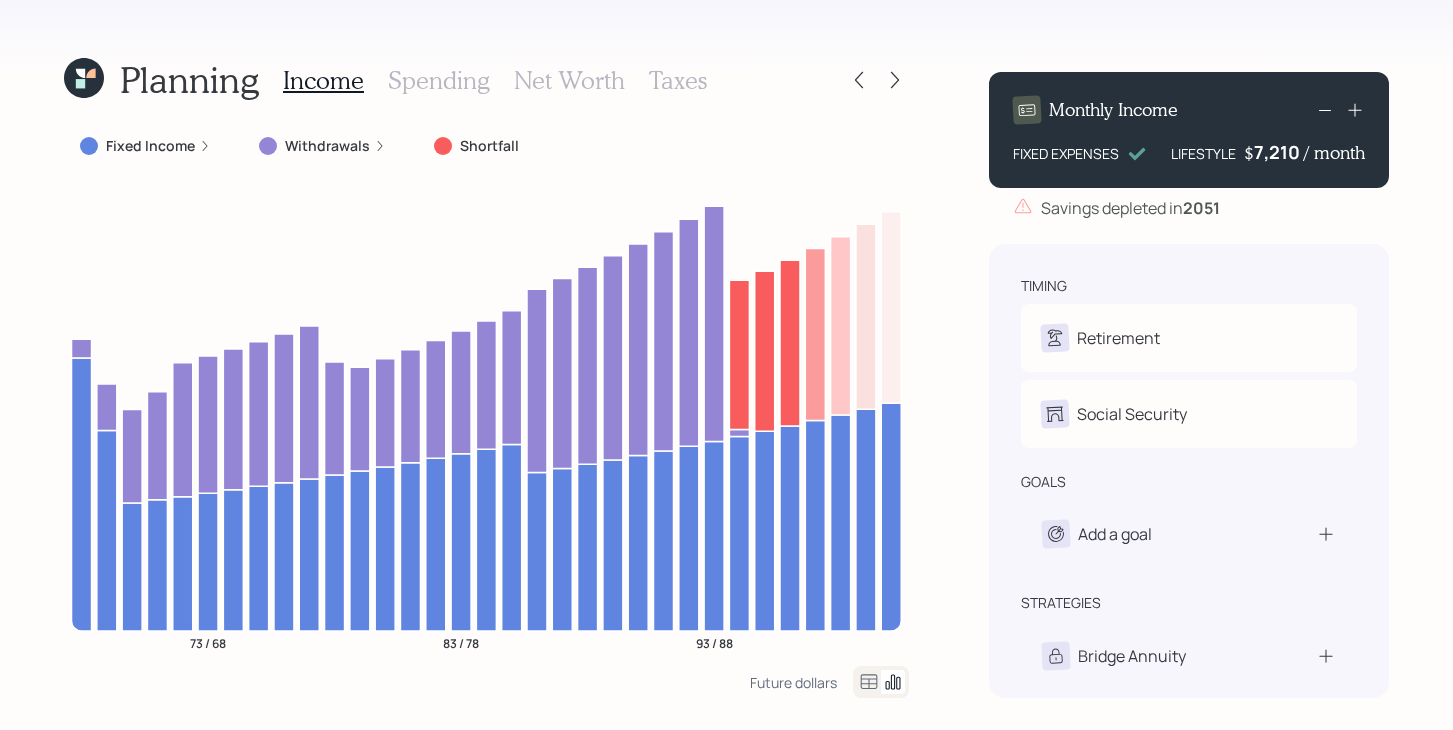 click on "7,210" at bounding box center [1279, 152] 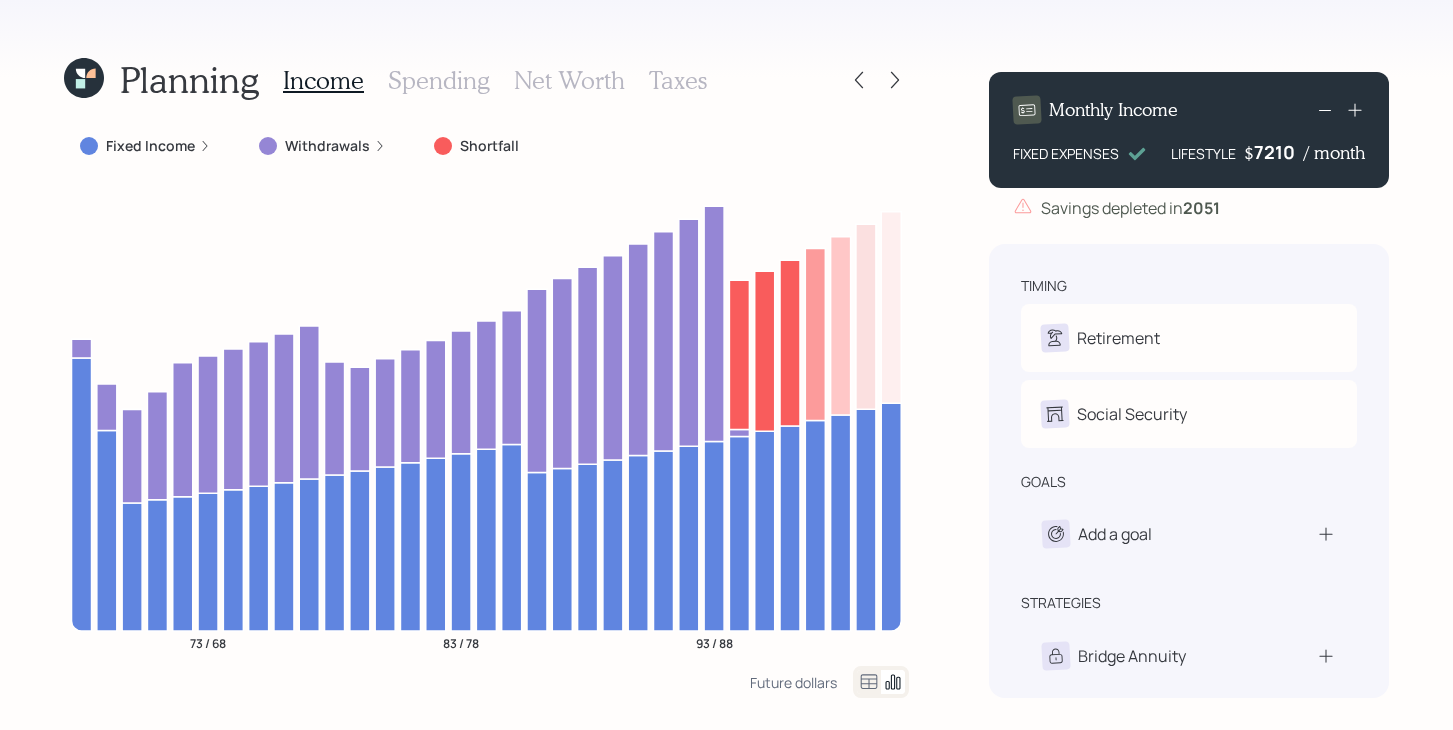 click on "7210" at bounding box center [1279, 152] 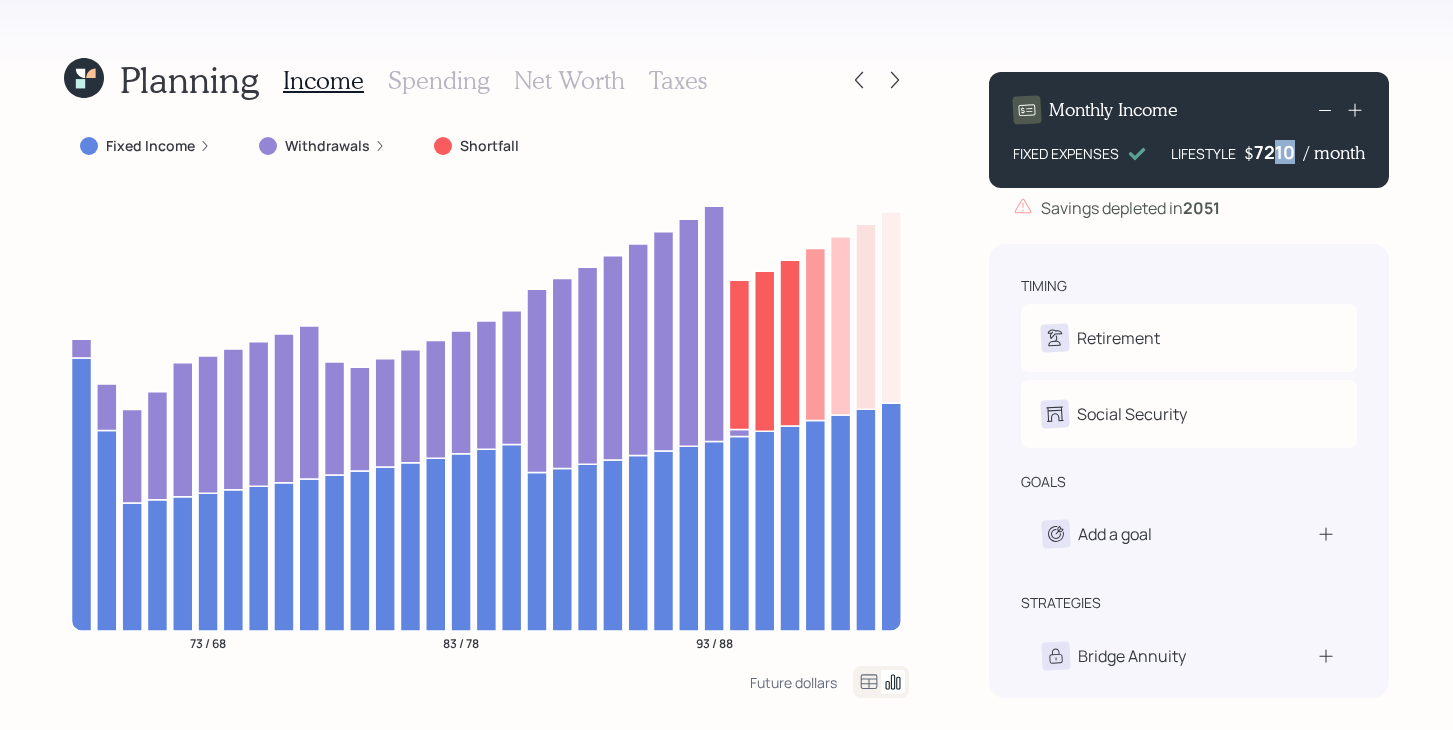 drag, startPoint x: 1293, startPoint y: 154, endPoint x: 1268, endPoint y: 154, distance: 25 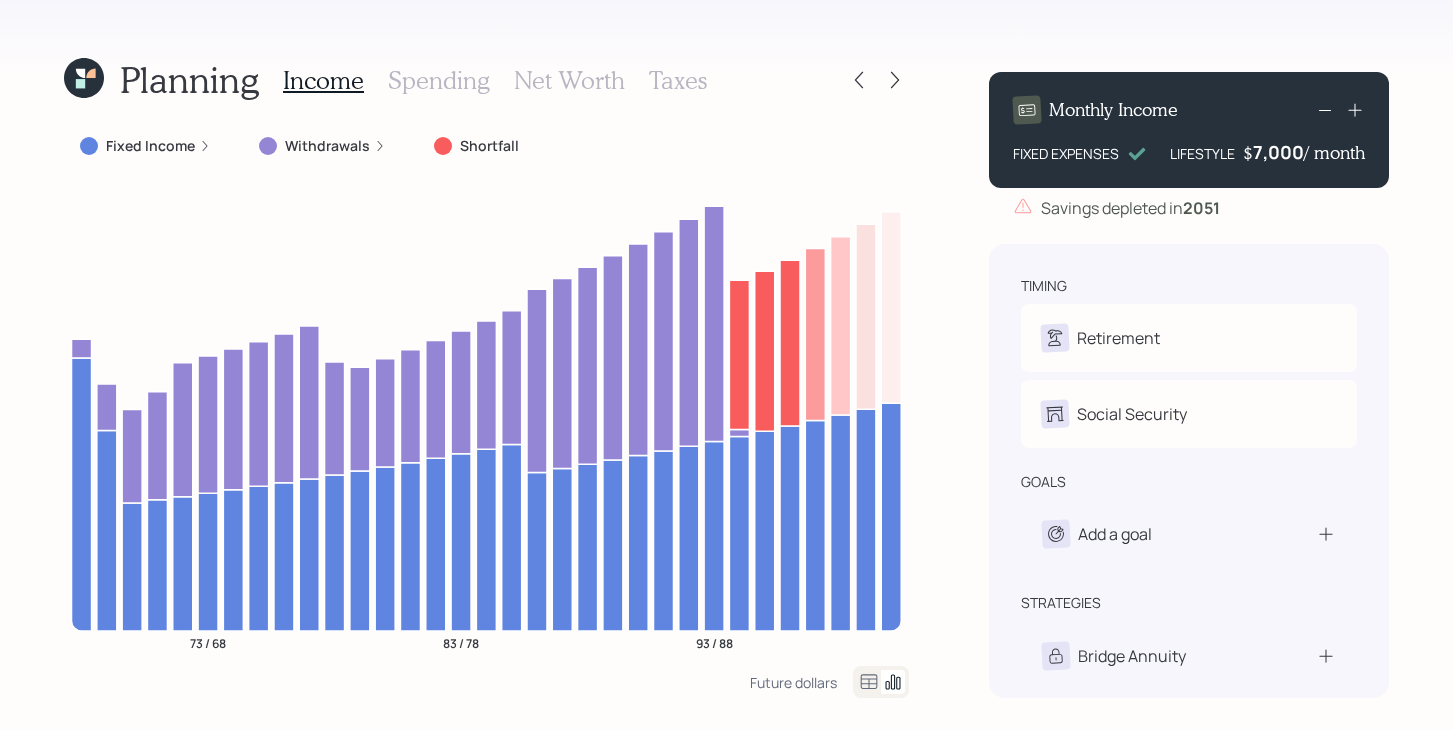 click on "Planning Income Spending Net Worth Taxes Fixed Income Withdrawals Shortfall 73 / 68 83 / 78 93 / 88 Future dollars Monthly Income FIXED EXPENSES LIFESTYLE $ 7,000  / month Savings depleted in  2051 timing Retirement M Retired R Retired Social Security M Receiving R Receiving goals Add a goal strategies Bridge Annuity Lifetime Income Annuity Recommended" at bounding box center [726, 365] 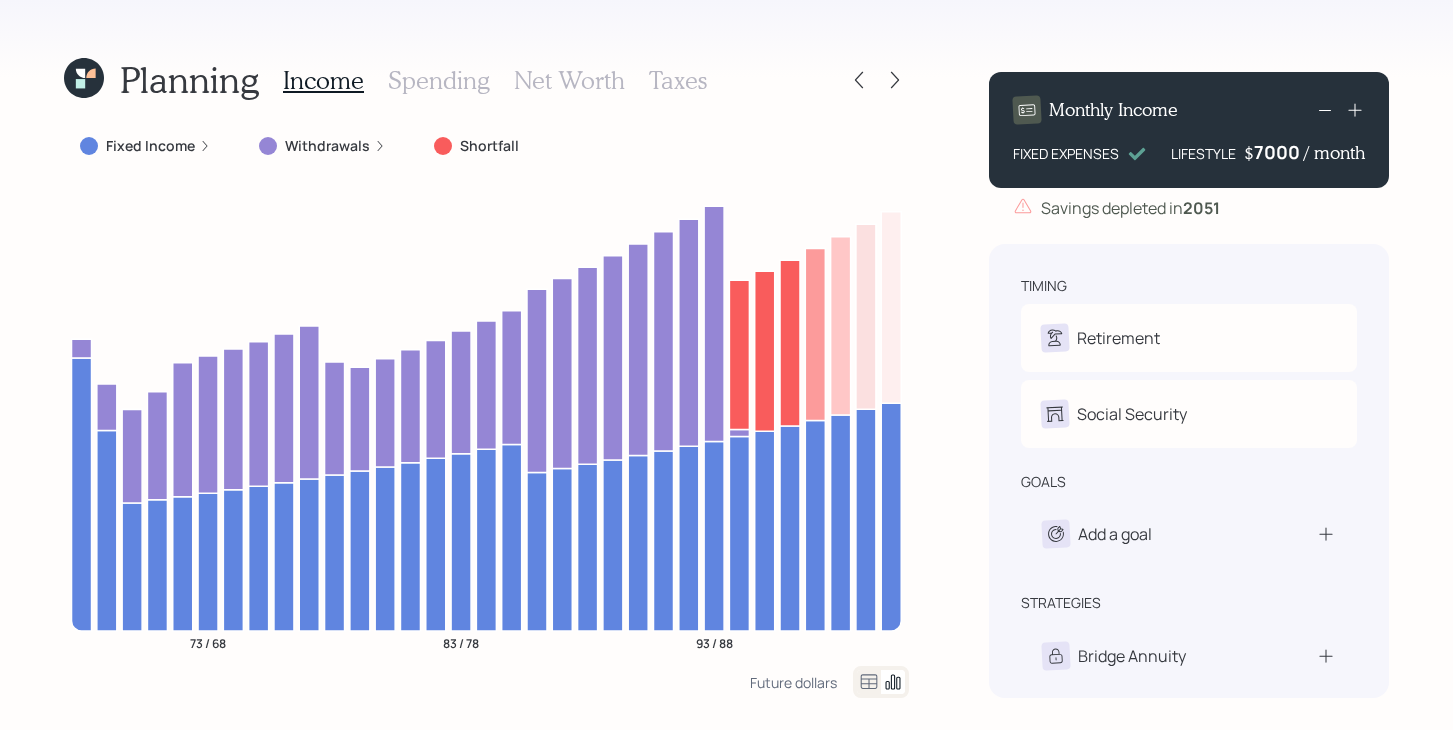 click on "7000" at bounding box center (1279, 152) 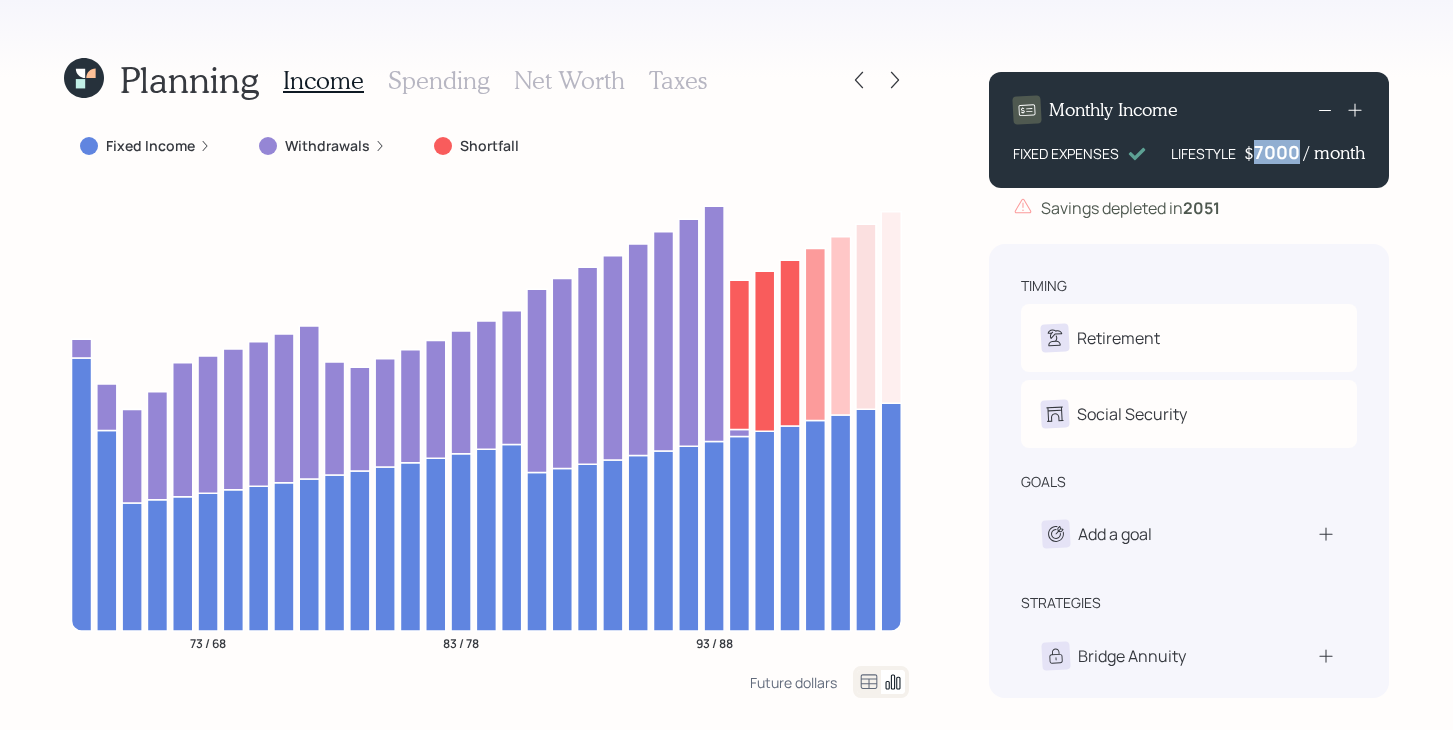 click on "7000" at bounding box center [1279, 152] 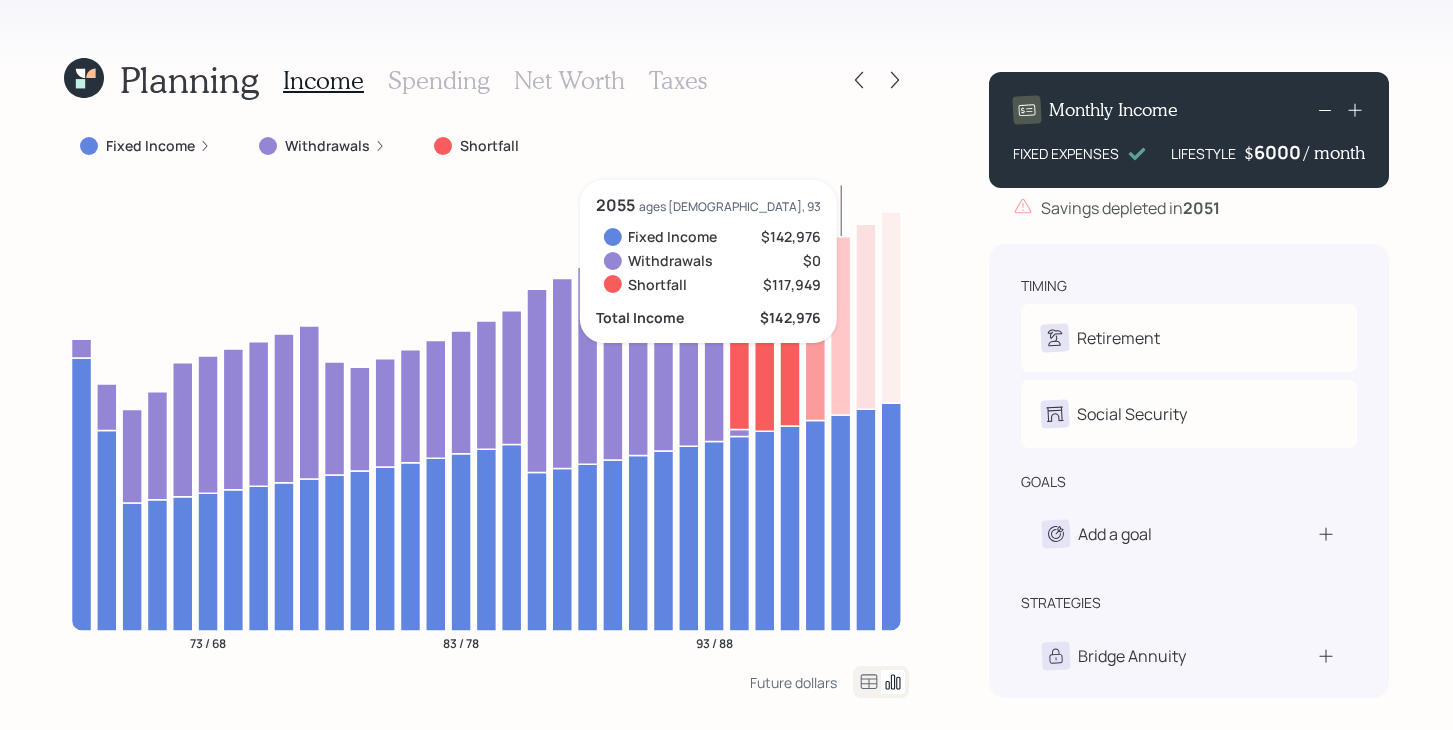 click on "Planning Income Spending Net Worth Taxes Fixed Income Withdrawals Shortfall 73 / 68 83 / 78 93 / 88 2055 ages 98, 93 Fixed Income $142,976 Withdrawals $0 Shortfall $117,949 Total Income $142,976 Future dollars Monthly Income FIXED EXPENSES LIFESTYLE $ 6000  / month Savings depleted in  2051 timing Retirement M Retired R Retired Social Security M Receiving R Receiving goals Add a goal strategies Bridge Annuity Lifetime Income Annuity Recommended" at bounding box center (726, 365) 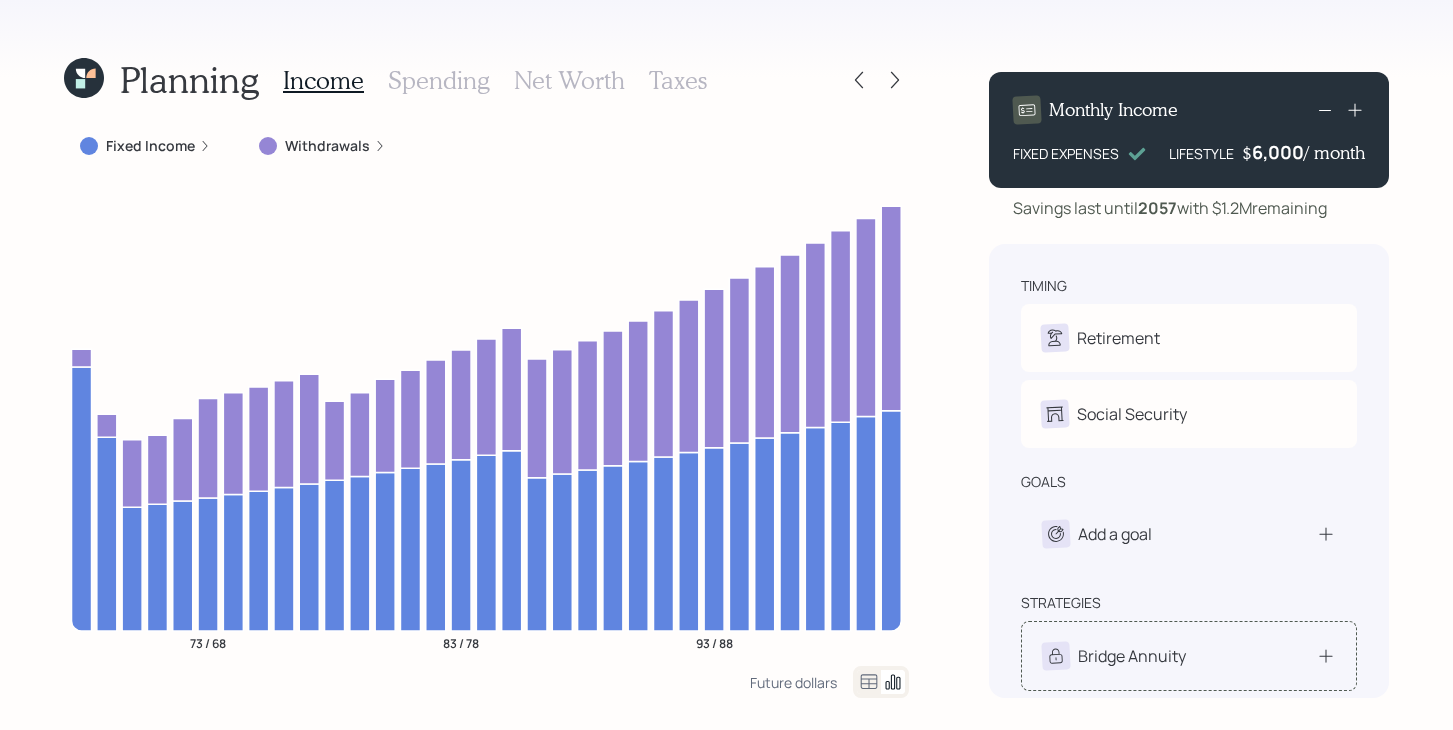scroll, scrollTop: 108, scrollLeft: 0, axis: vertical 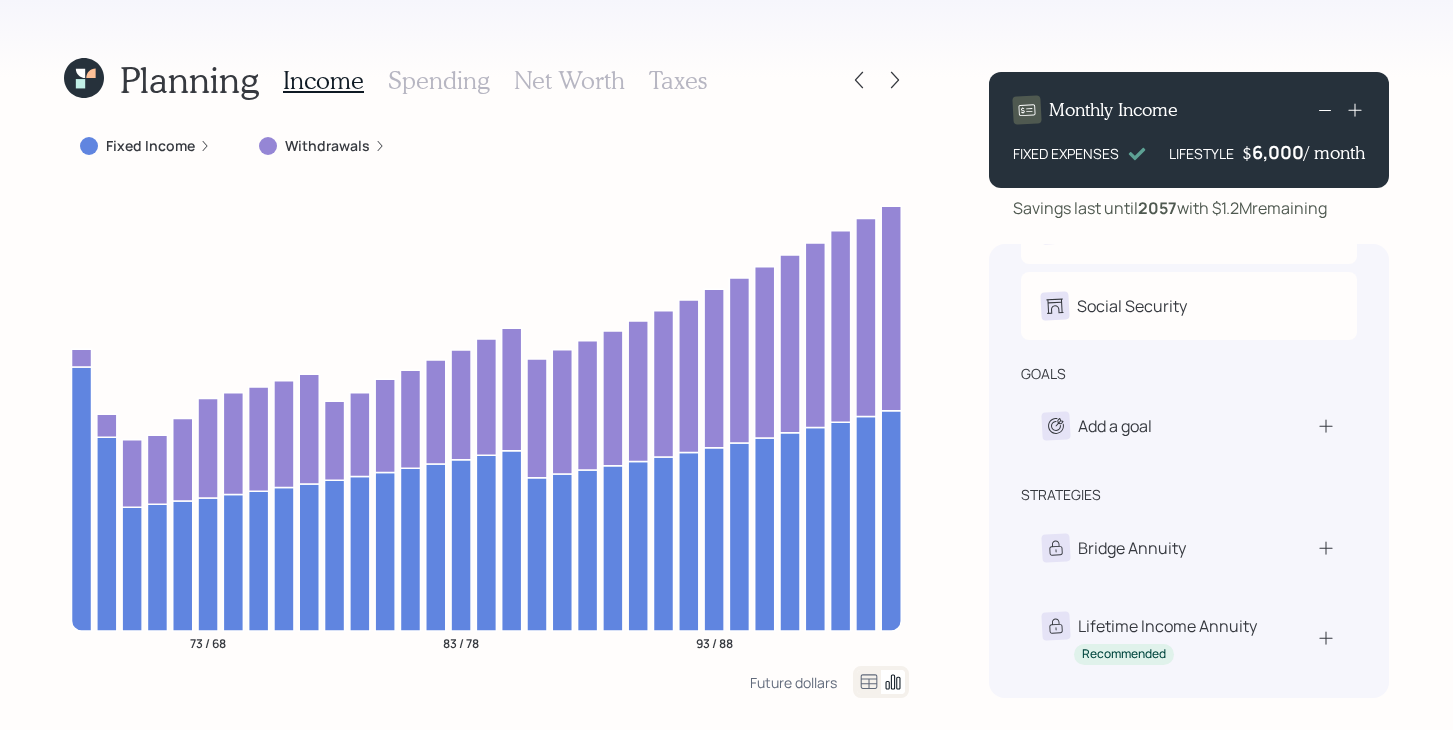 click on "Spending" at bounding box center [439, 80] 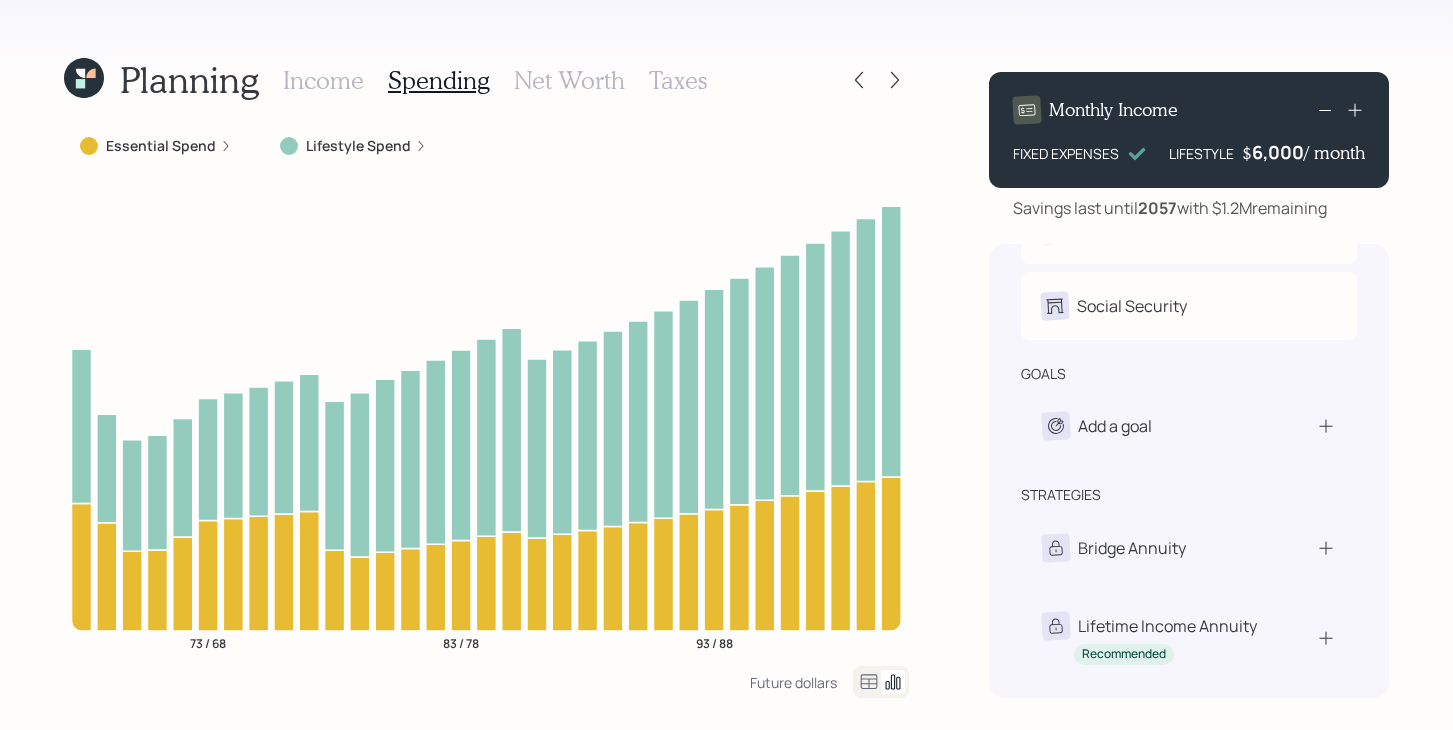 click on "Income" at bounding box center [323, 80] 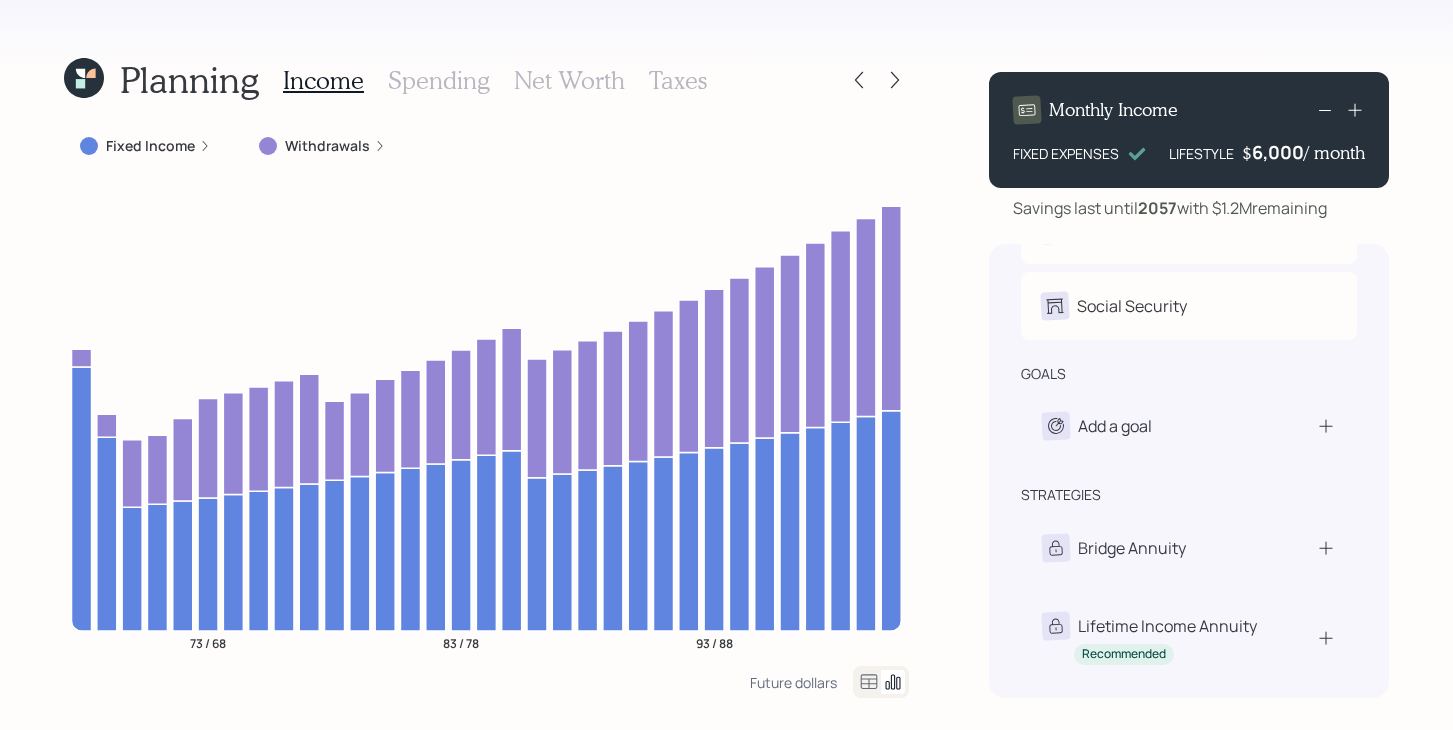 scroll, scrollTop: 0, scrollLeft: 0, axis: both 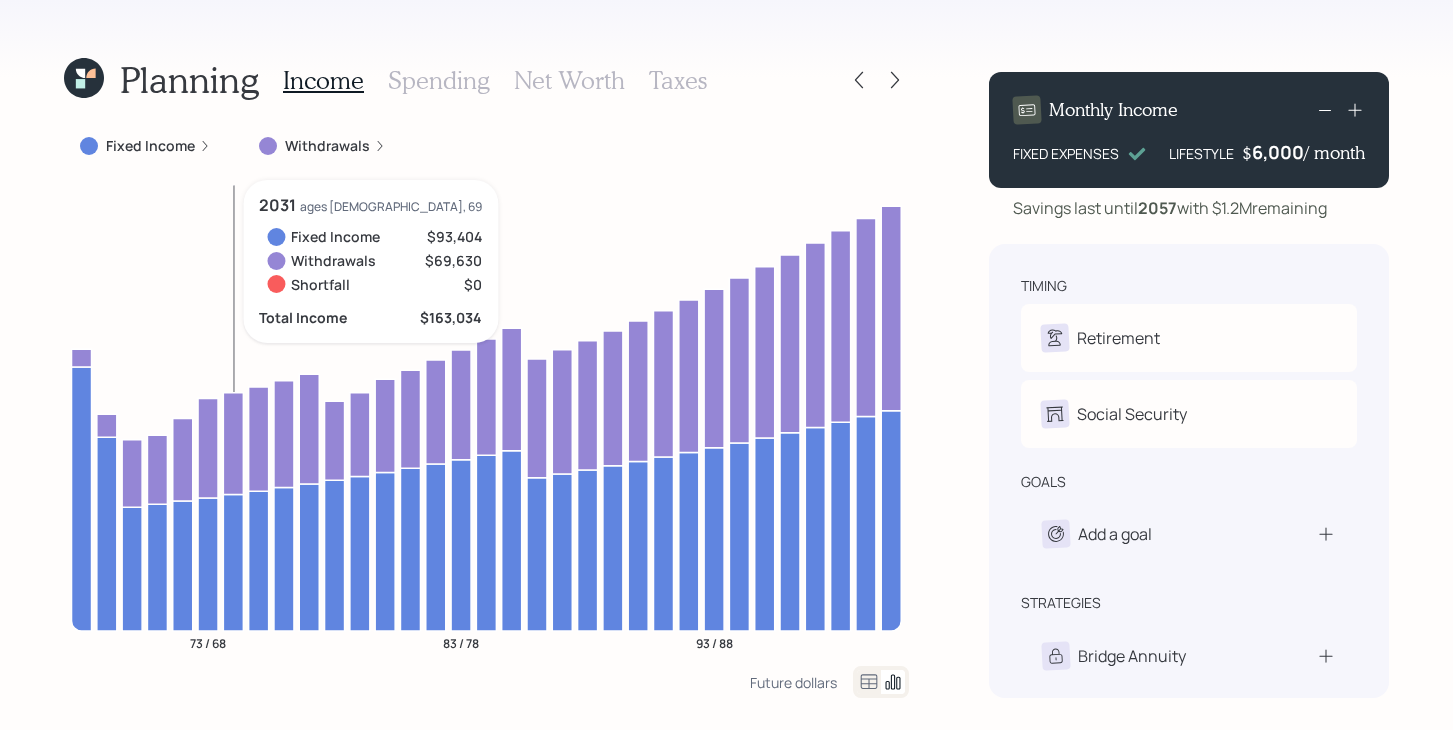 click on "Spending" at bounding box center (439, 80) 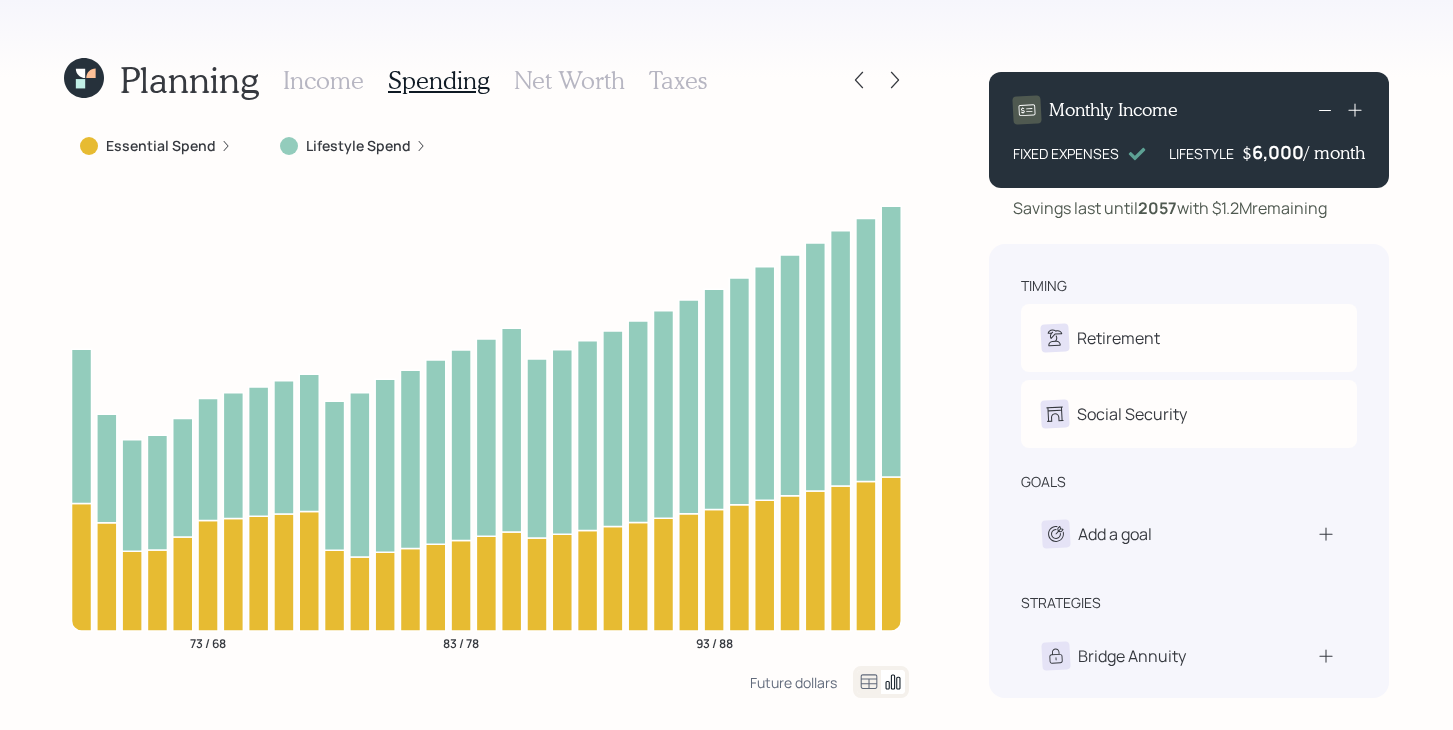 click on "Essential Spend" at bounding box center (161, 146) 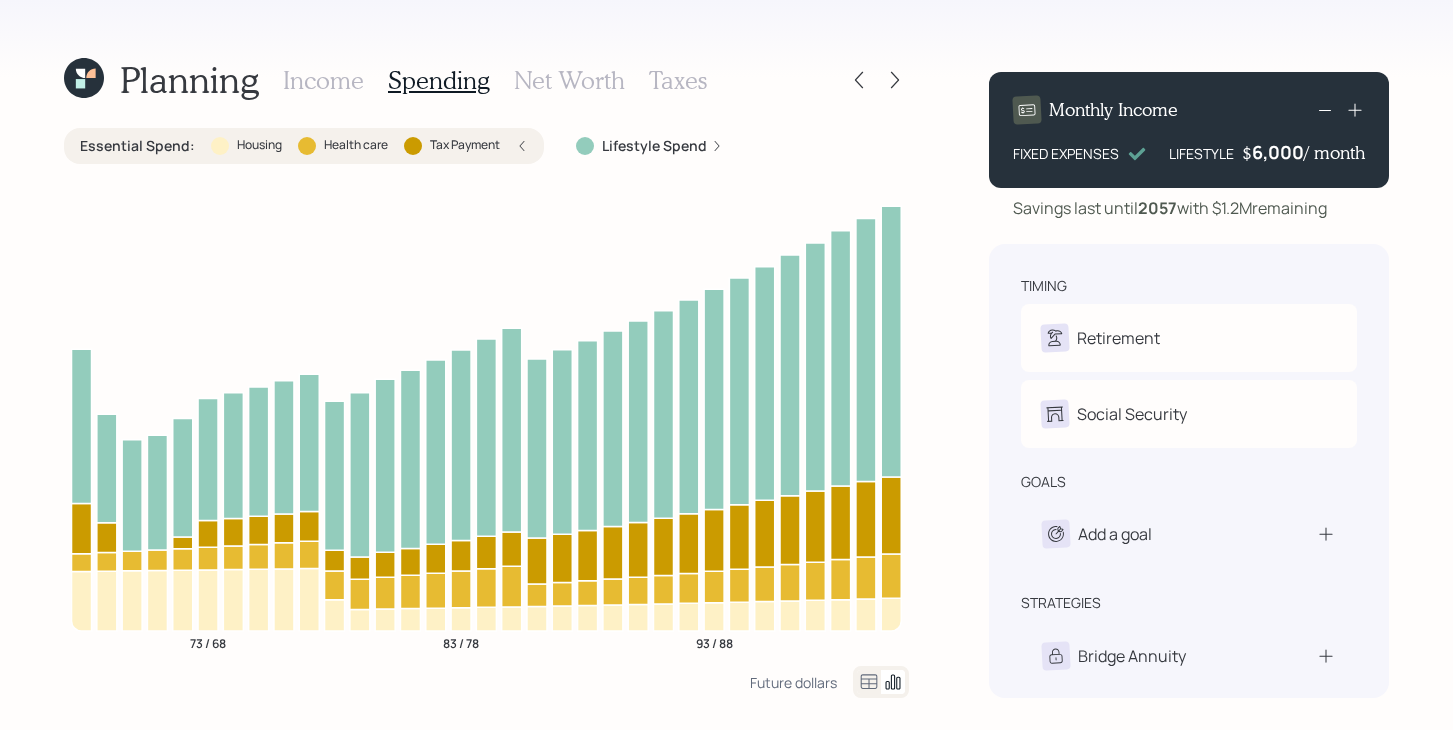 click on "Health care" at bounding box center (356, 145) 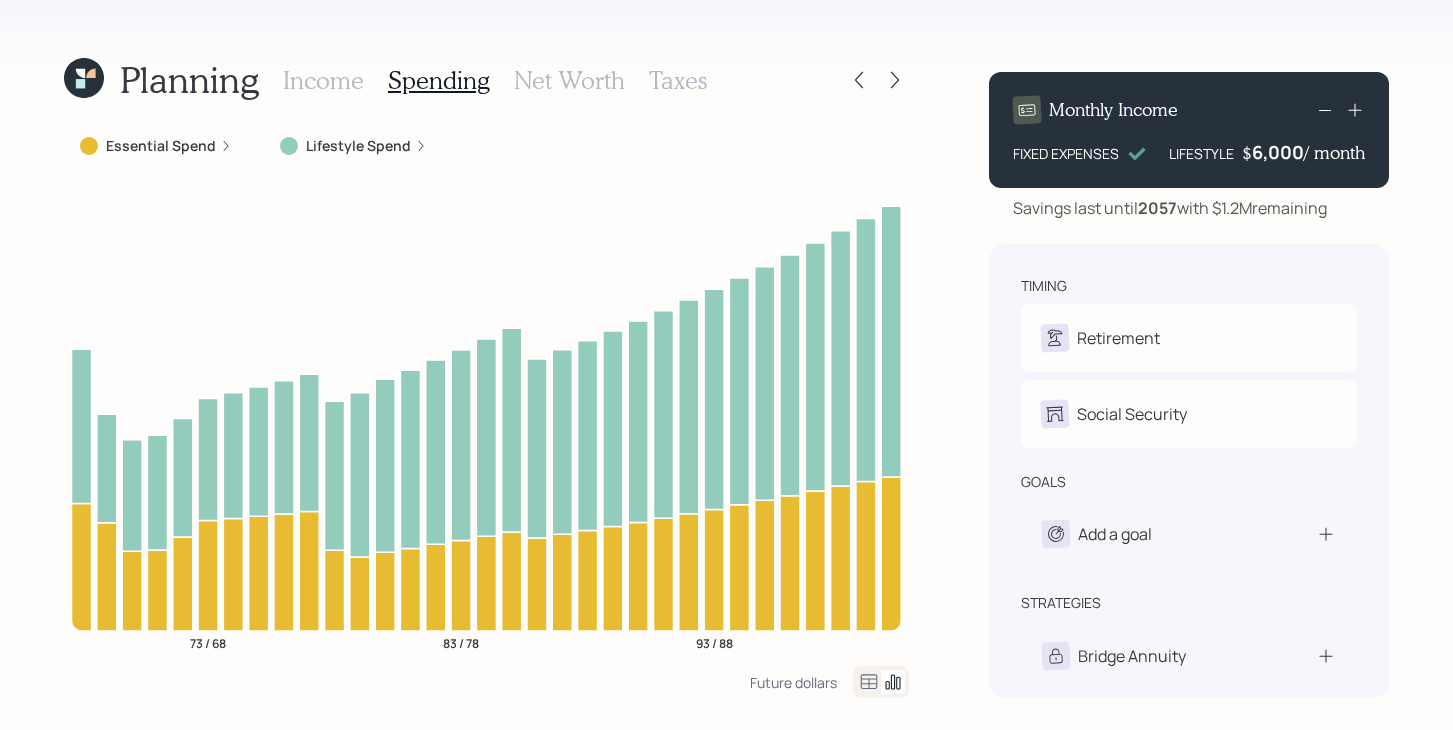 click on "Lifestyle Spend" at bounding box center (358, 146) 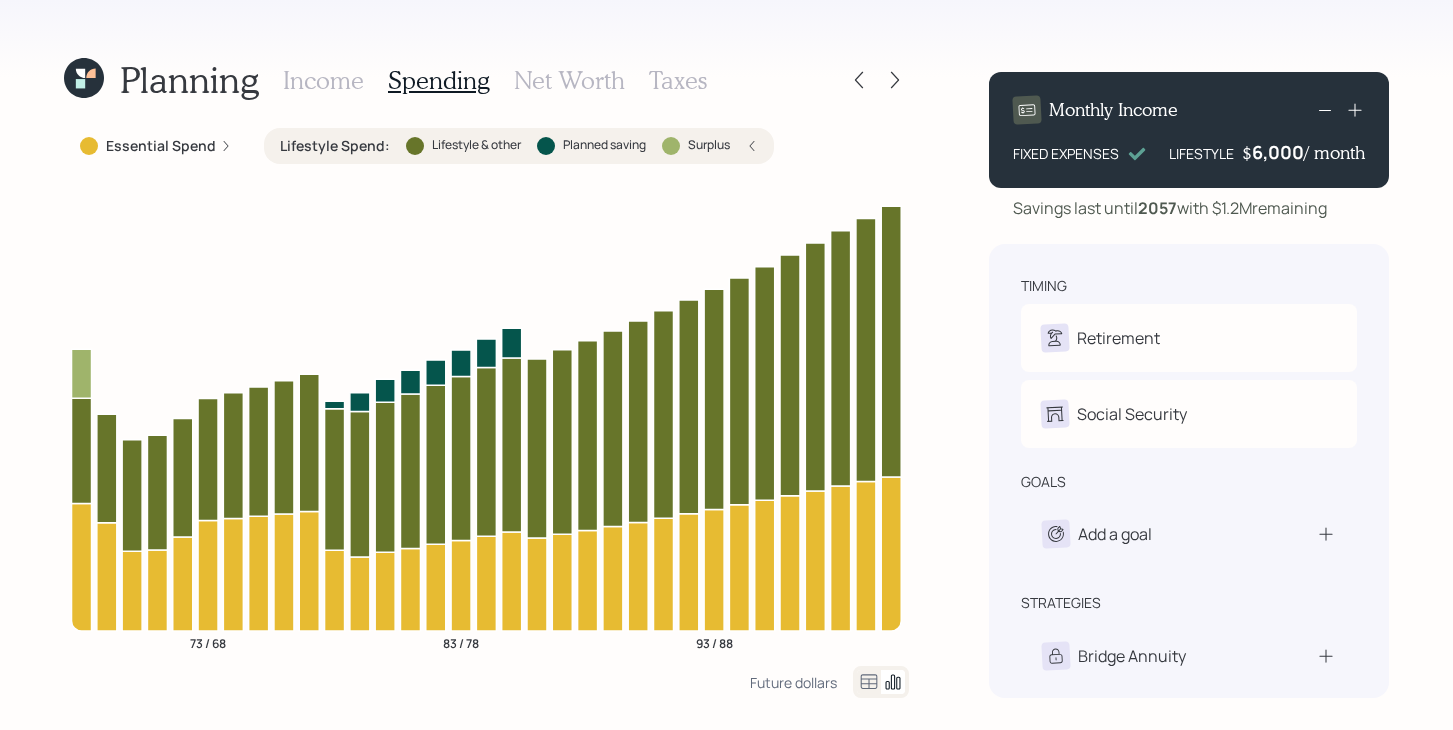 click on "Lifestyle Spend : Lifestyle & other Planned saving Surplus" at bounding box center [519, 146] 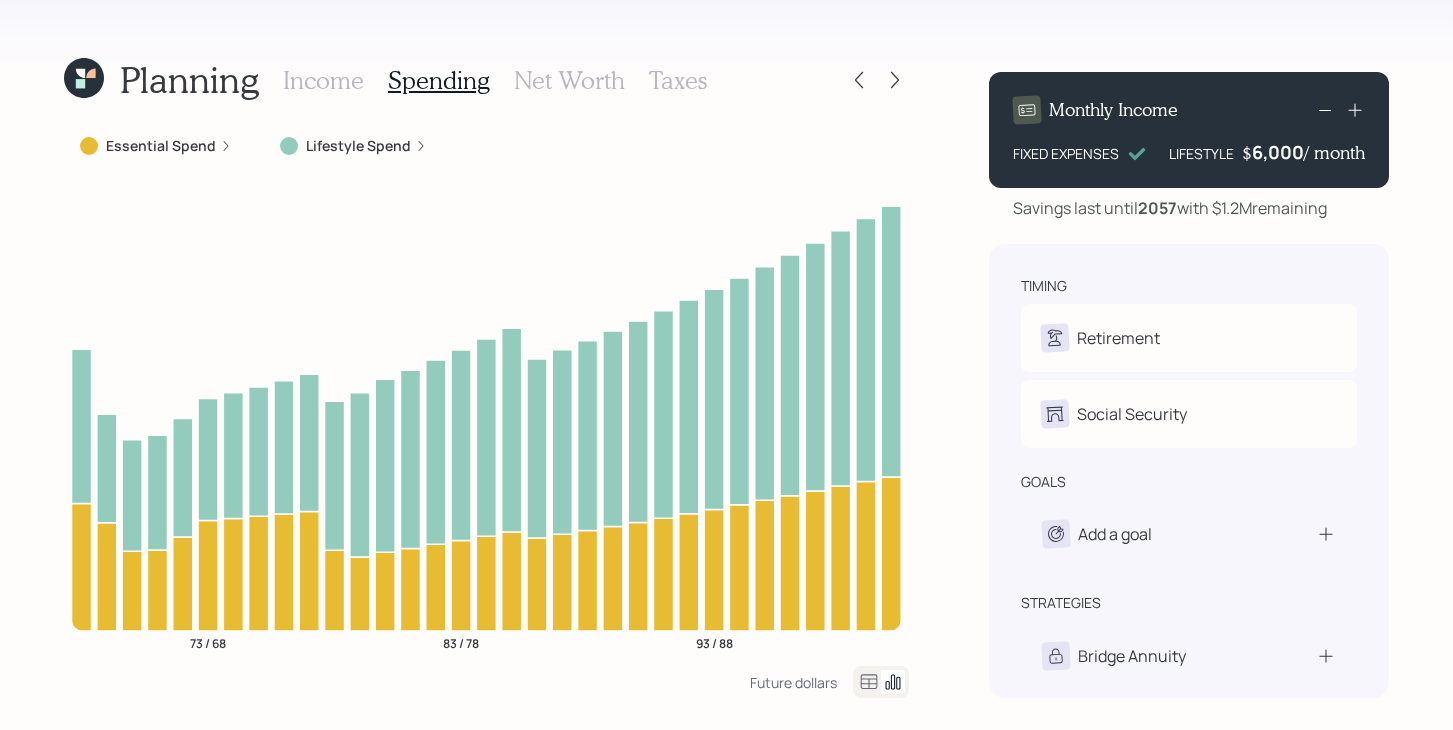 click on "Income" at bounding box center (323, 80) 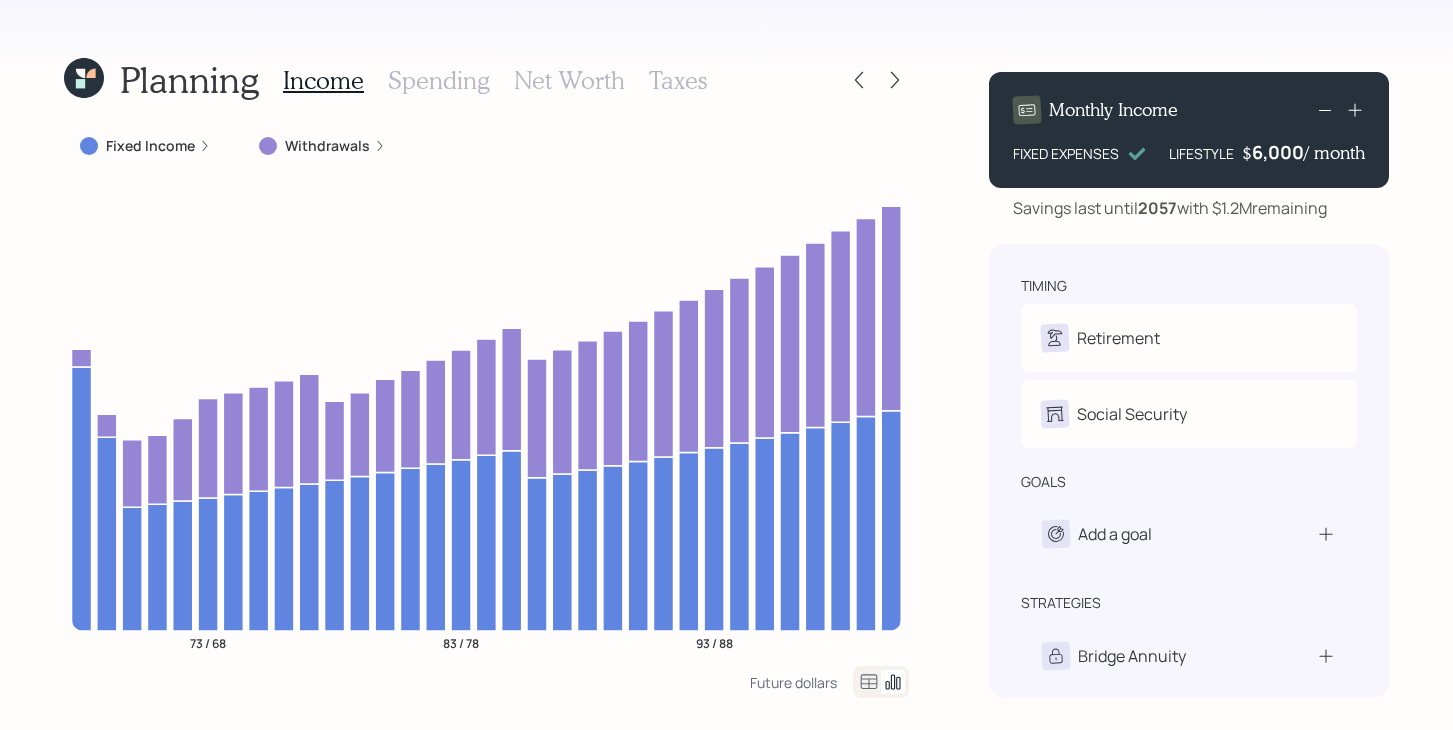 click on "Withdrawals" at bounding box center (327, 146) 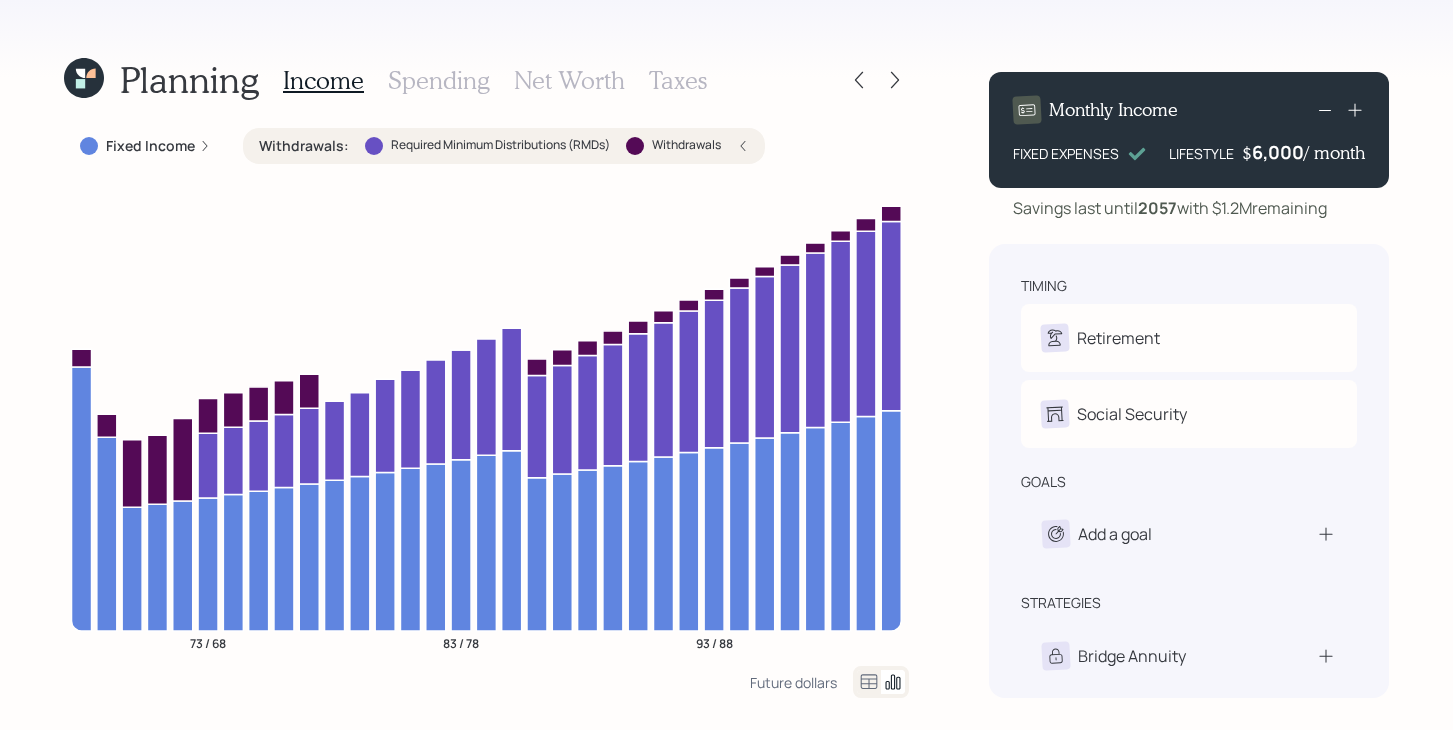 click on "Withdrawals" at bounding box center (673, 146) 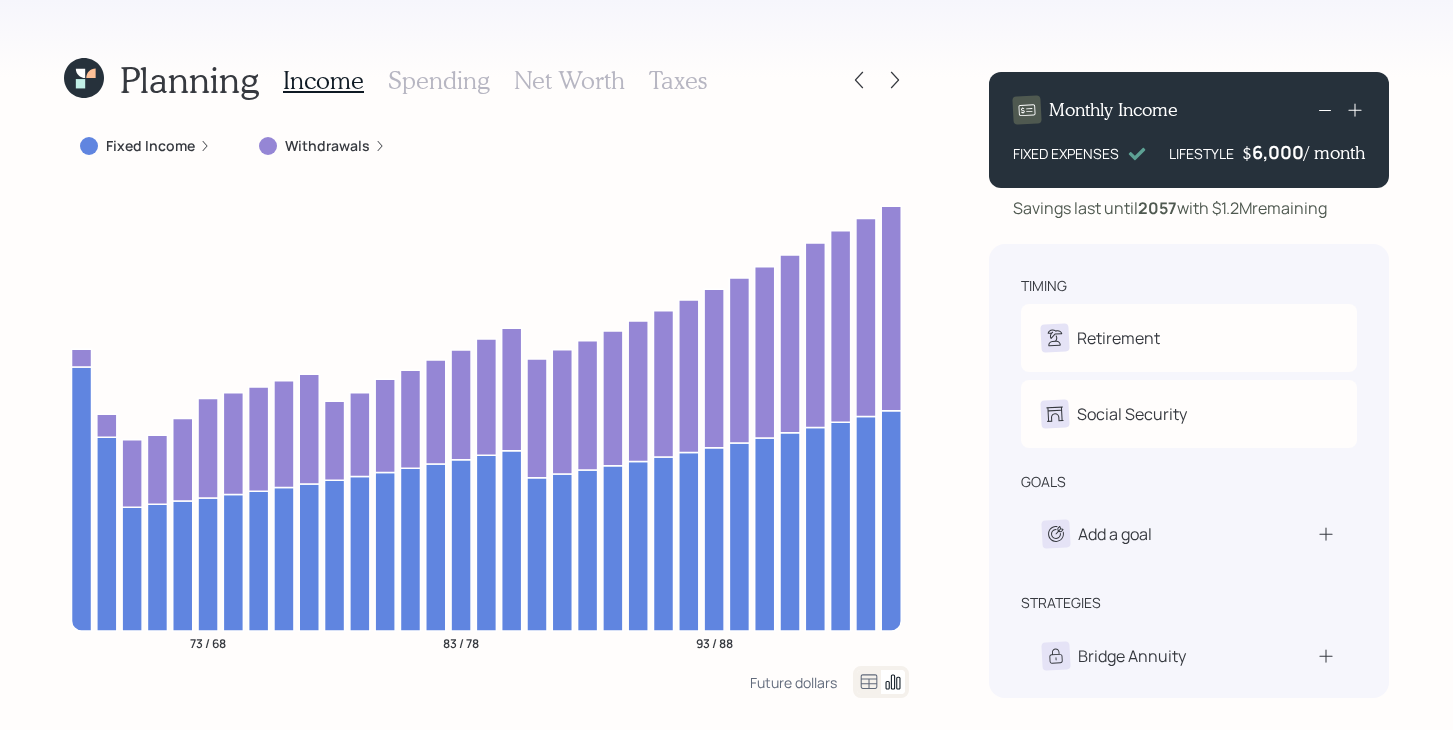 click on "Spending" at bounding box center (439, 80) 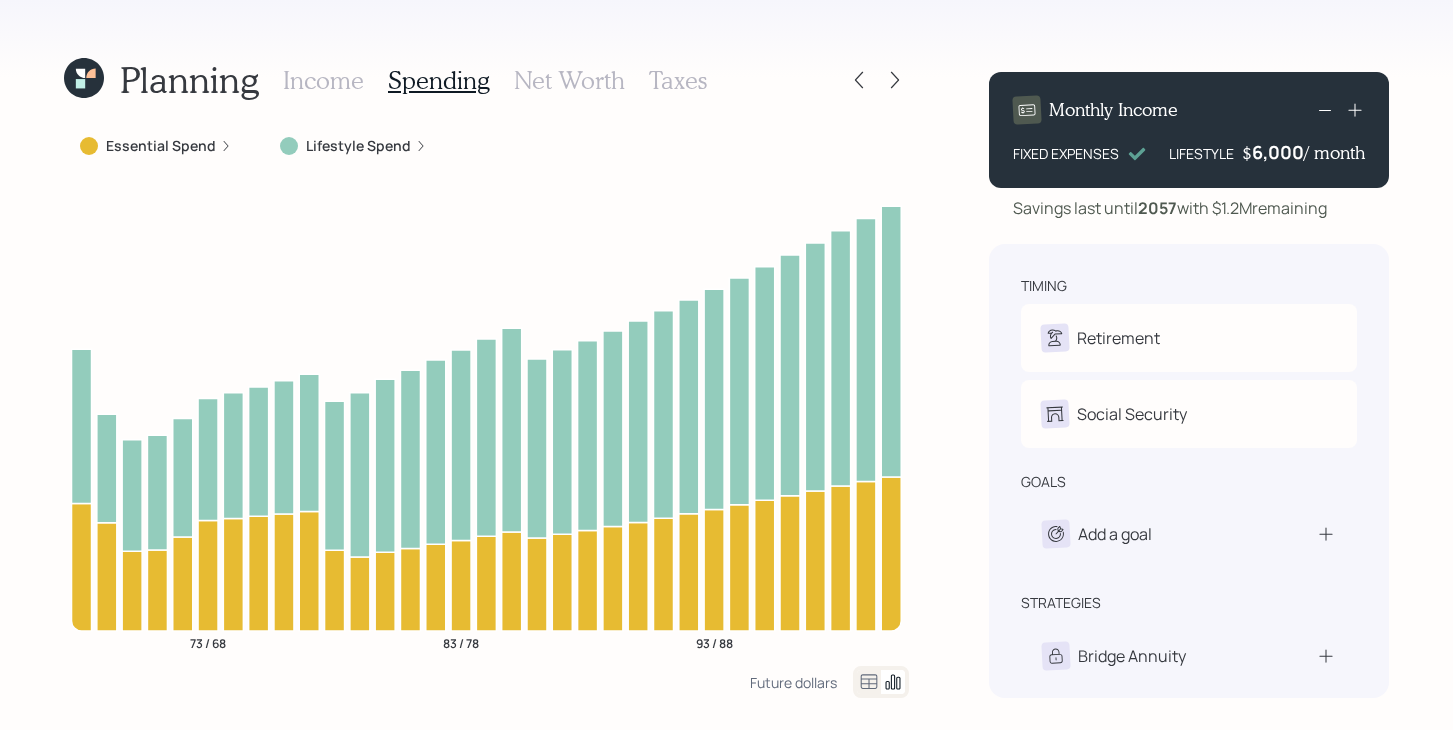 click on "Essential Spend" at bounding box center [161, 146] 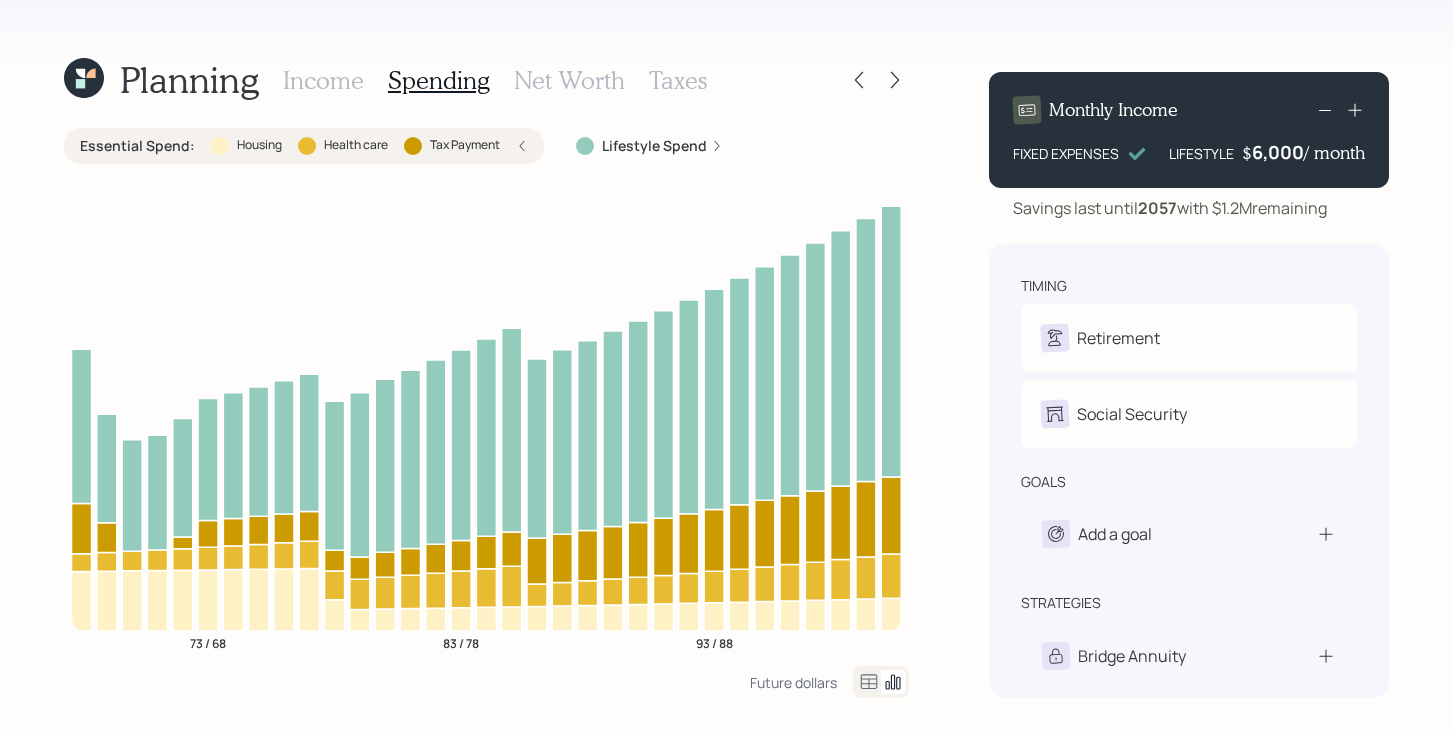 click at bounding box center [220, 146] 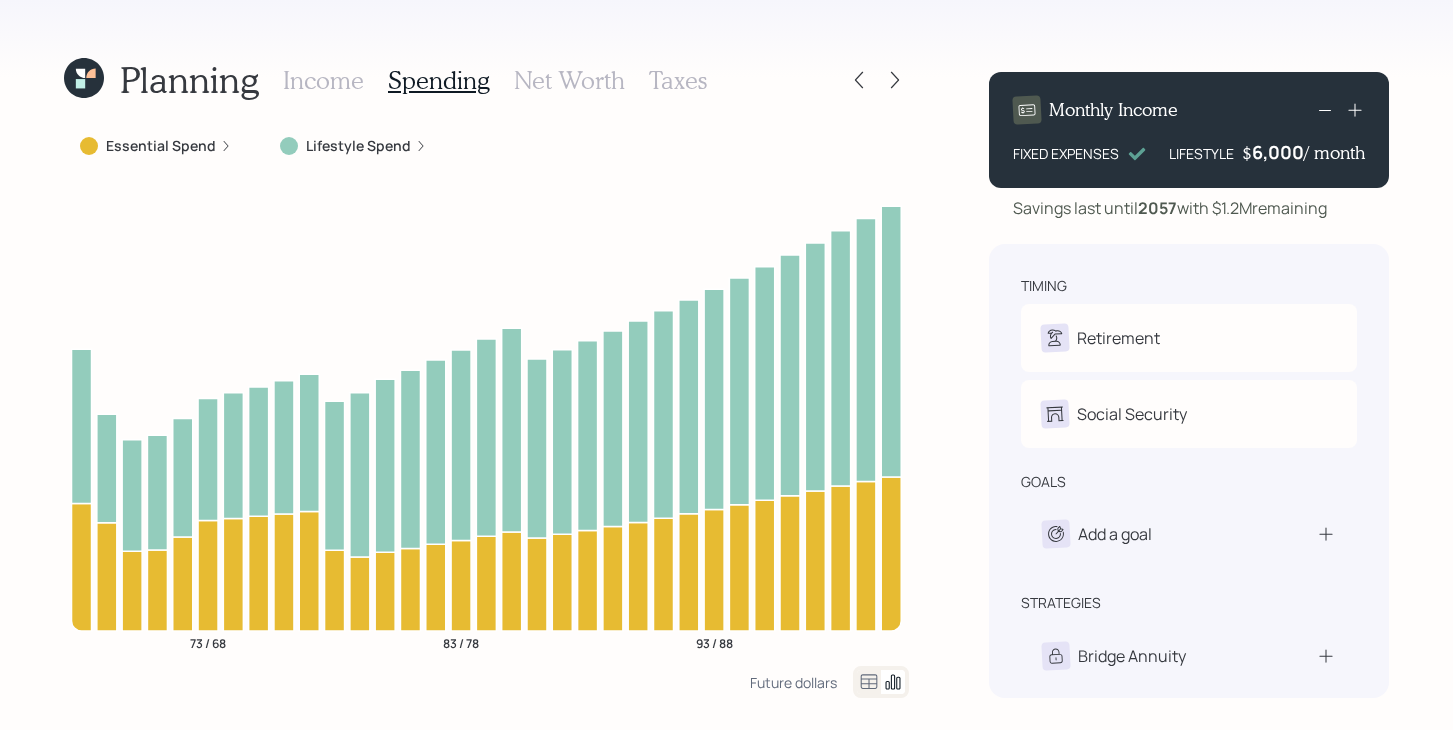 click on "Lifestyle Spend" at bounding box center (358, 146) 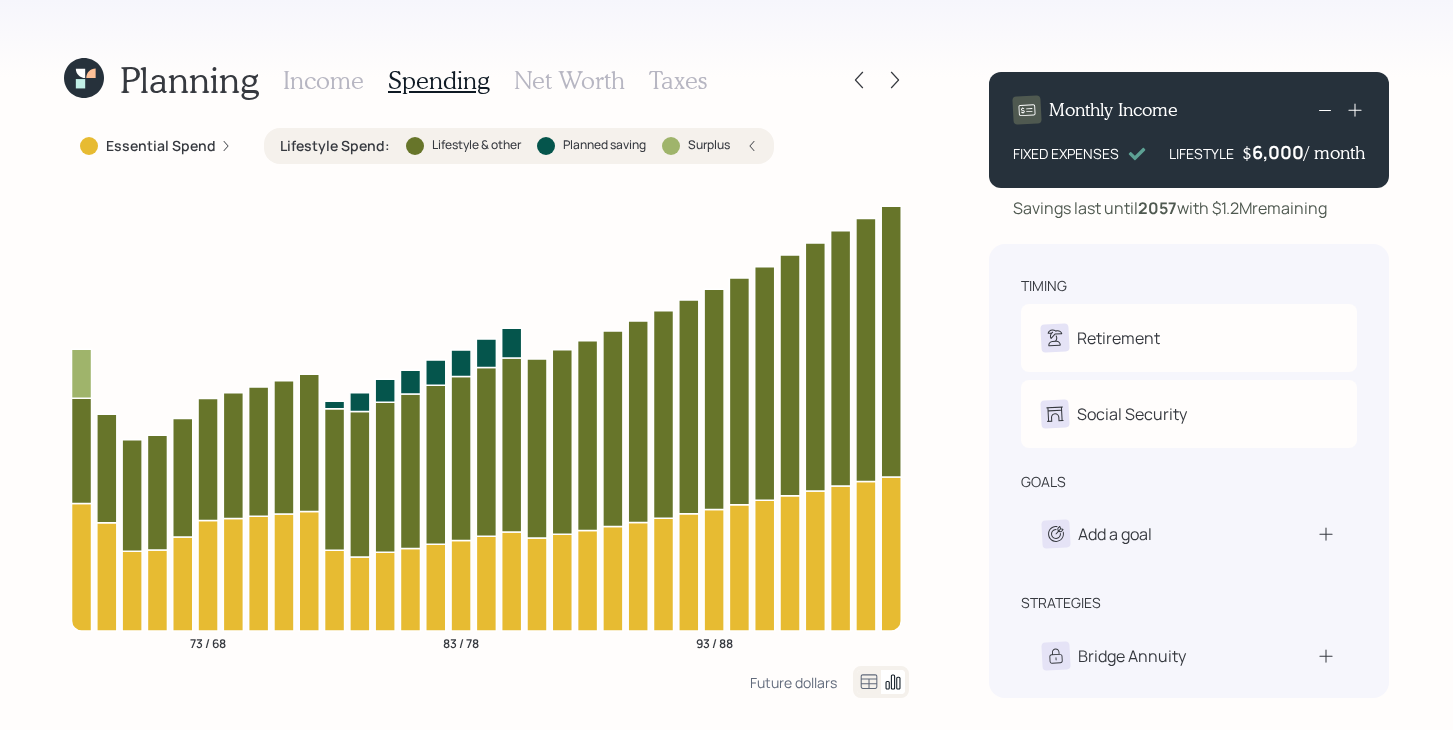 click on "Income" at bounding box center (323, 80) 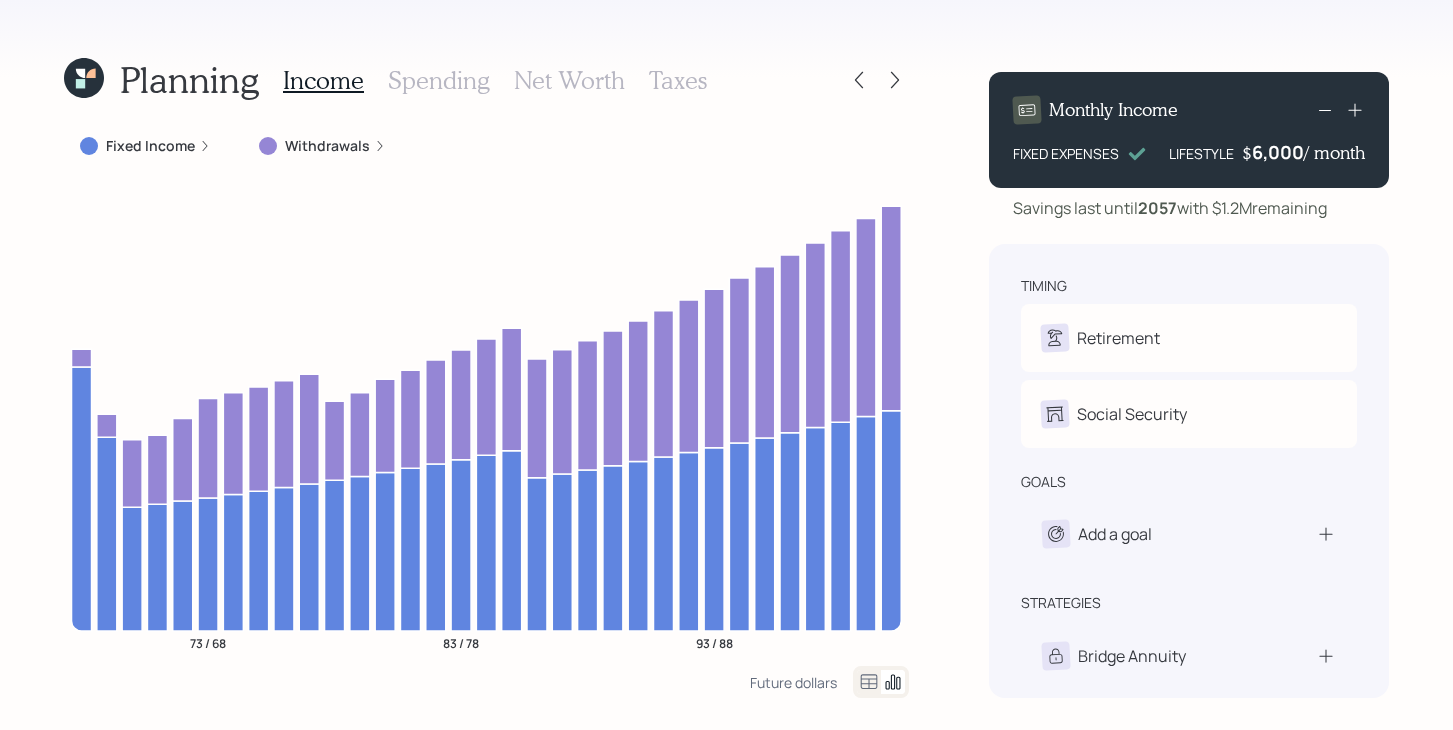 click on "Spending" at bounding box center [439, 80] 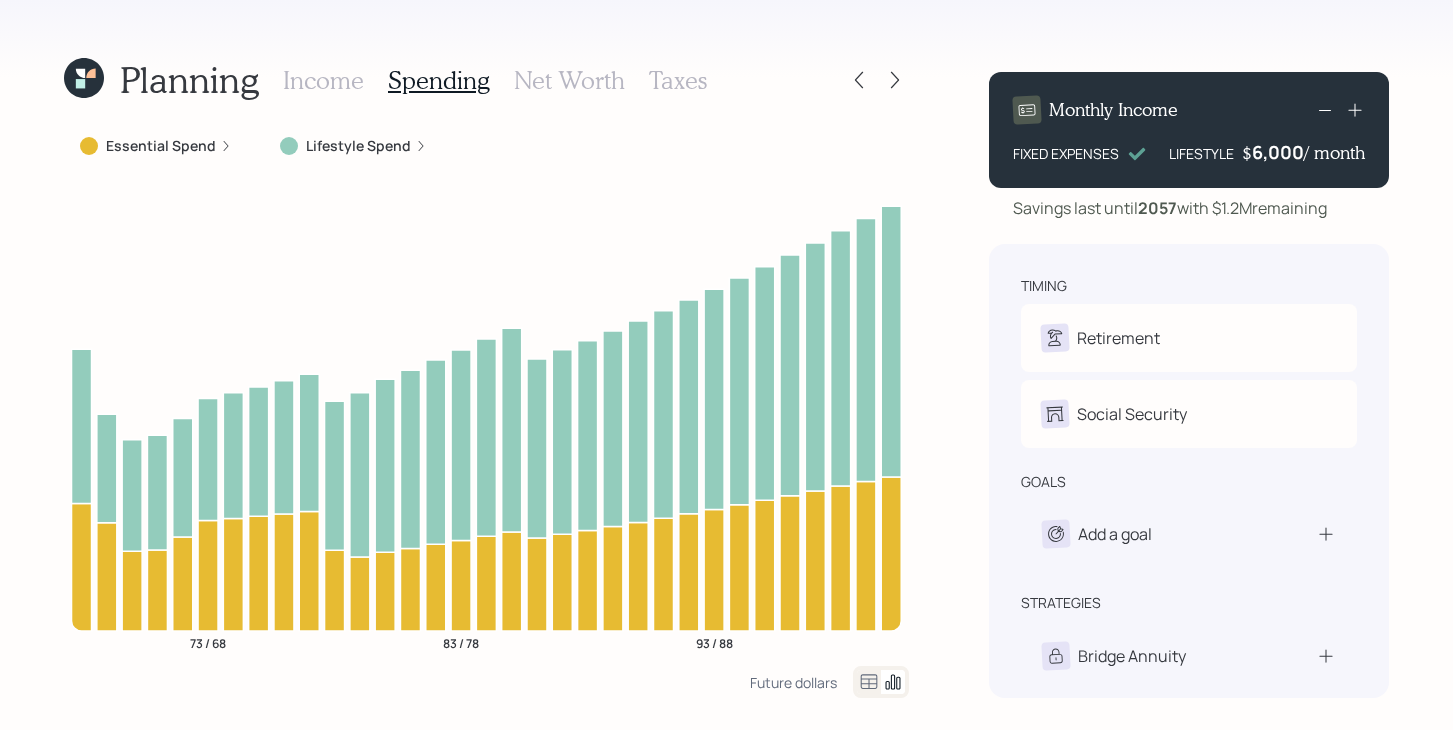 click on "Lifestyle Spend" at bounding box center (353, 146) 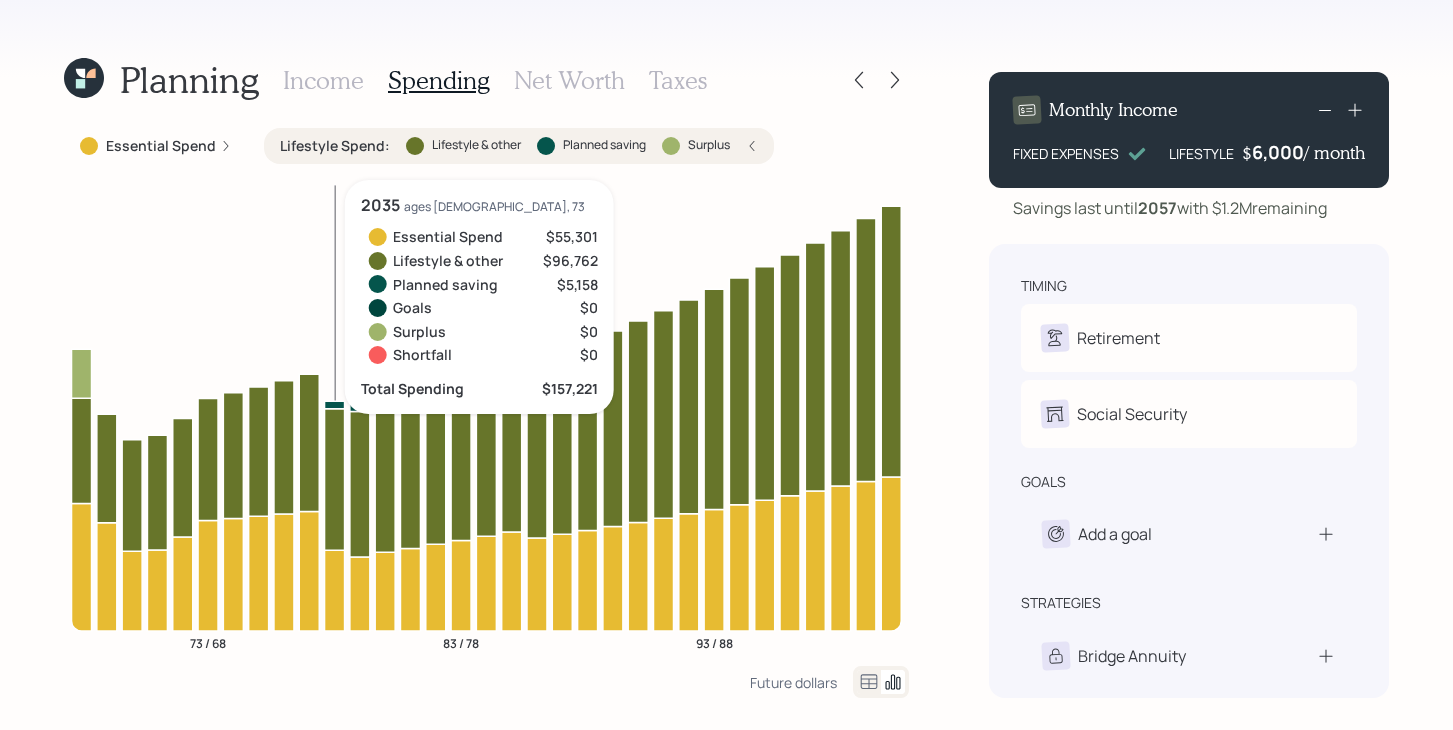 click 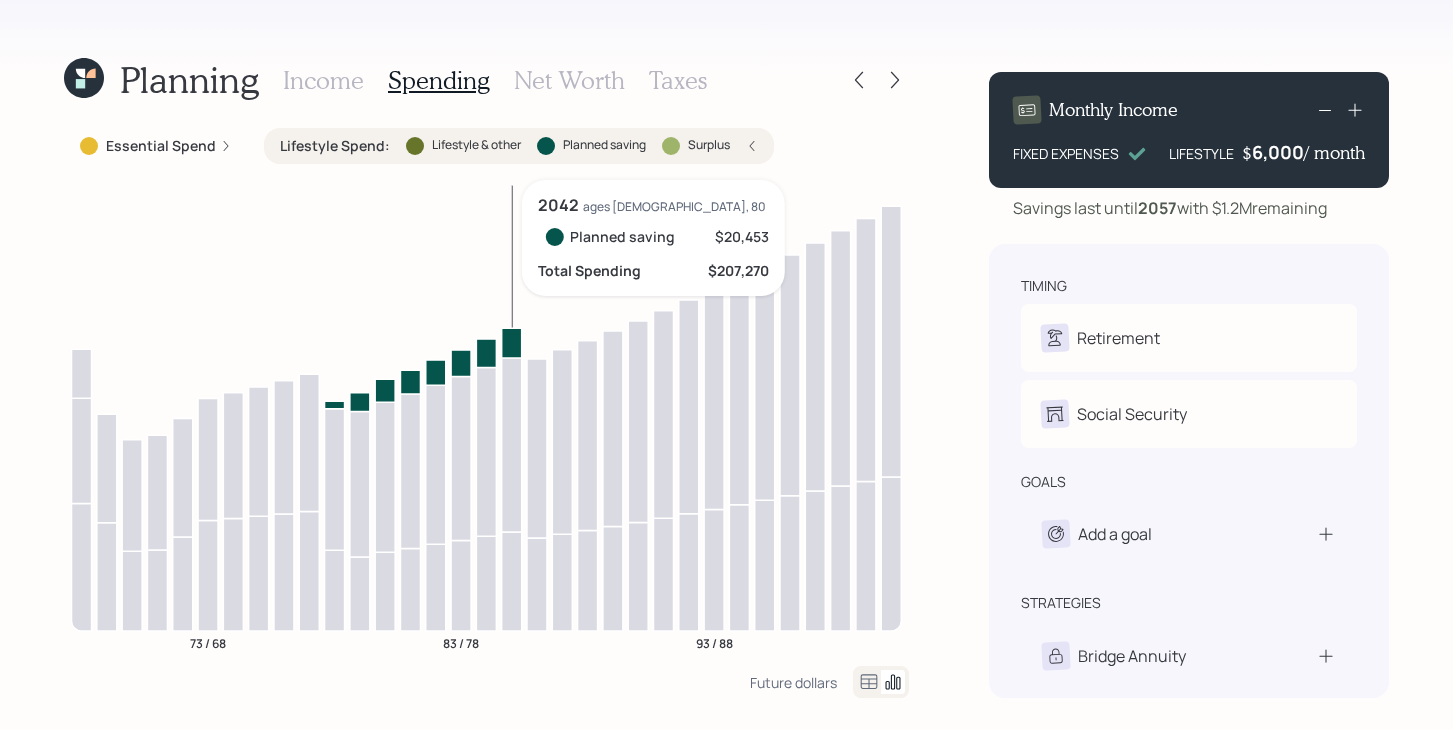 click 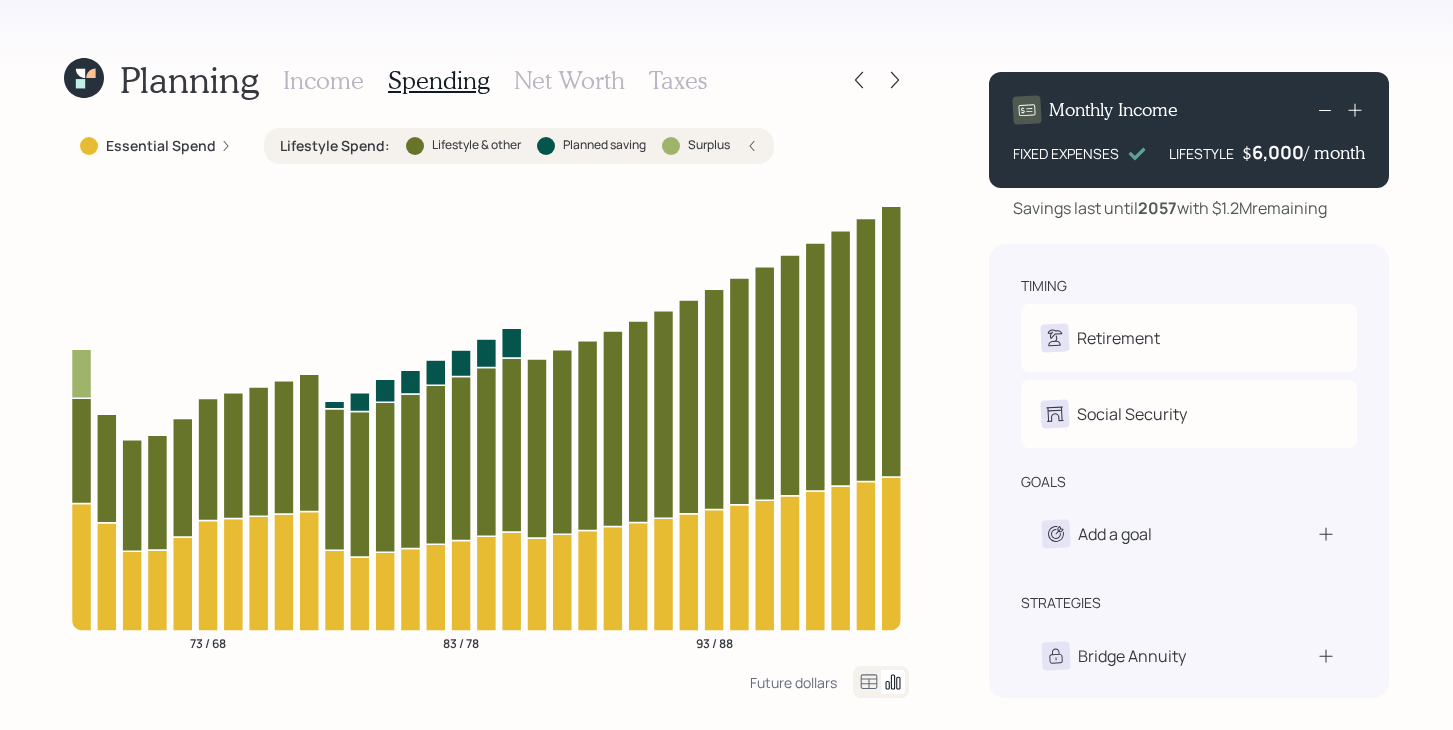 click on "Income" at bounding box center (323, 80) 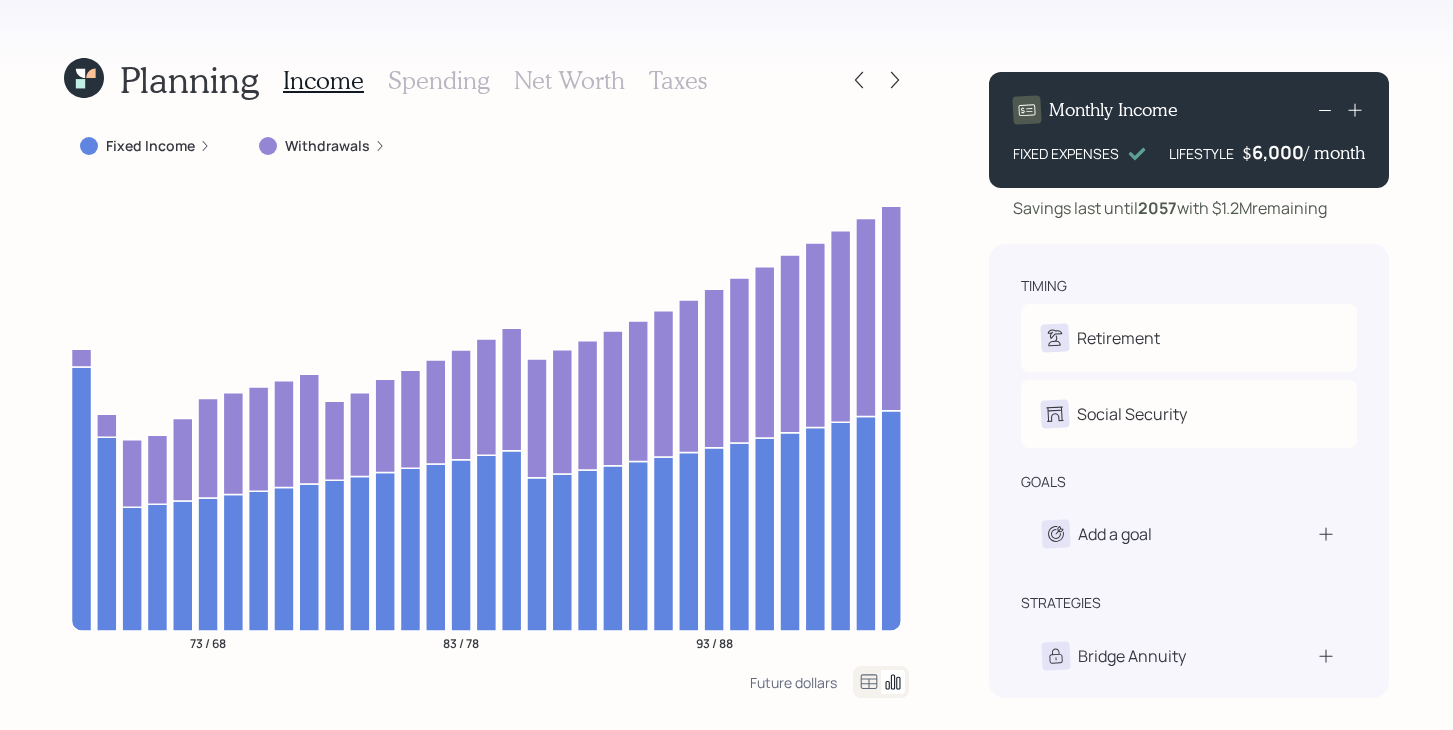 click on "Spending" at bounding box center [439, 80] 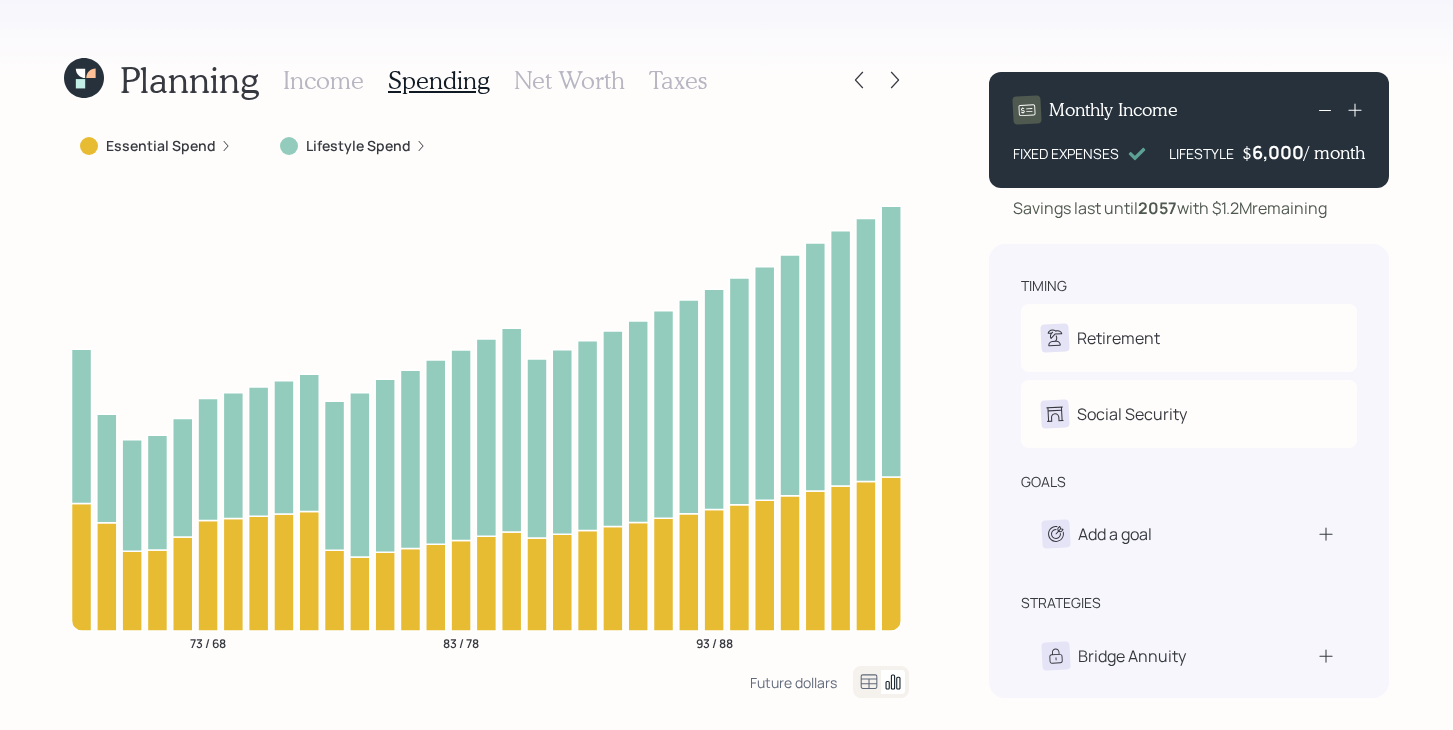 click 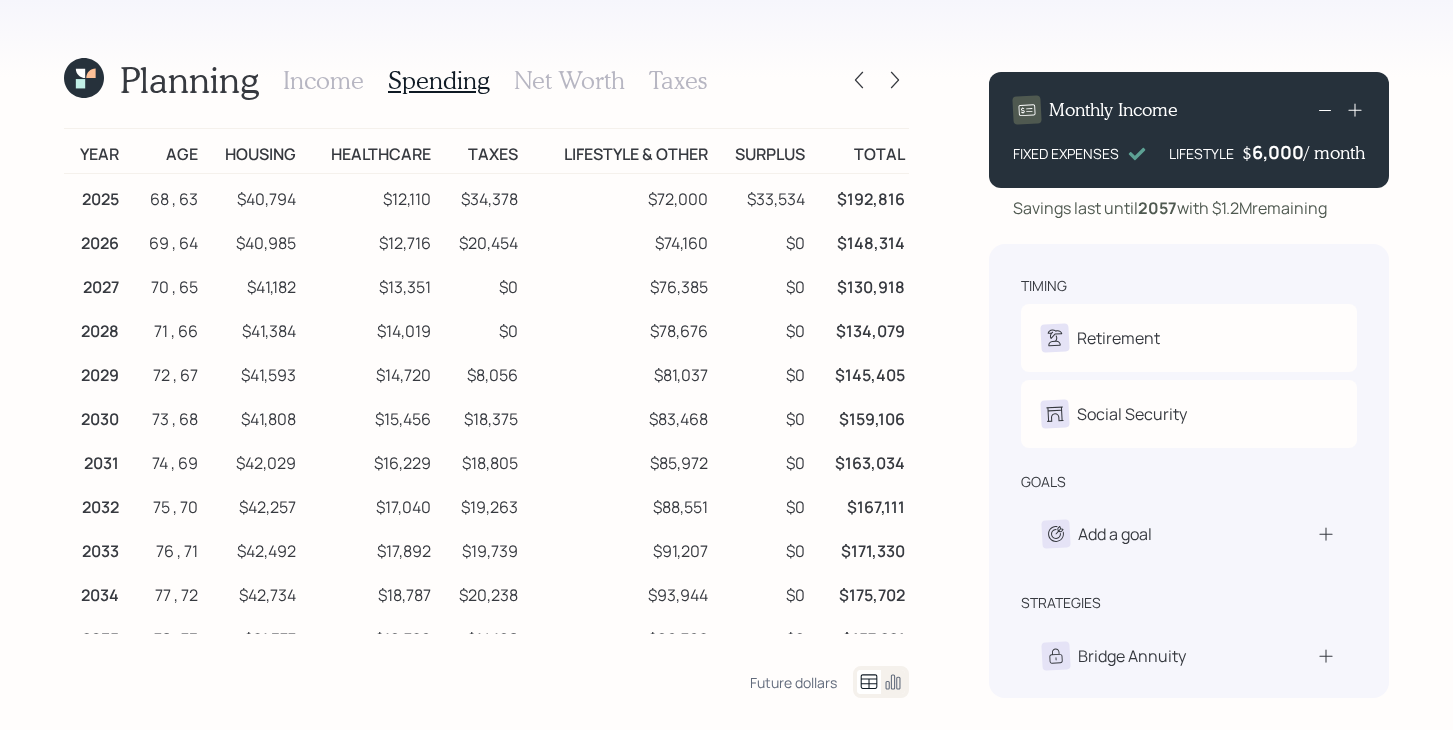 click on "Income" at bounding box center [323, 80] 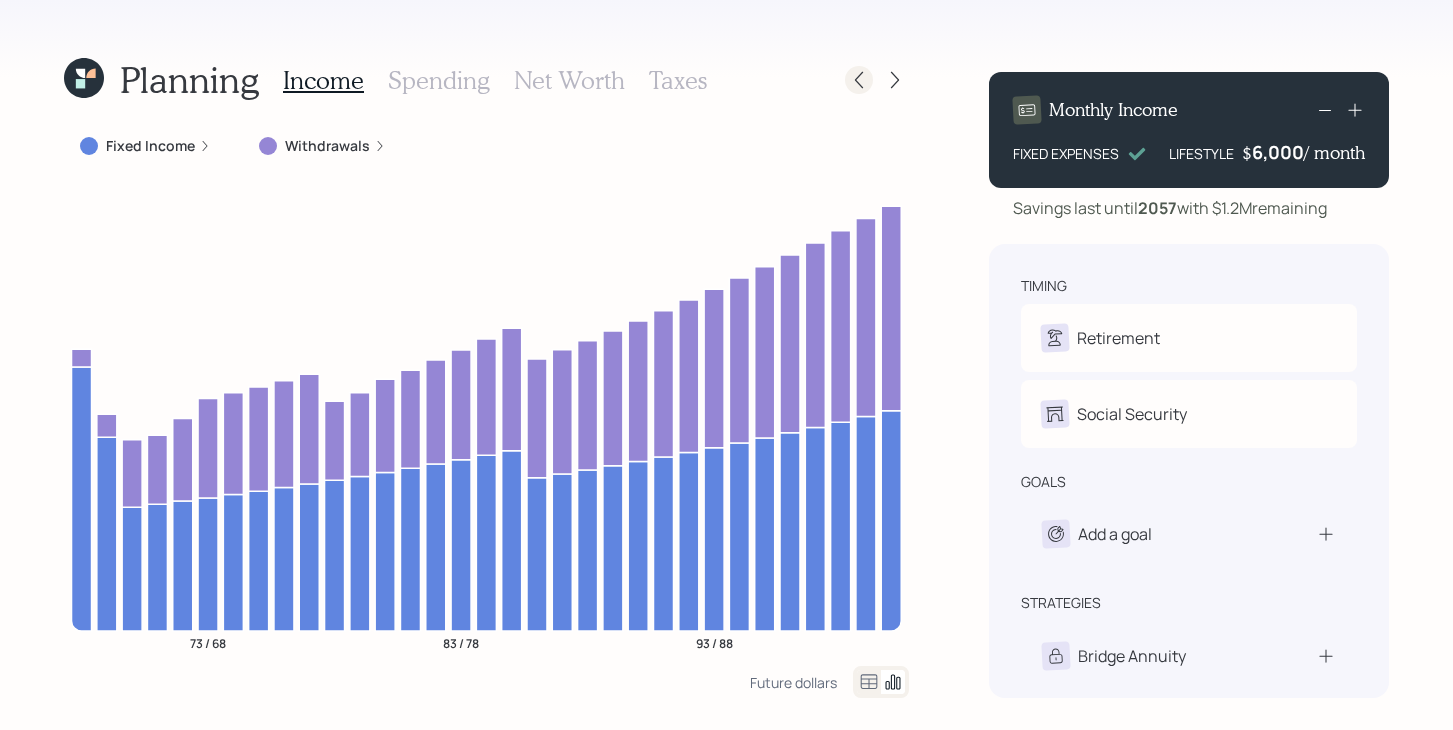 click 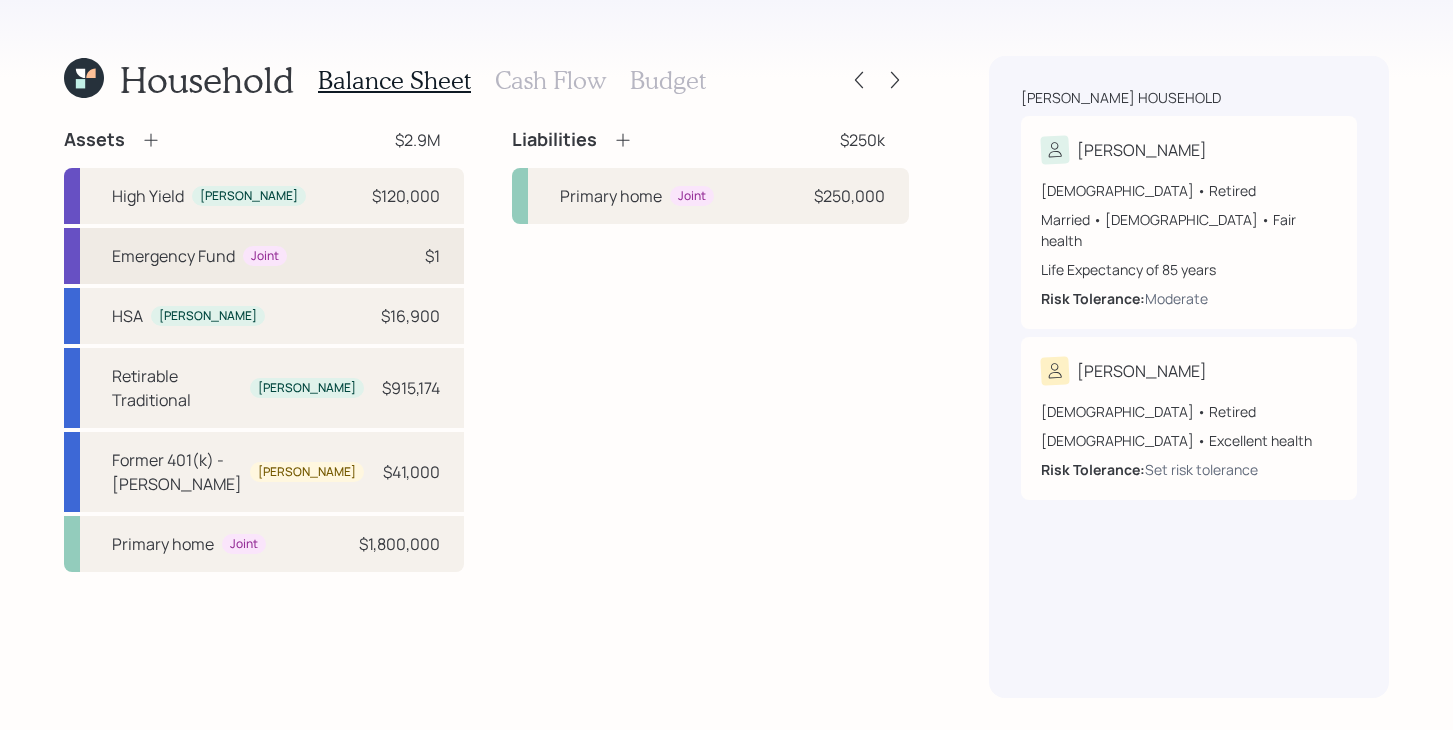 click on "Emergency Fund Joint $1" at bounding box center [264, 256] 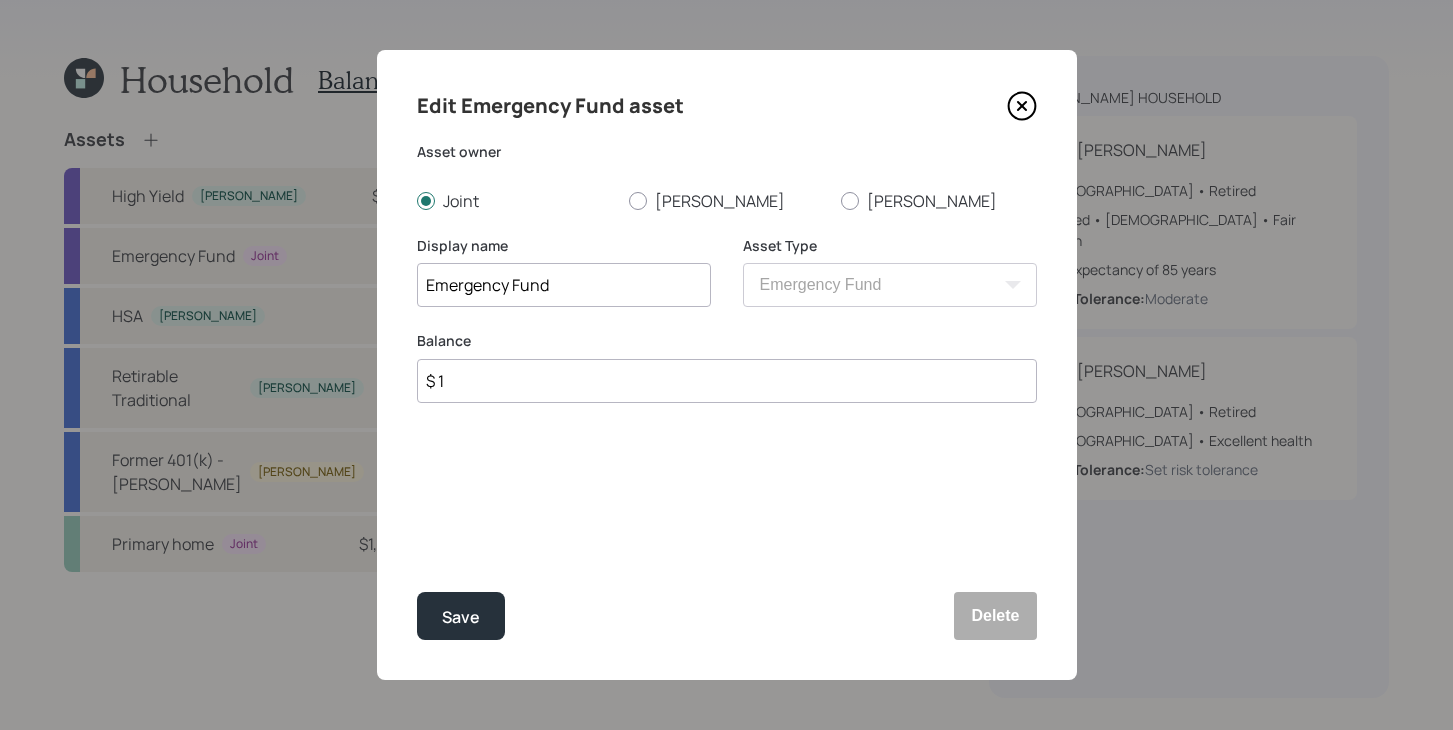 click on "$ 1" at bounding box center (727, 381) 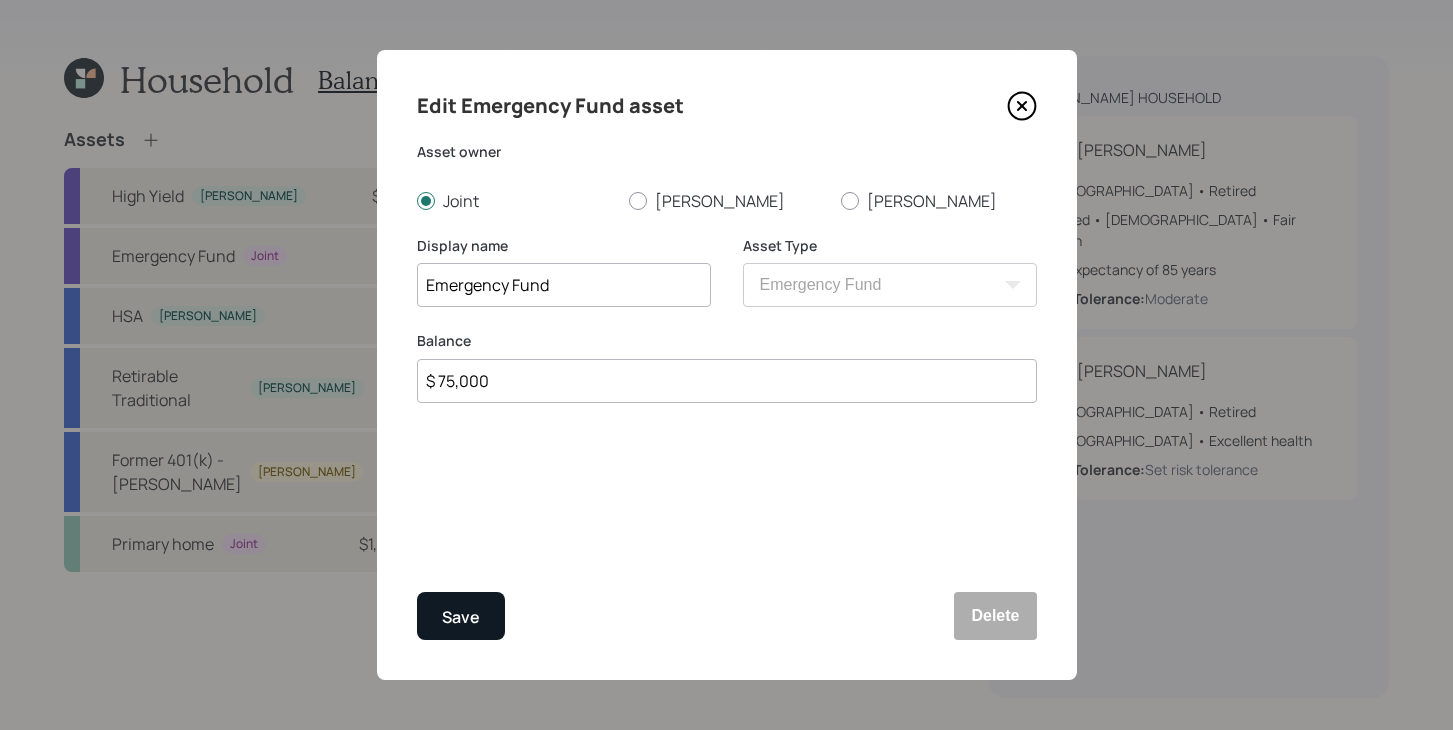 type on "$ 75,000" 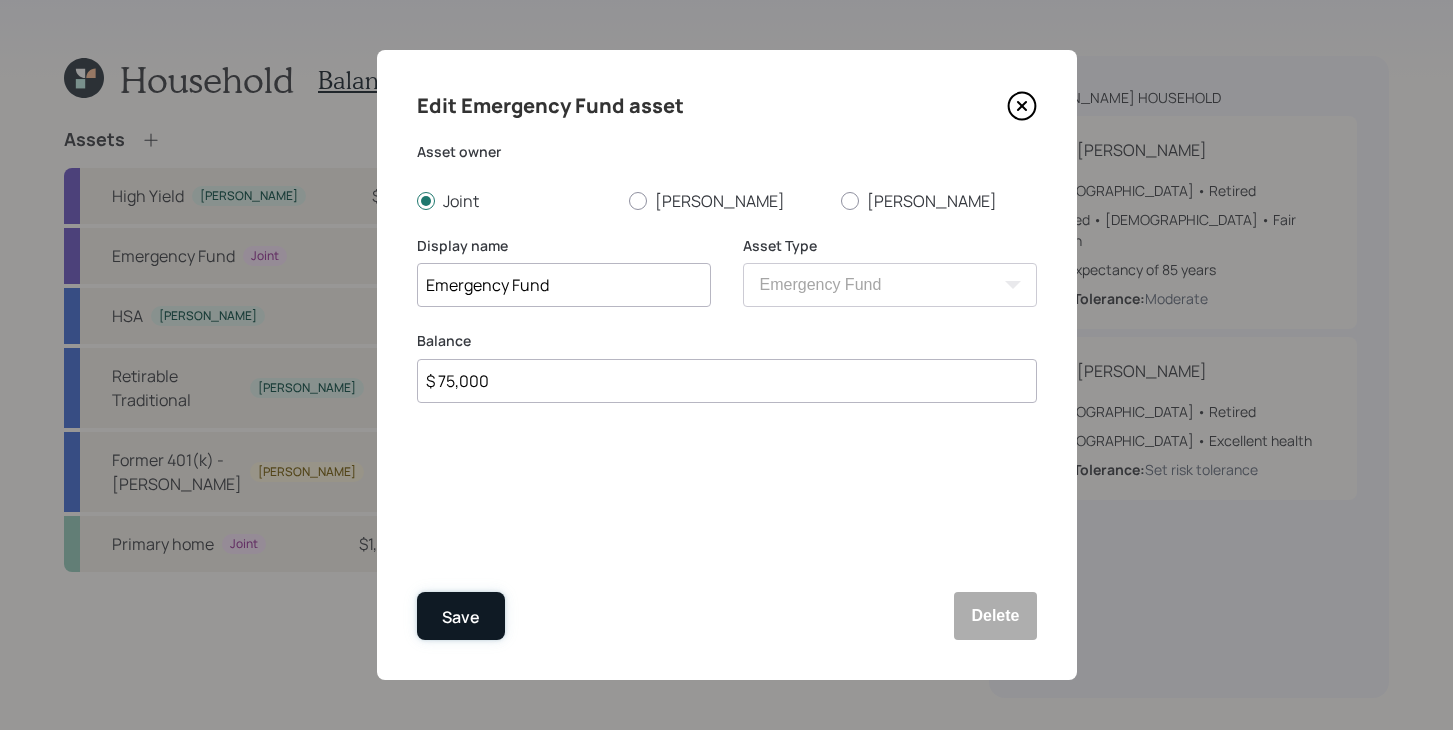 click on "Save" at bounding box center [461, 616] 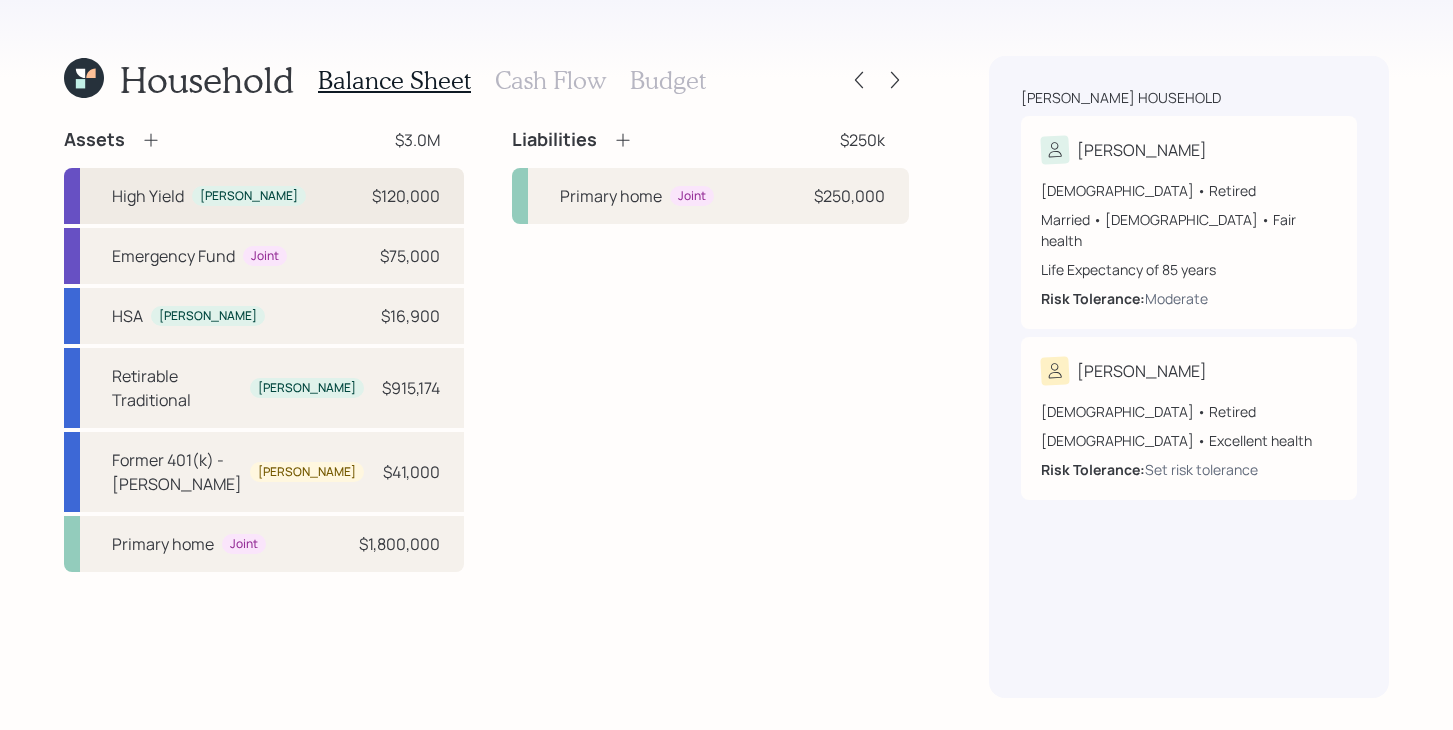 click on "$120,000" at bounding box center [406, 196] 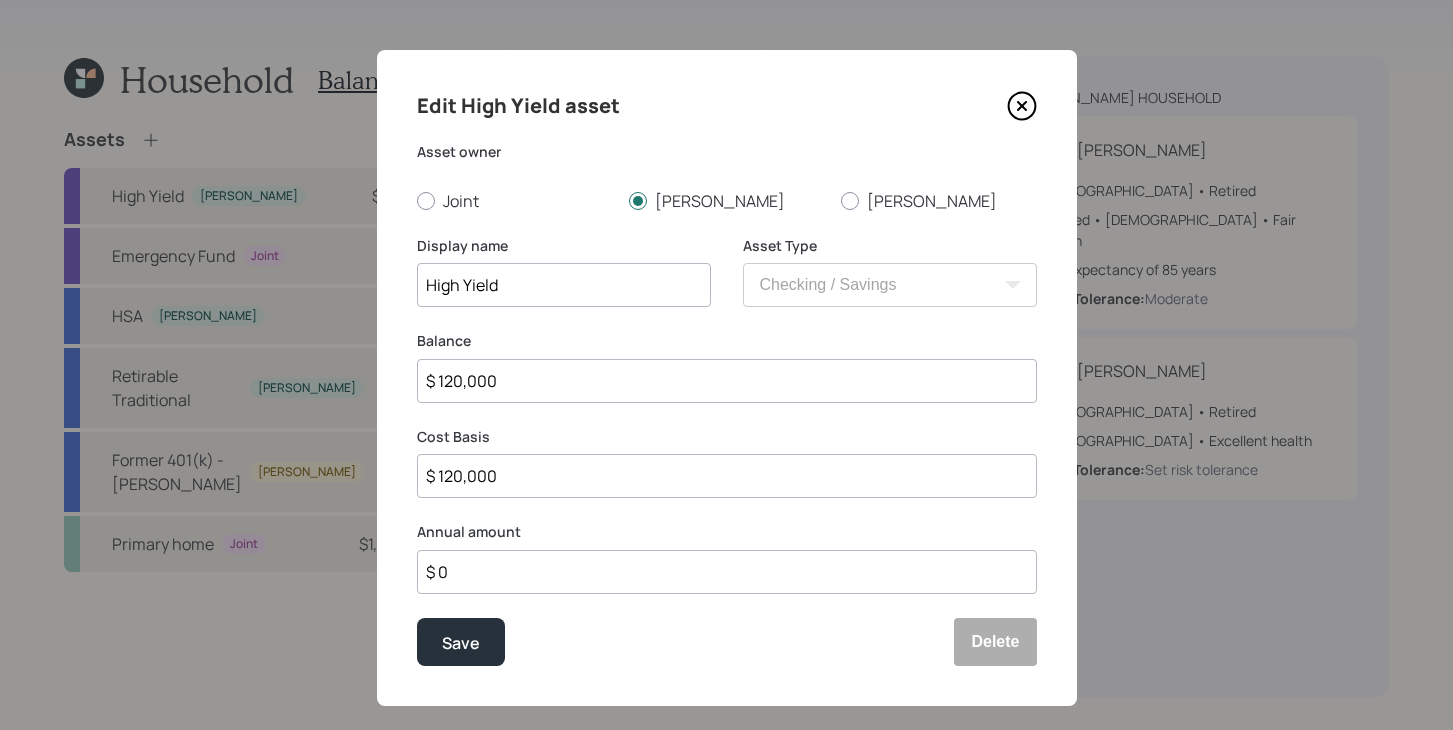 click on "$ 120,000" at bounding box center [727, 381] 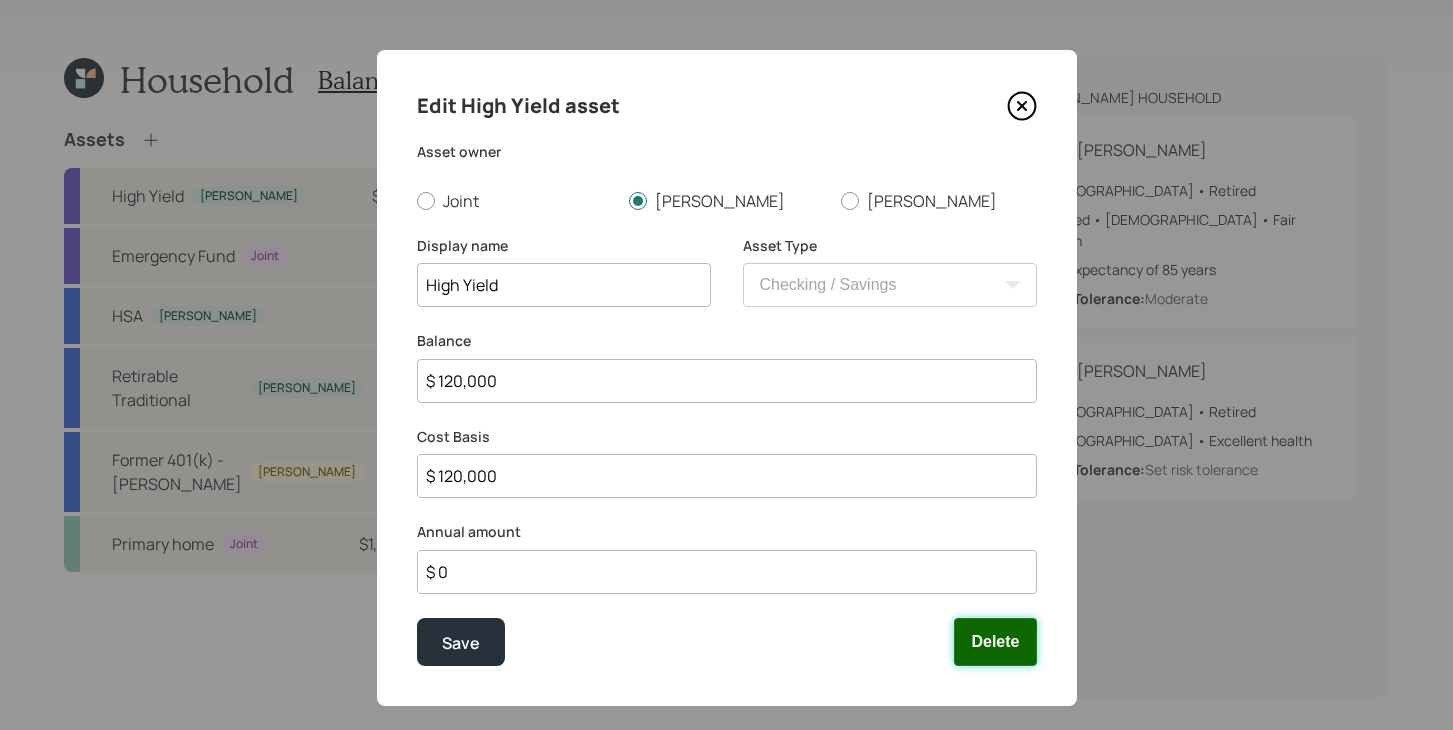 click on "Delete" at bounding box center (995, 642) 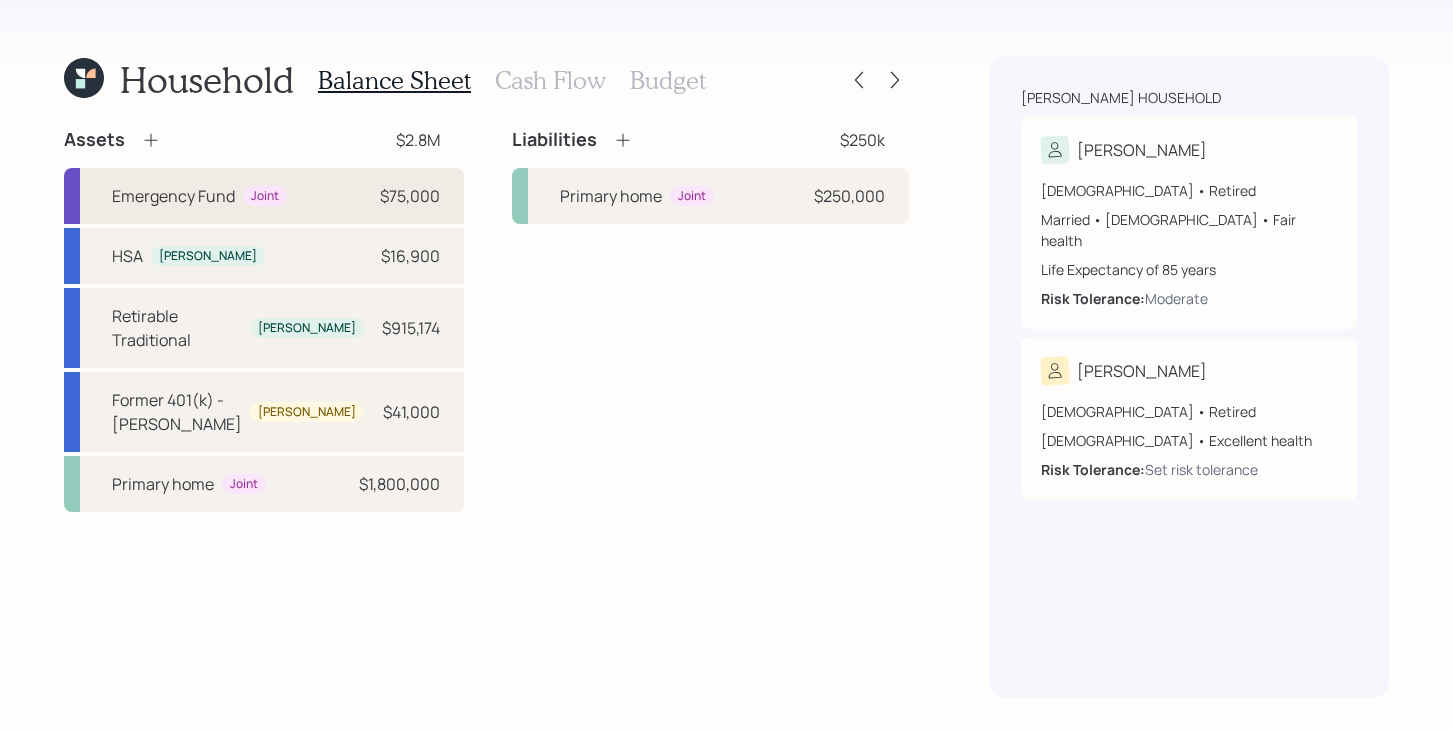 click on "Emergency Fund Joint $75,000" at bounding box center (264, 196) 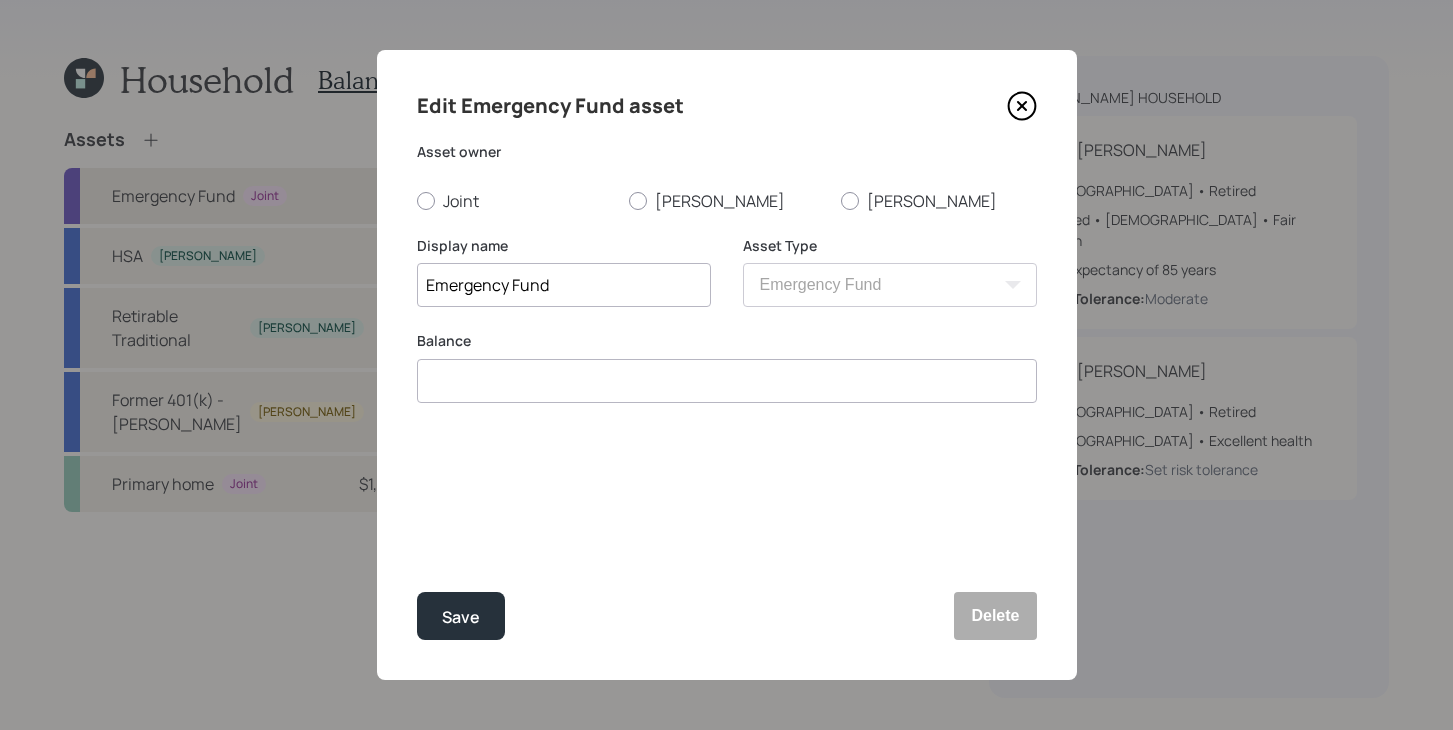 radio on "true" 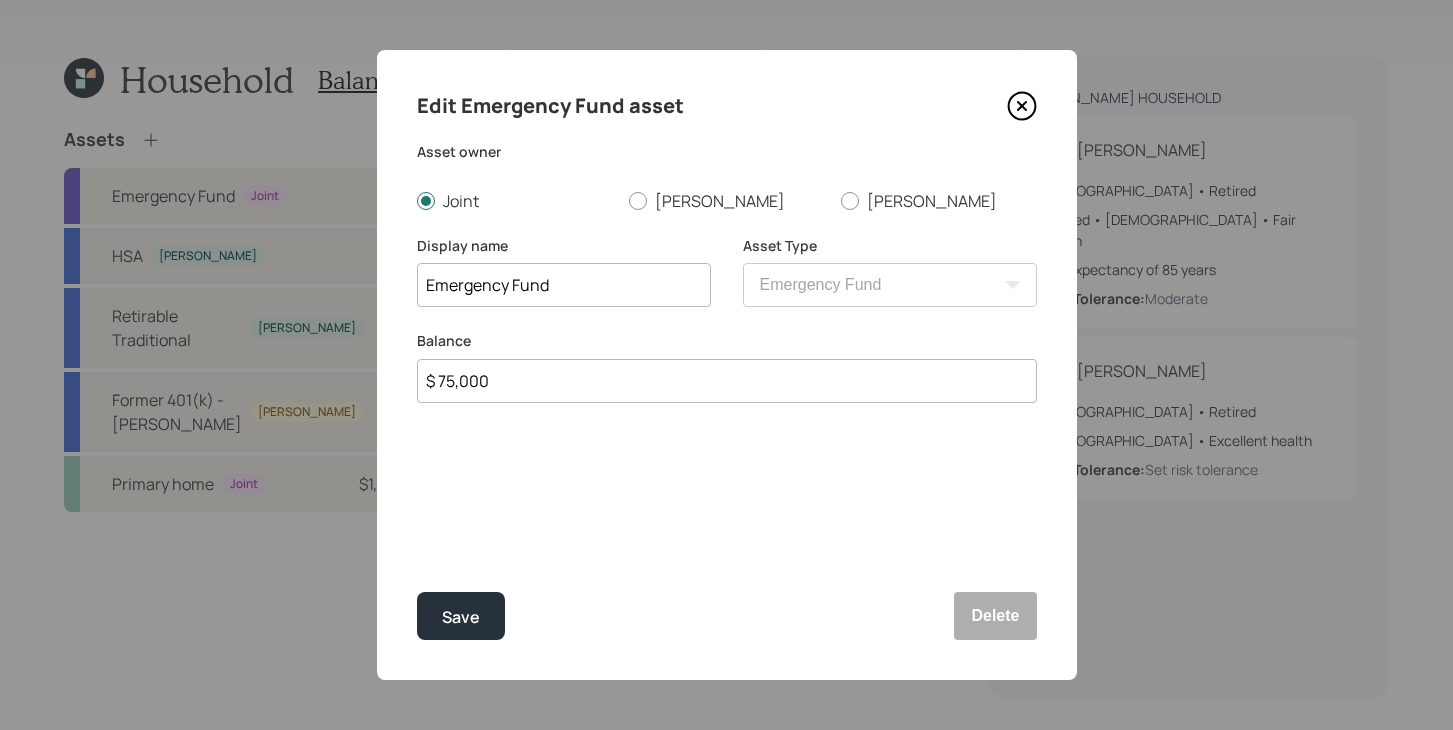 click on "Emergency Fund" at bounding box center [564, 285] 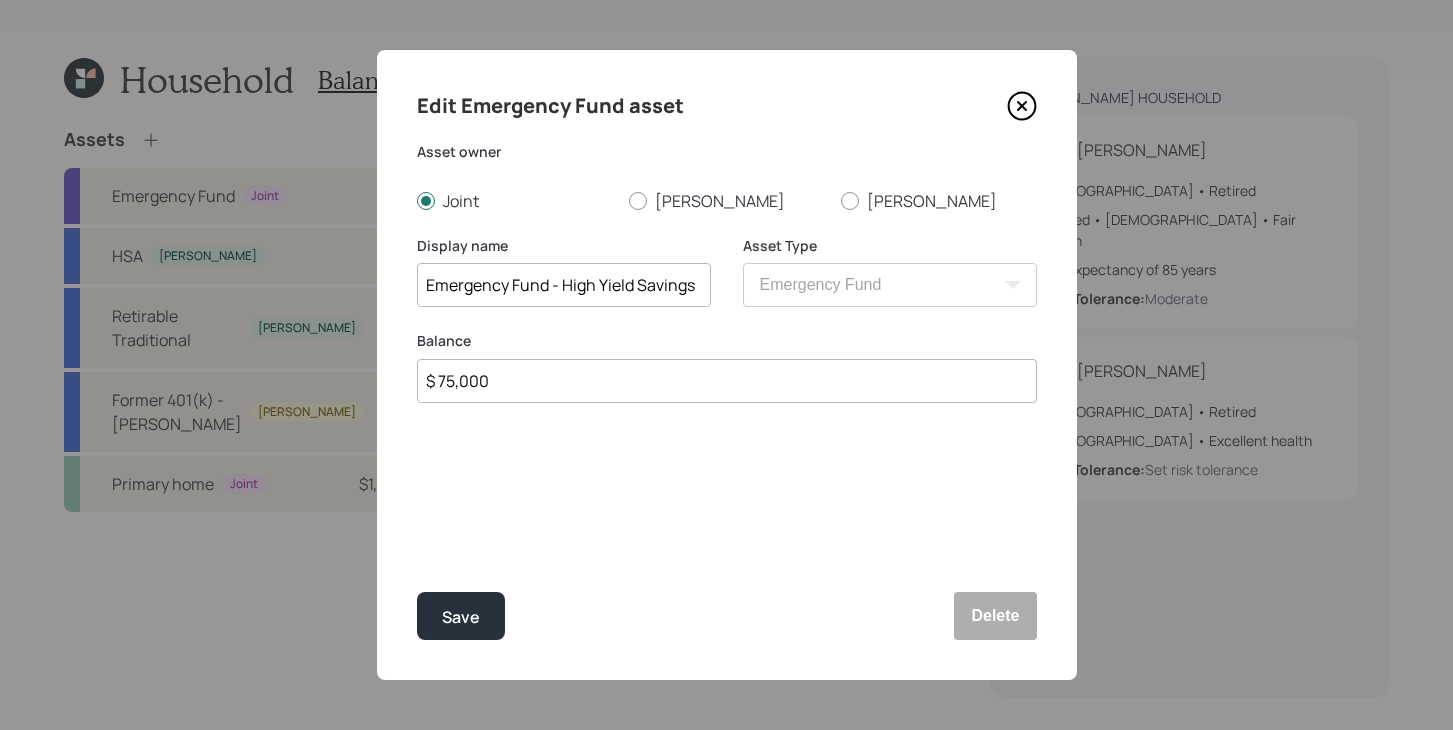 type on "Emergency Fund - High Yield Savings" 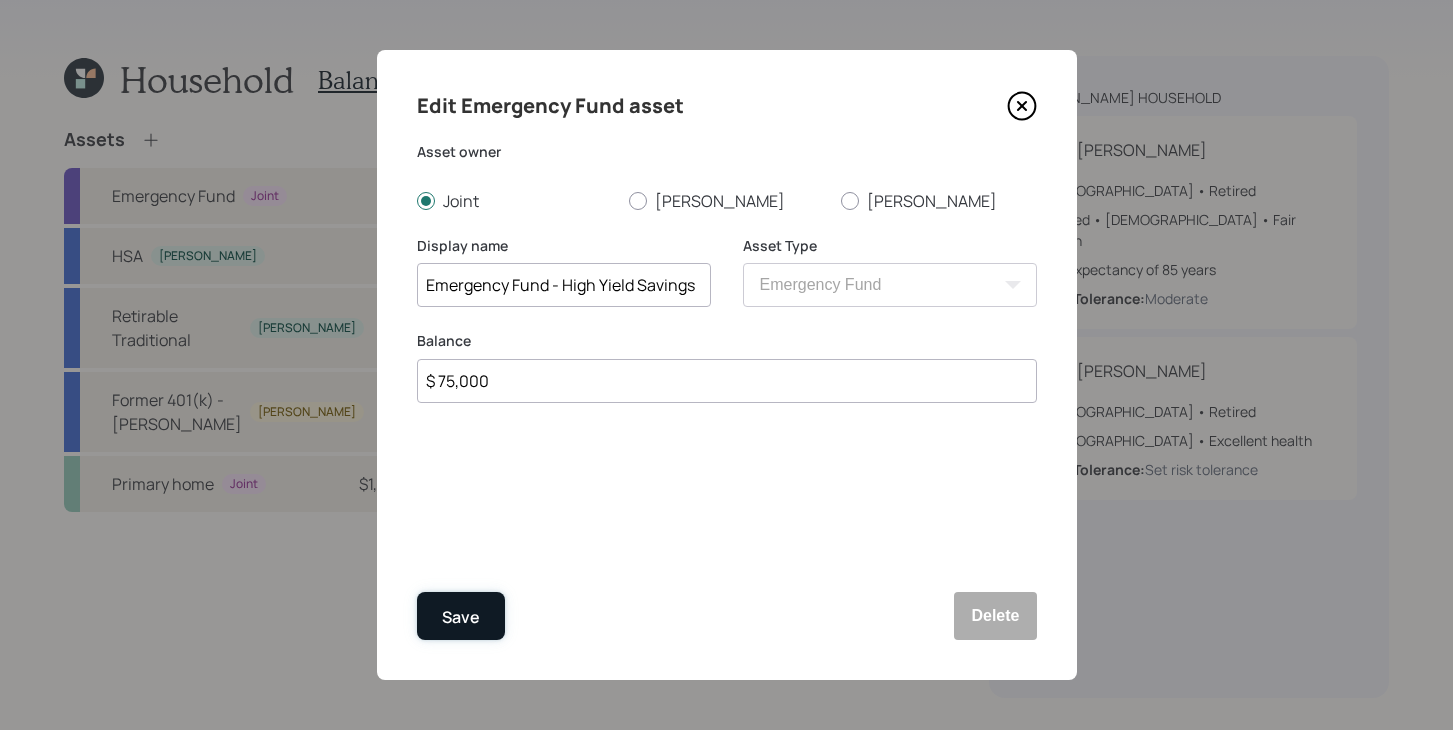 click on "Save" at bounding box center [461, 616] 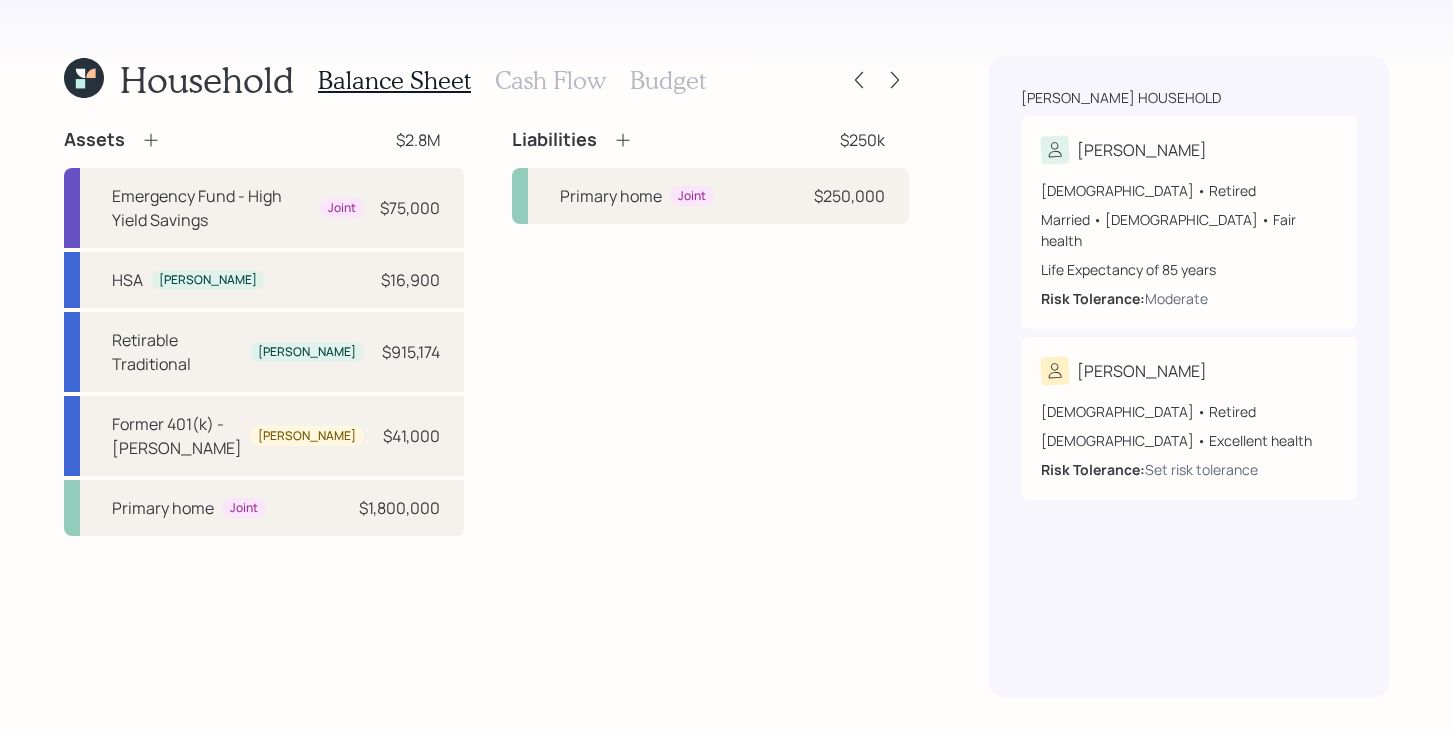 click 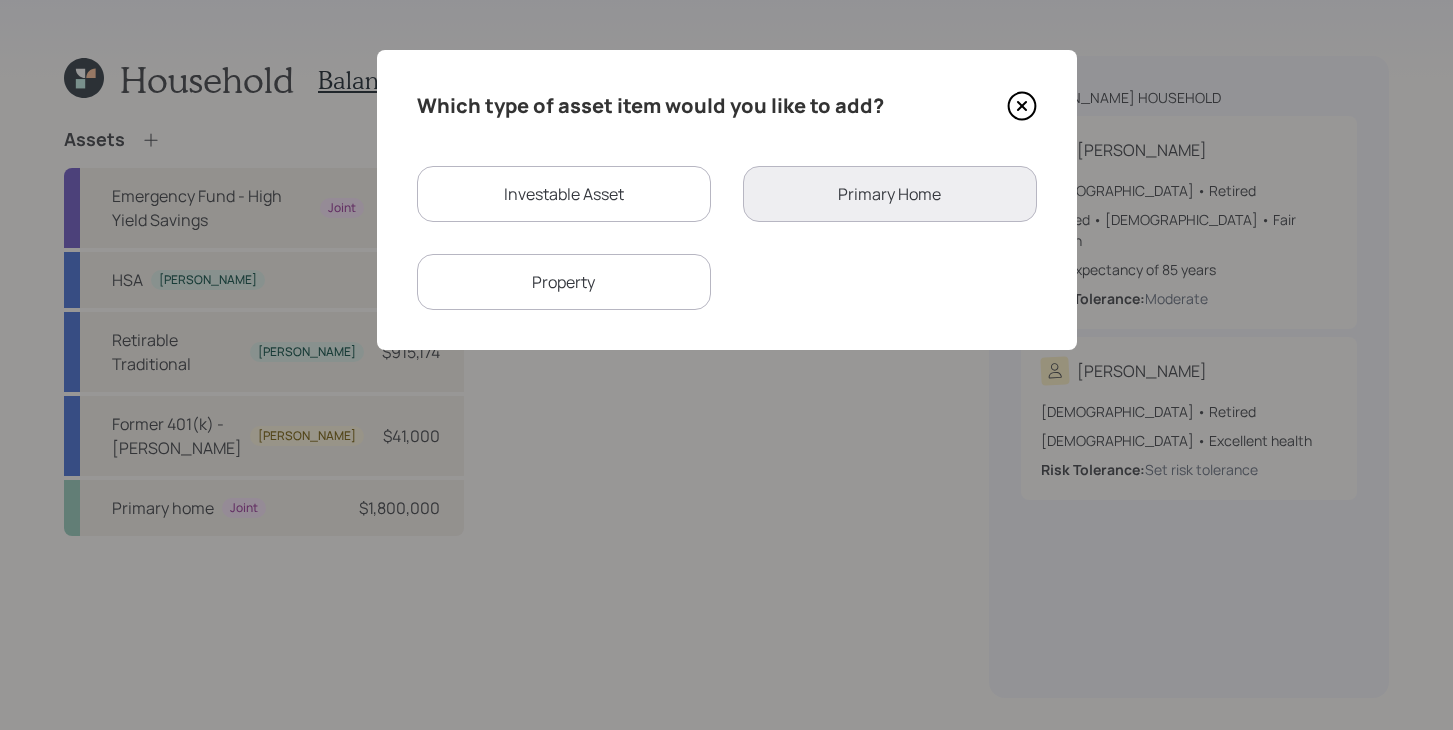 click on "Investable Asset" at bounding box center [564, 194] 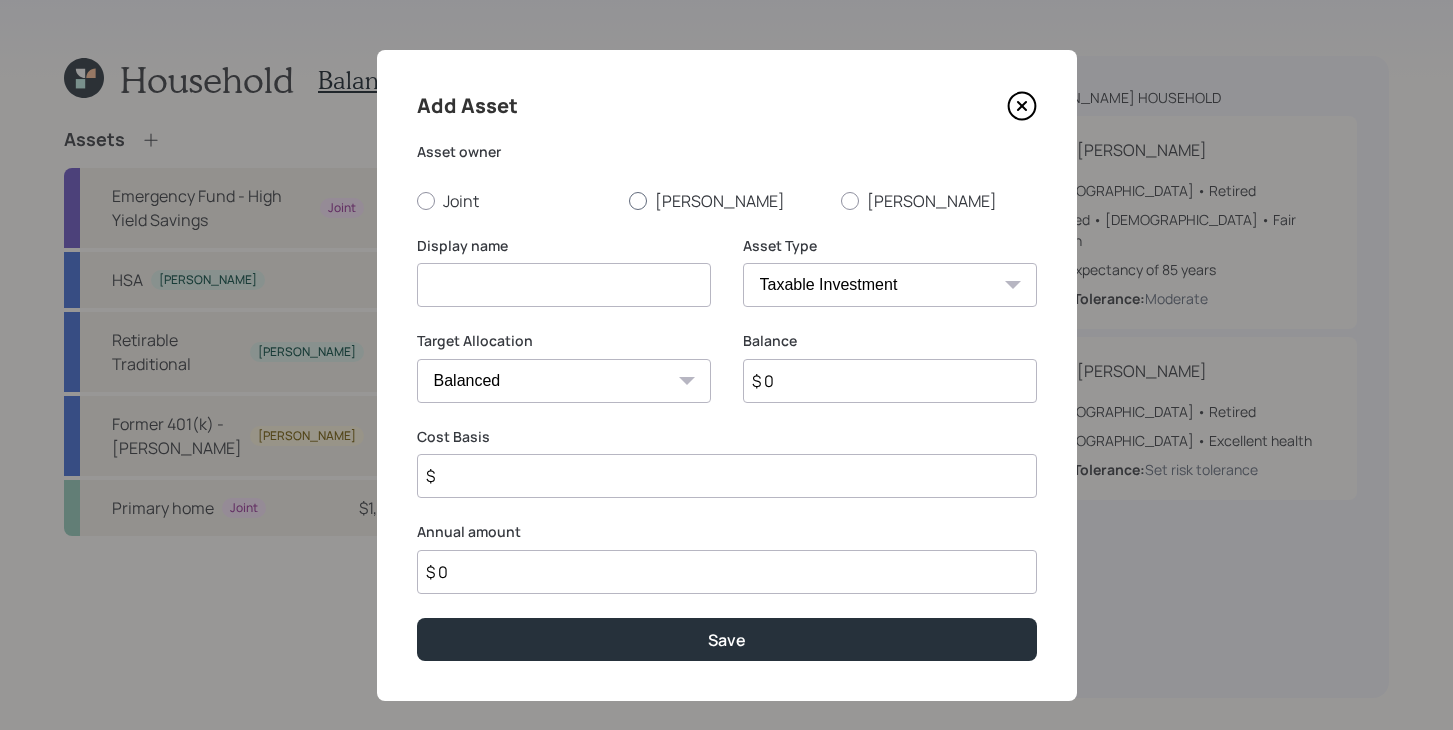 click at bounding box center [638, 201] 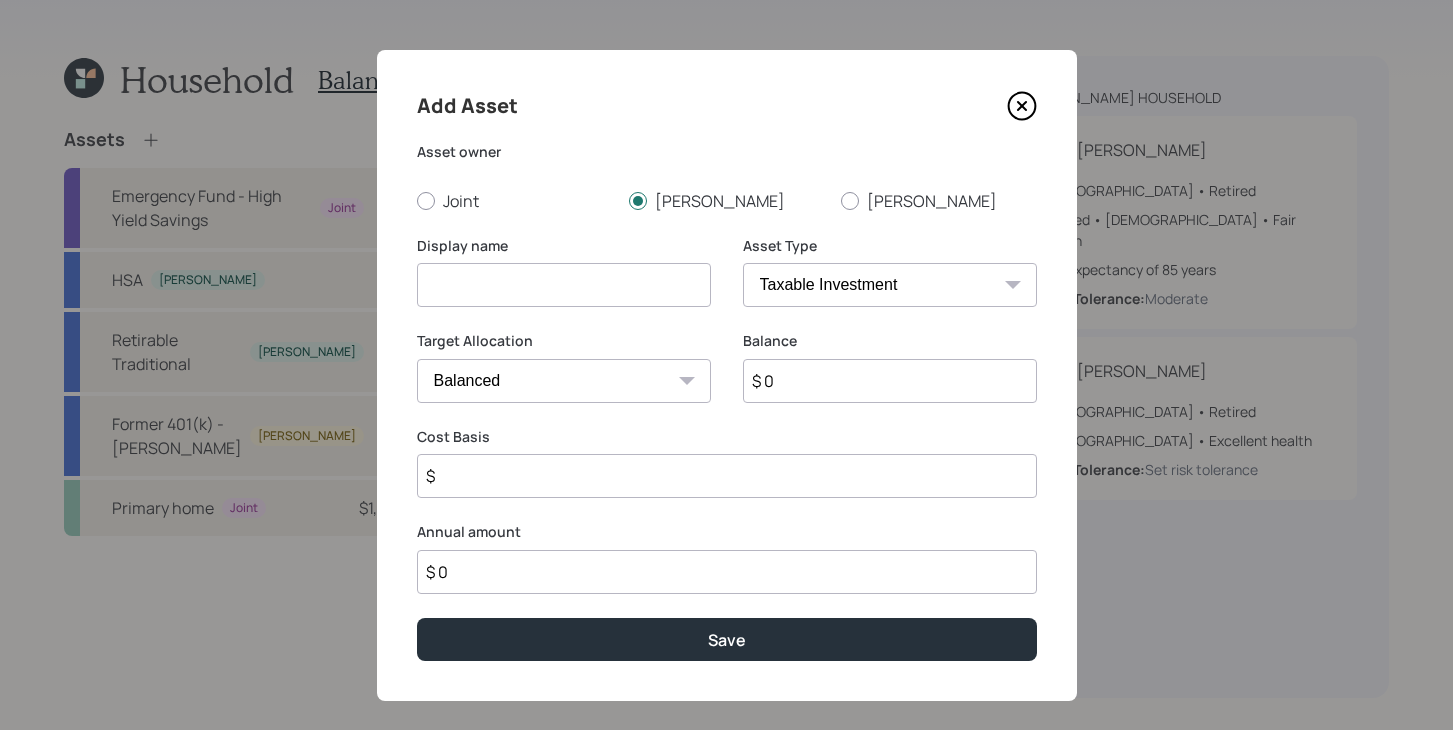click at bounding box center (564, 285) 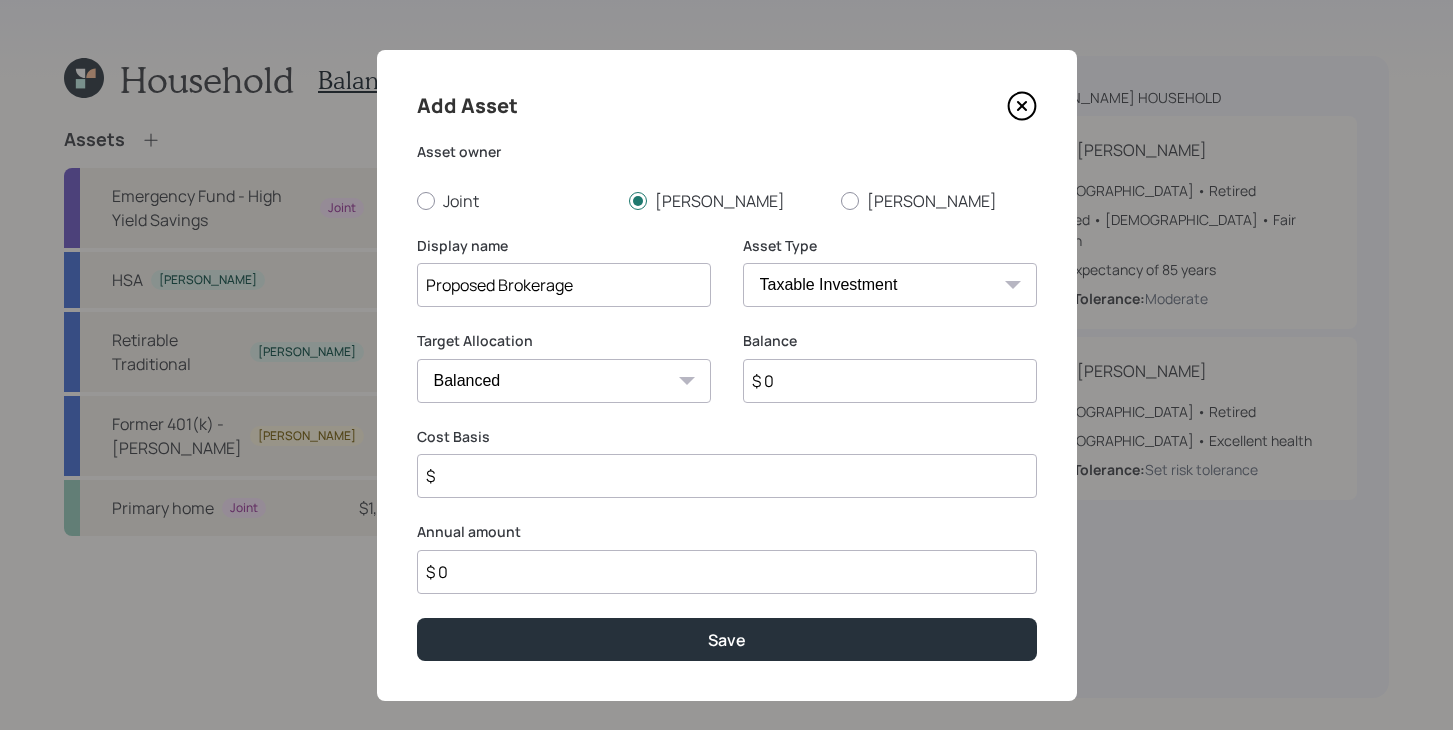 type on "Proposed Brokerage" 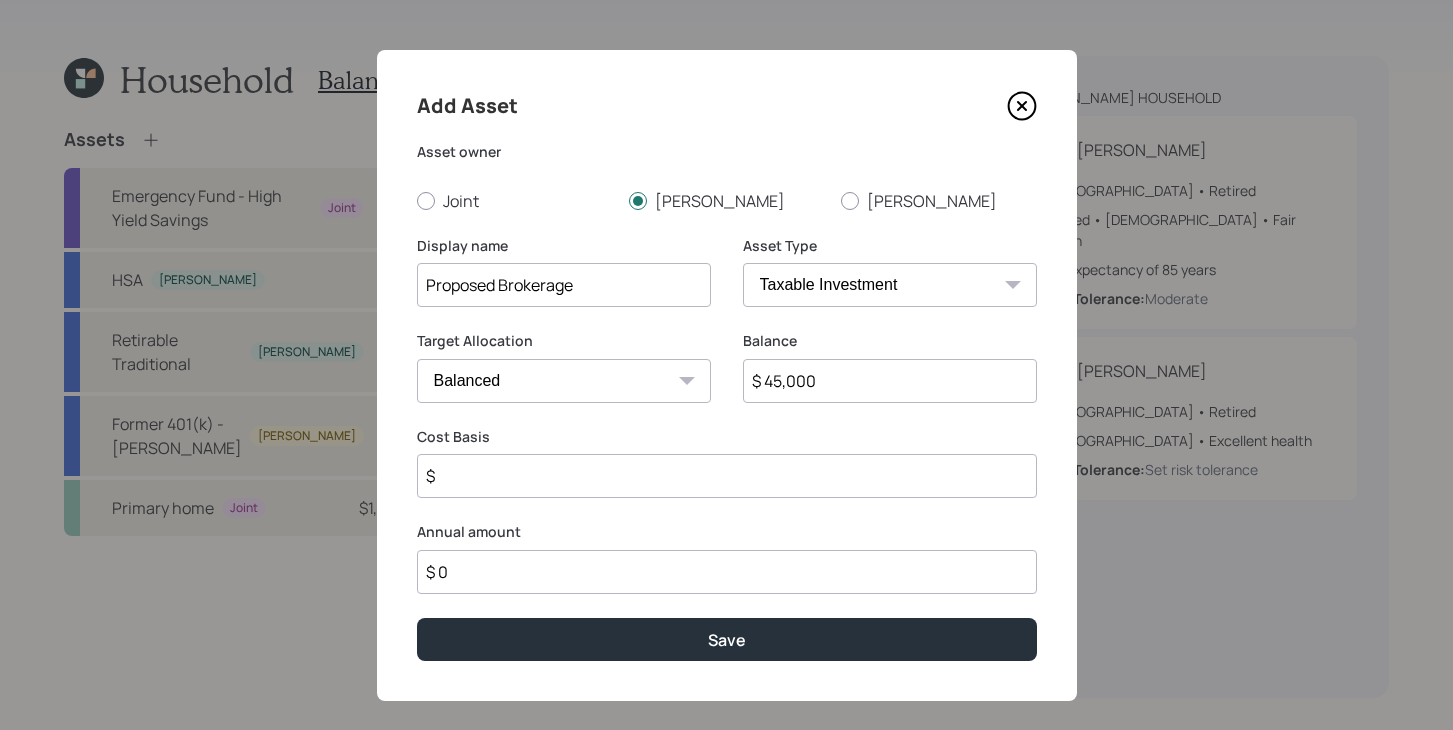 type on "$ 45,000" 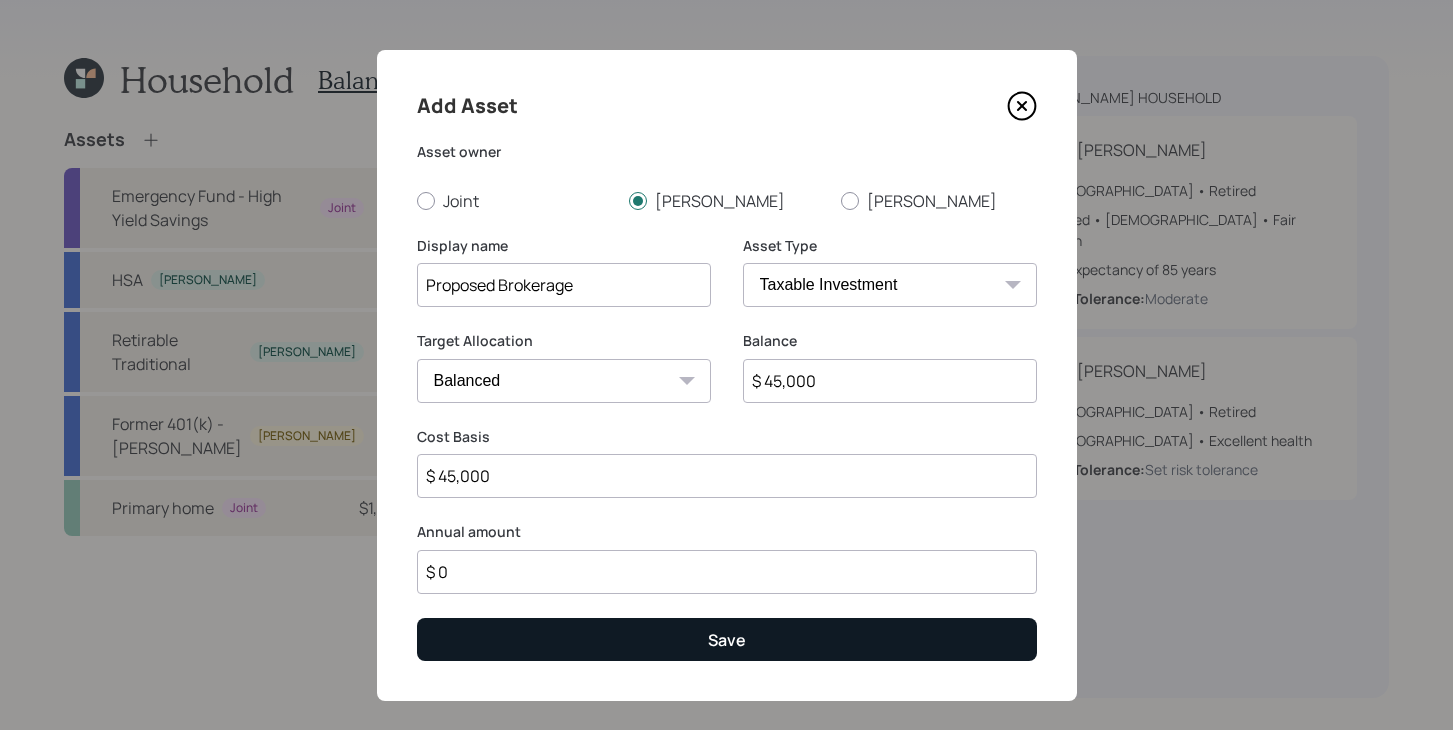 type on "$ 45,000" 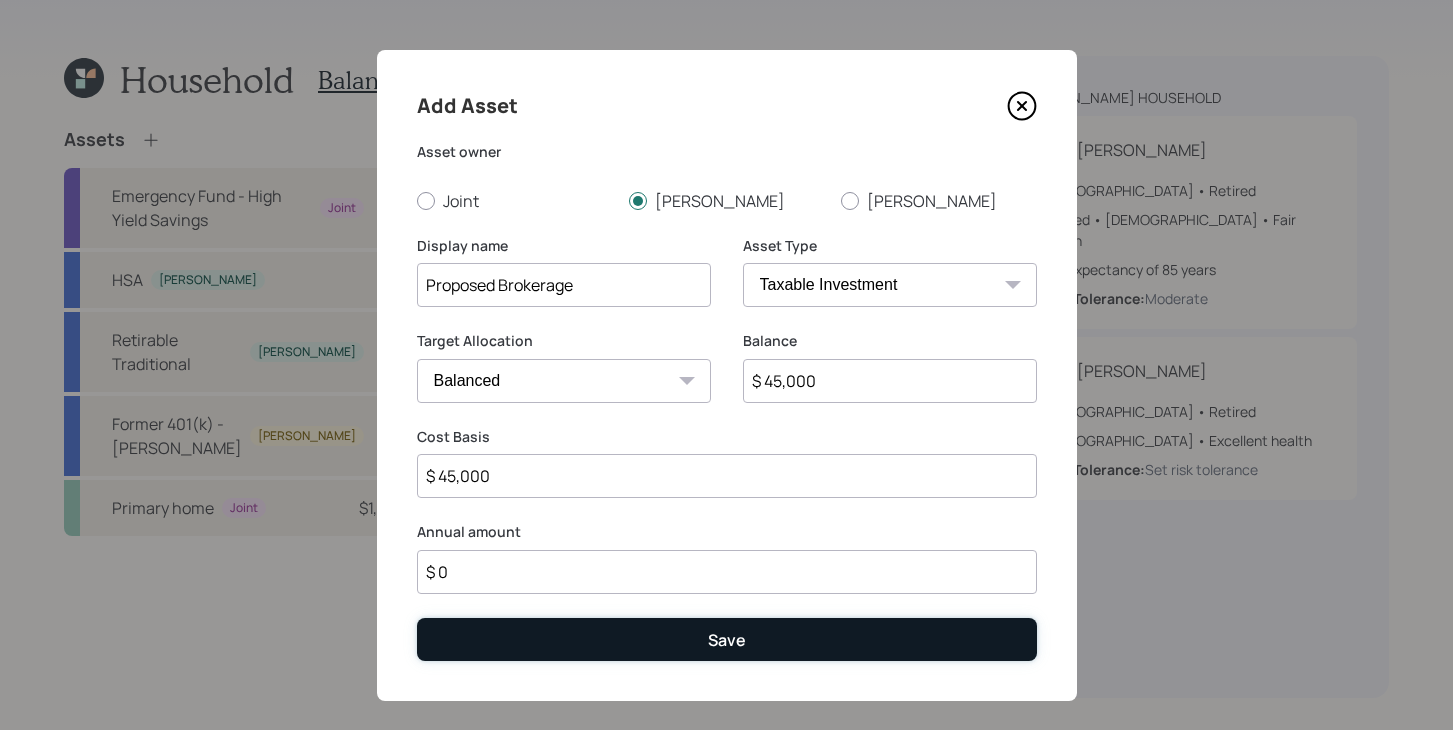 click on "Save" at bounding box center (727, 639) 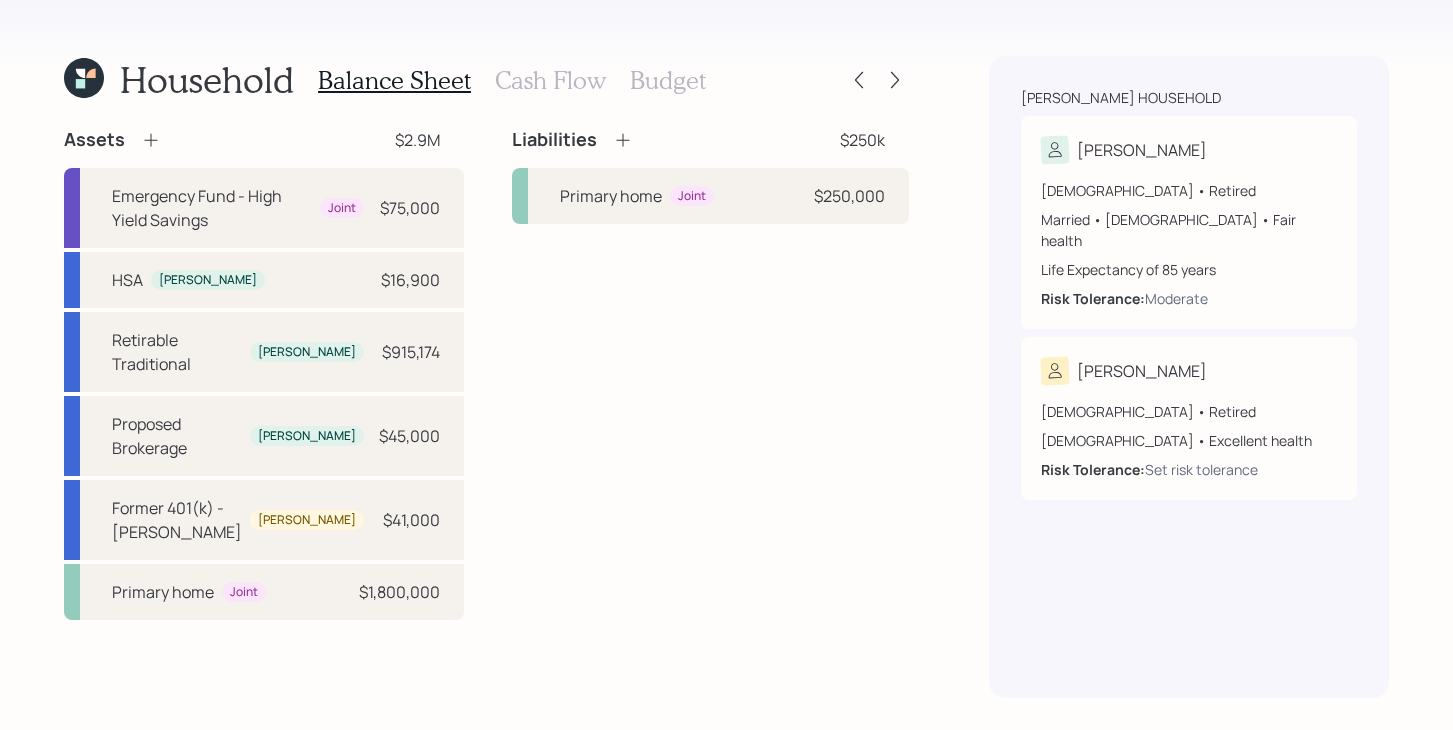 click on "Household Balance Sheet Cash Flow Budget" at bounding box center (486, 80) 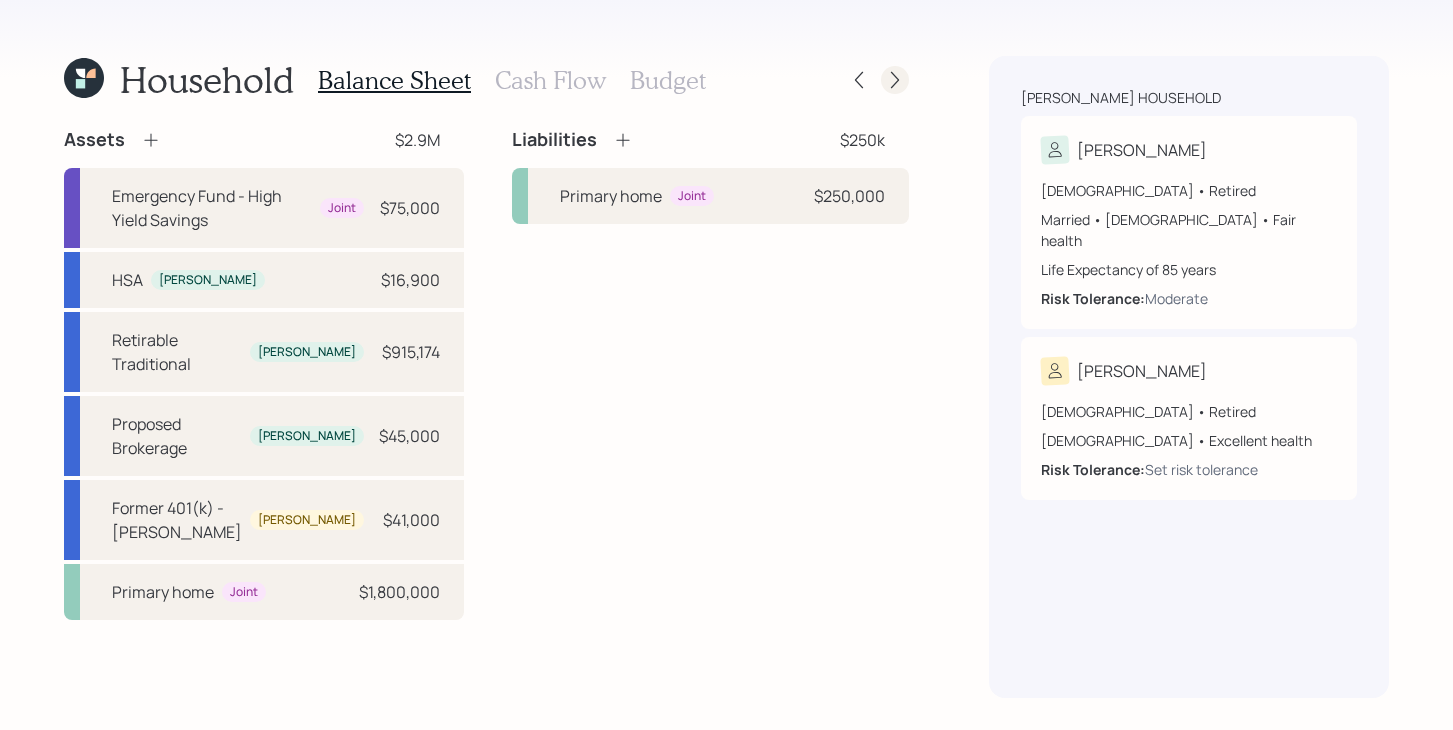 click 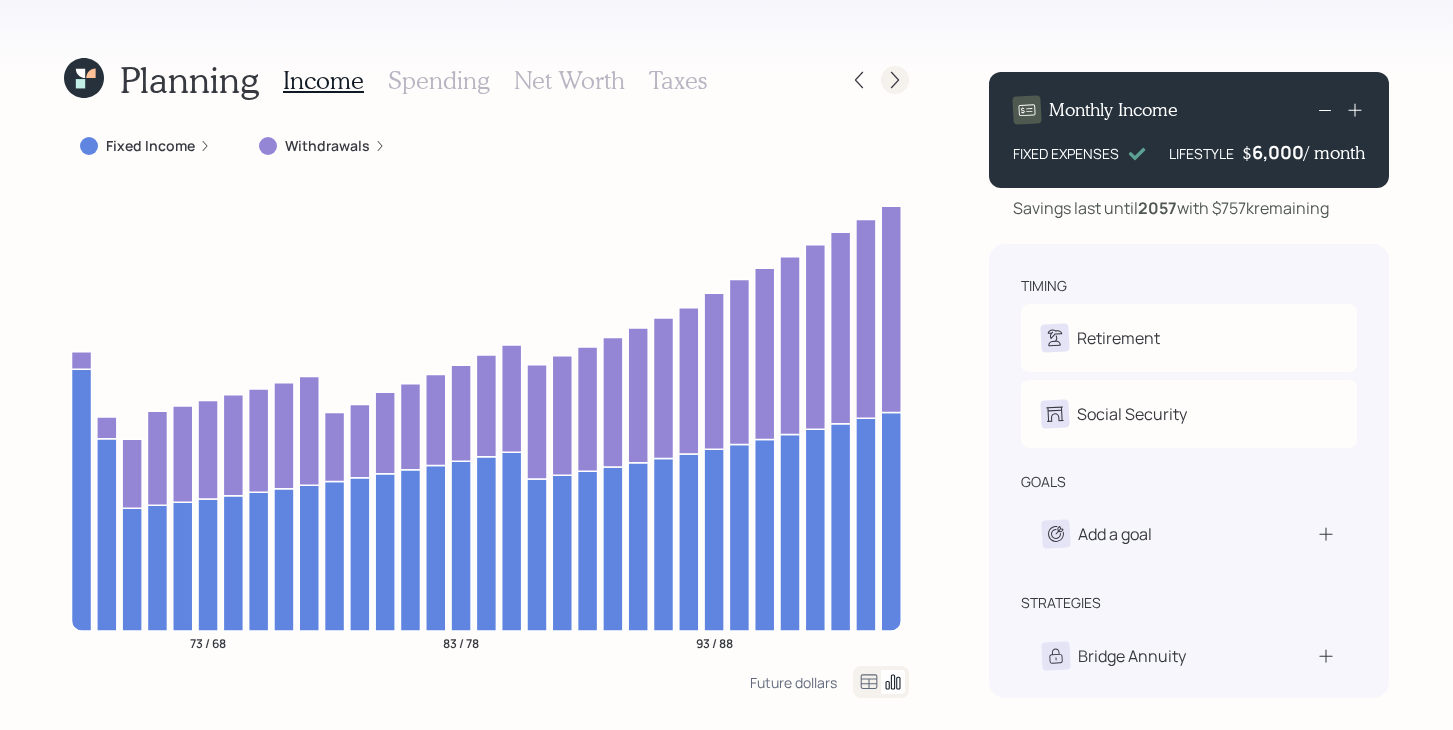 click 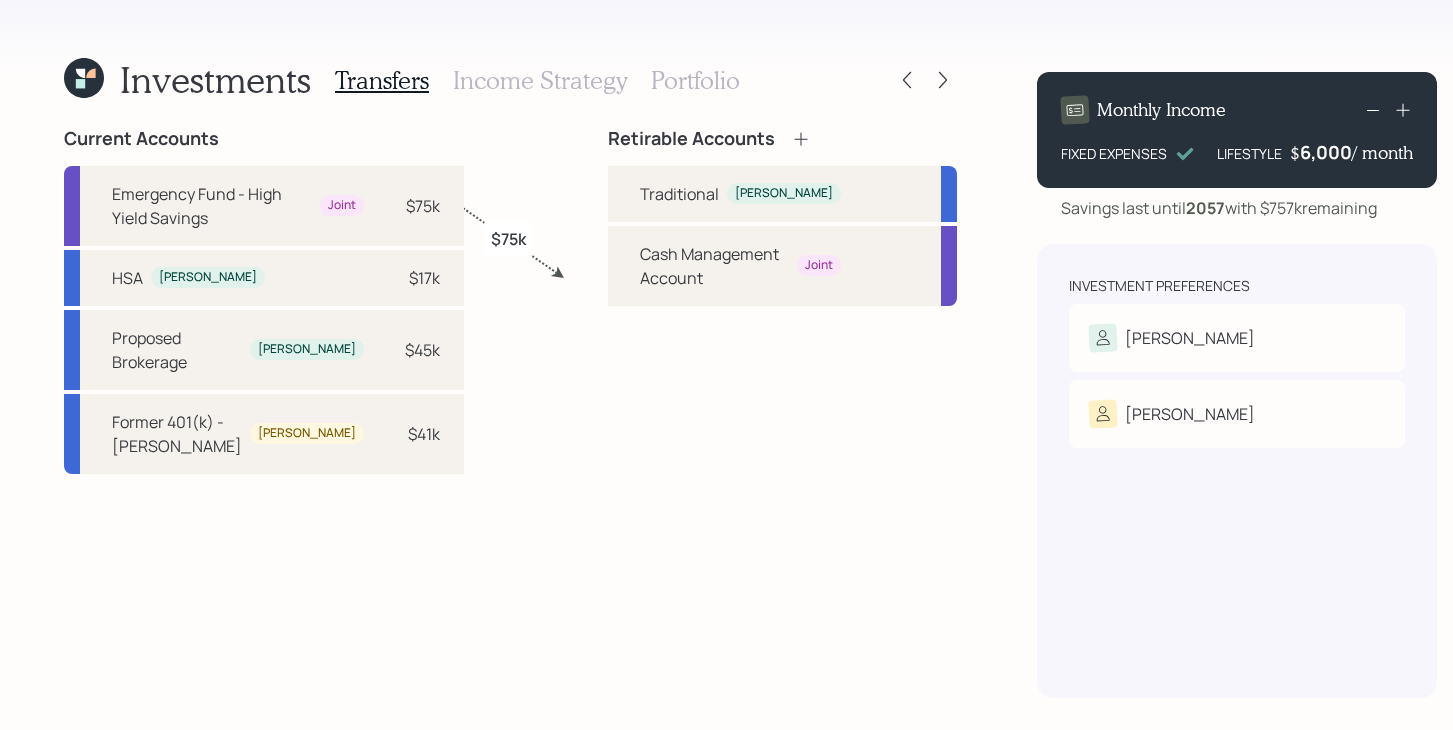 click 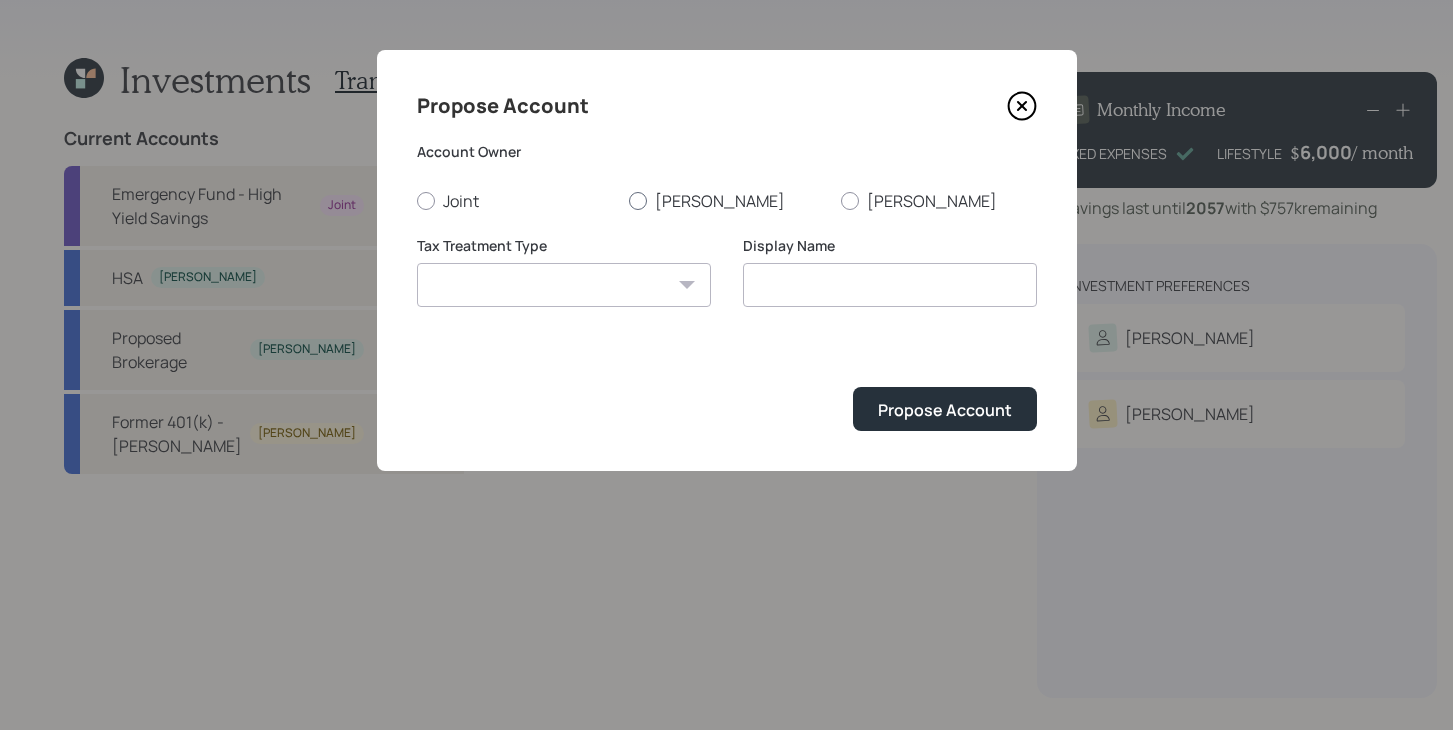 click at bounding box center (638, 201) 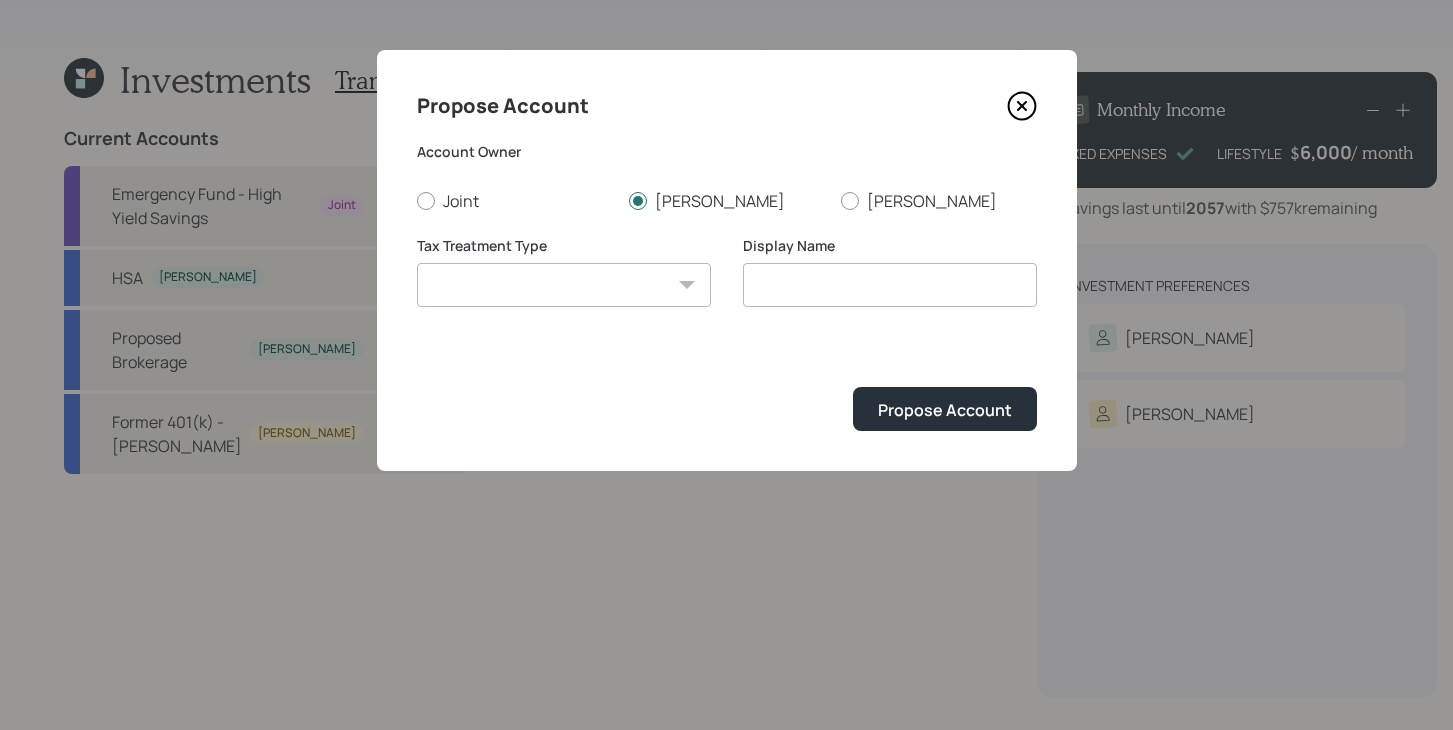 click on "Roth Taxable Traditional" at bounding box center [564, 285] 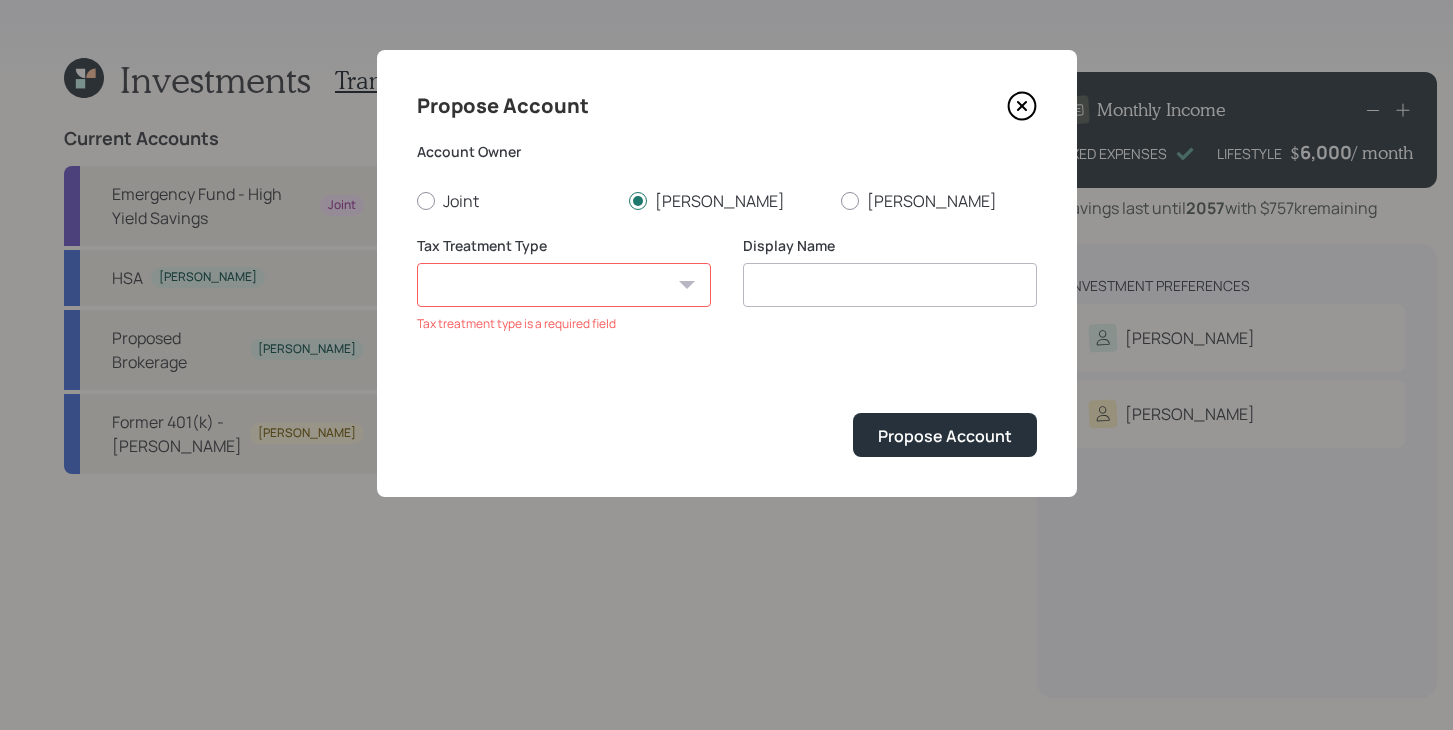 click 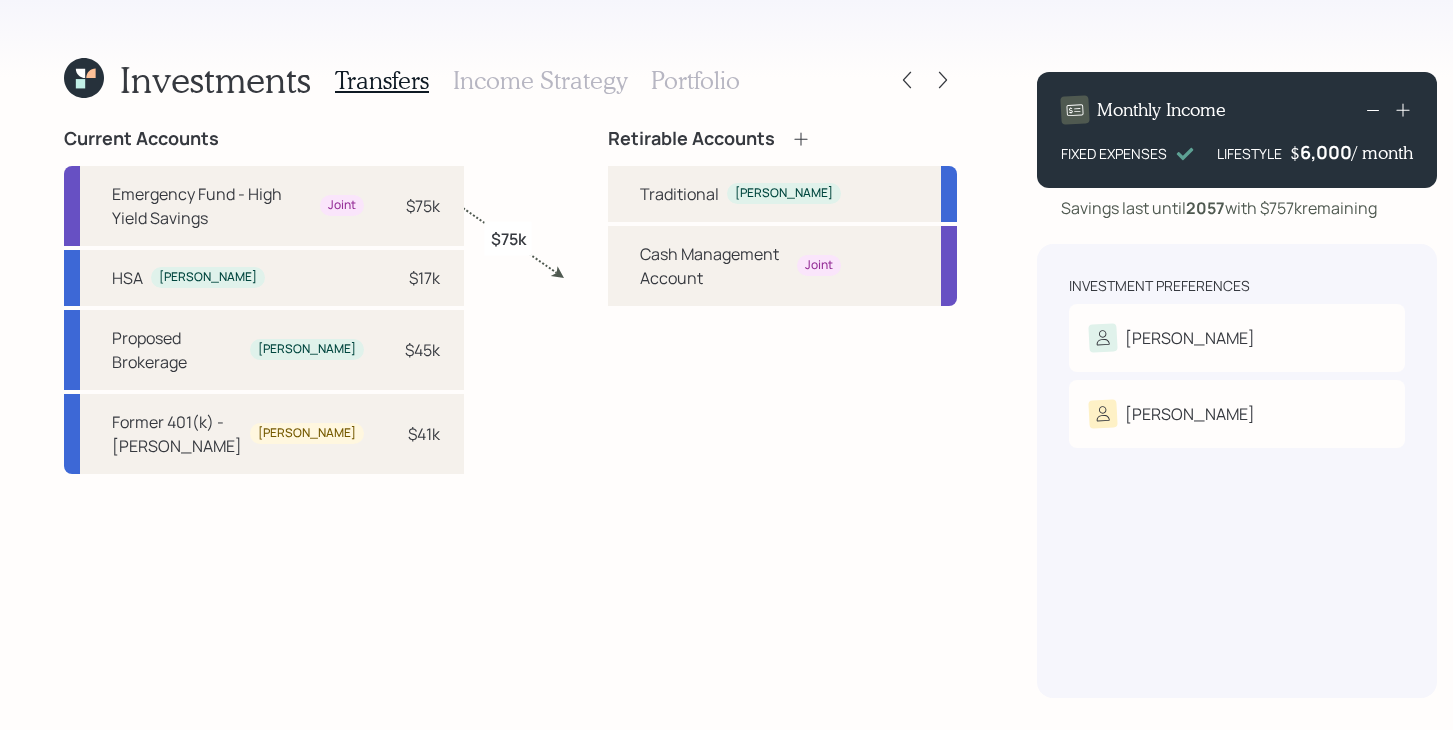 click 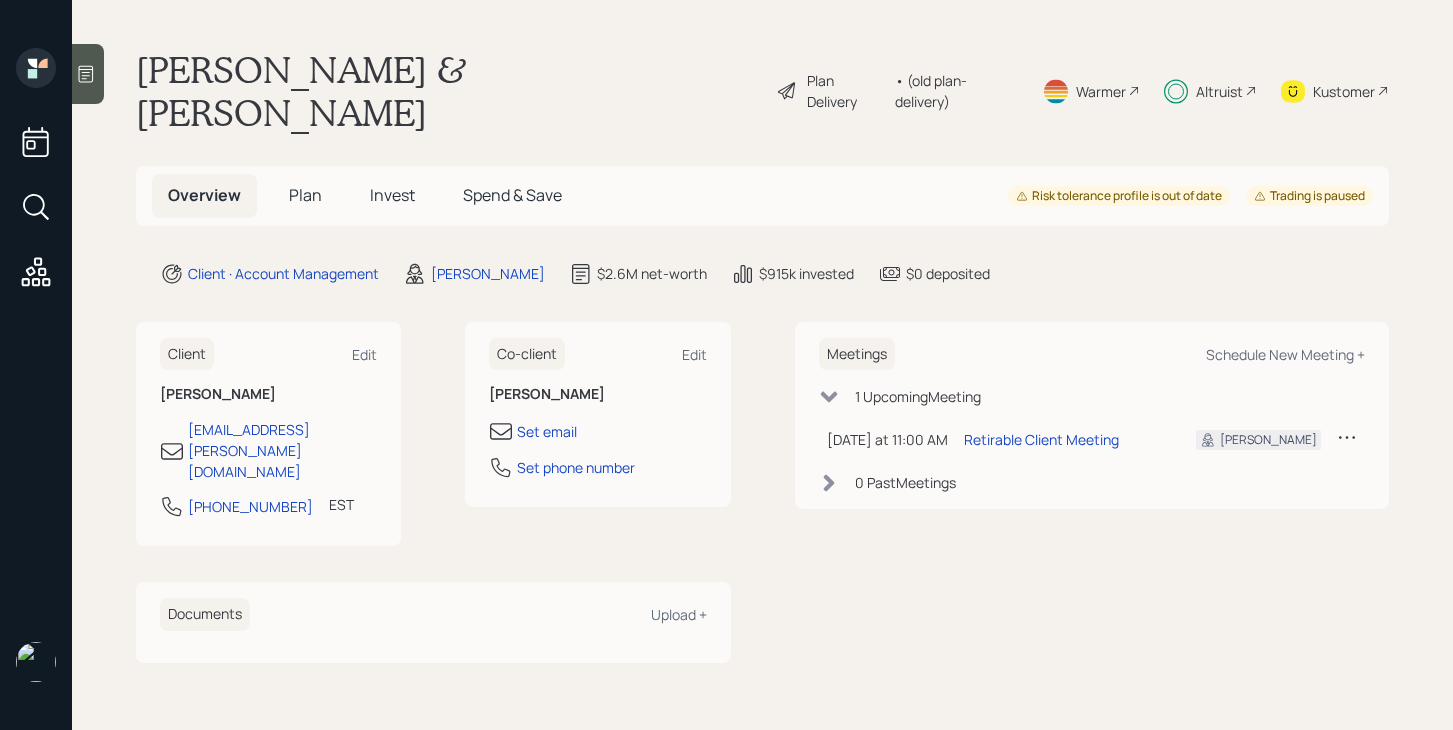 click on "Plan" at bounding box center (305, 195) 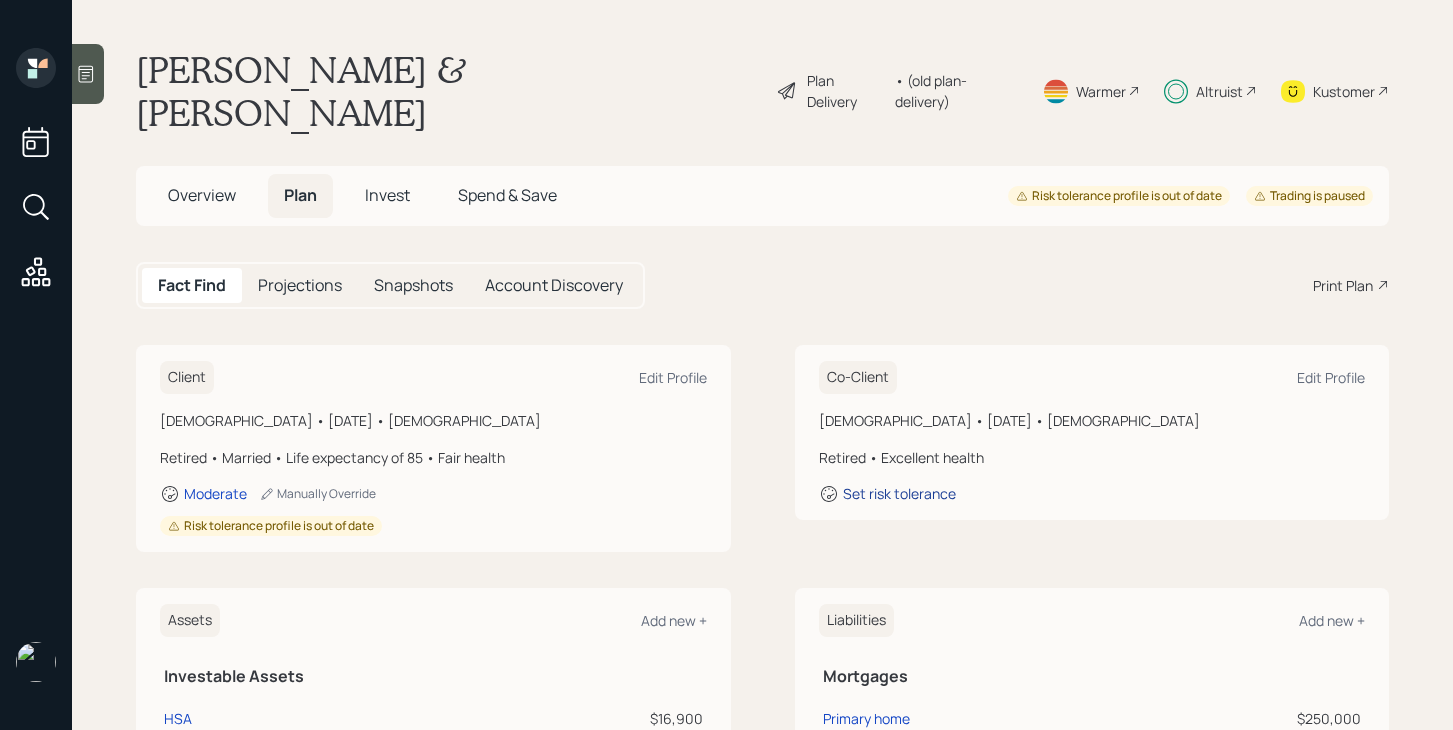 click on "Set risk tolerance" at bounding box center (899, 493) 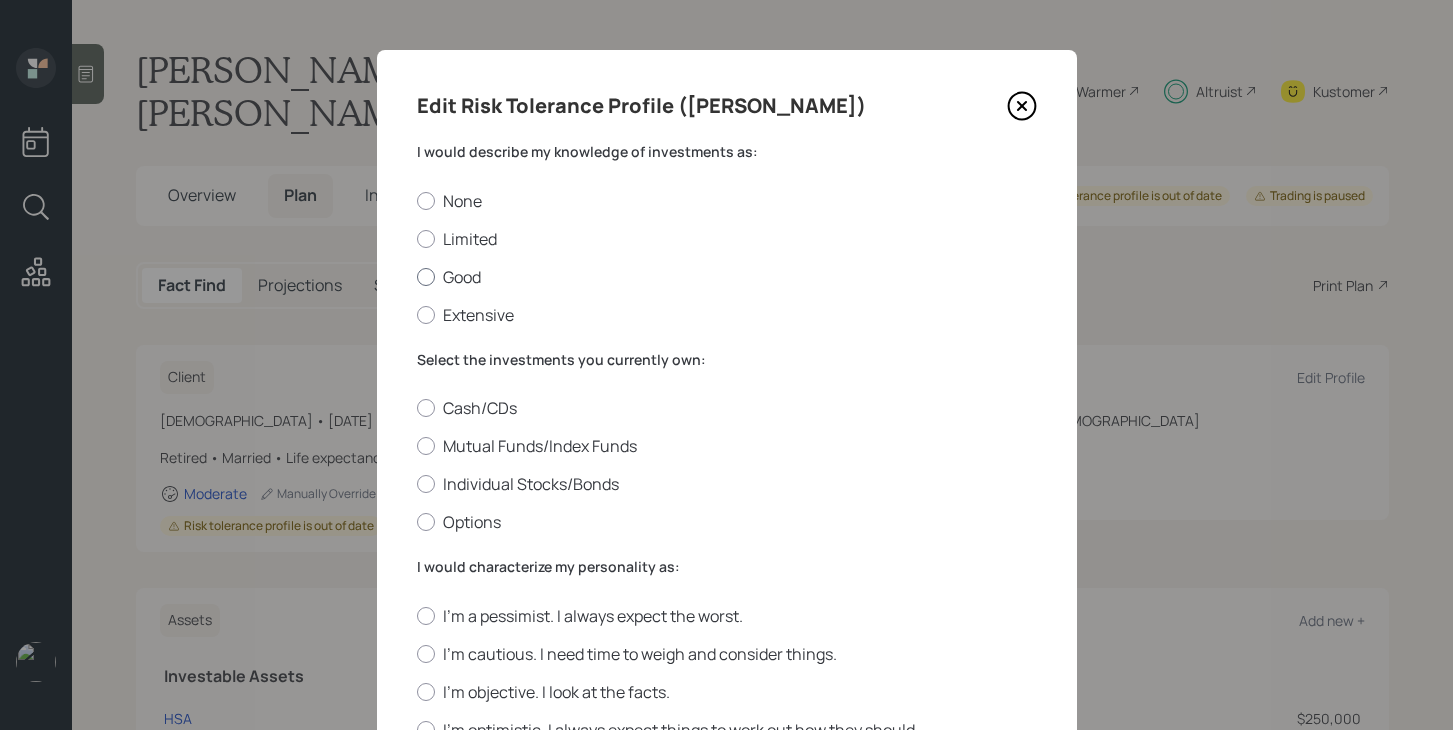 scroll, scrollTop: 35, scrollLeft: 0, axis: vertical 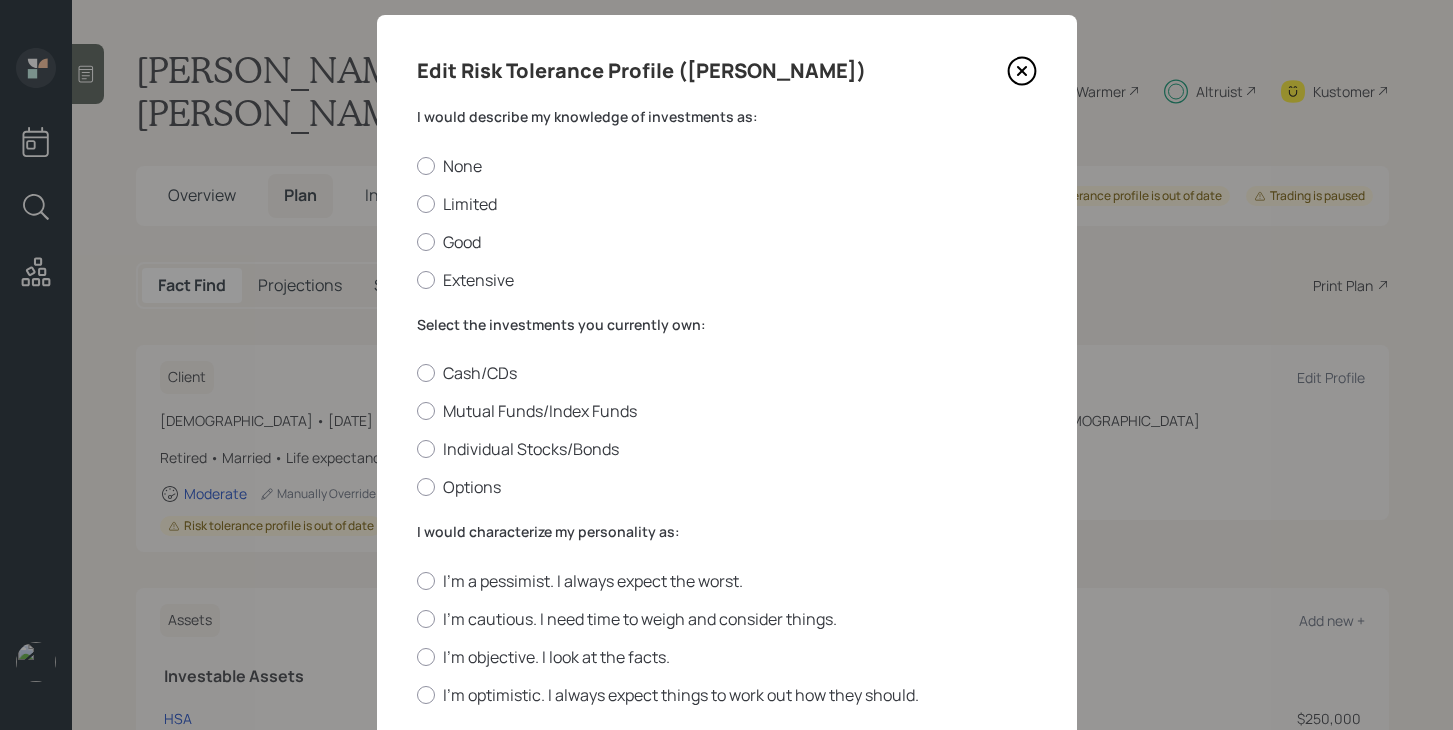 click 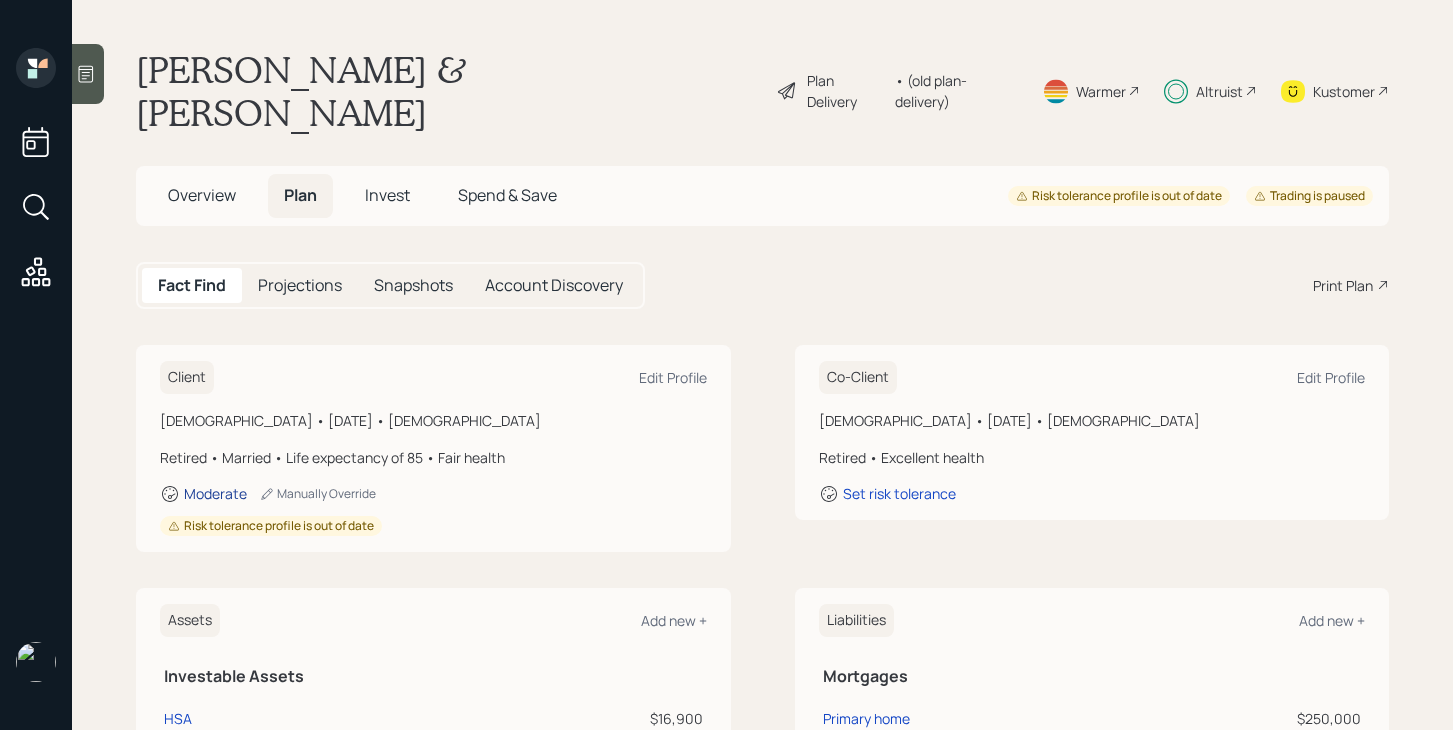 click on "Moderate" at bounding box center (215, 493) 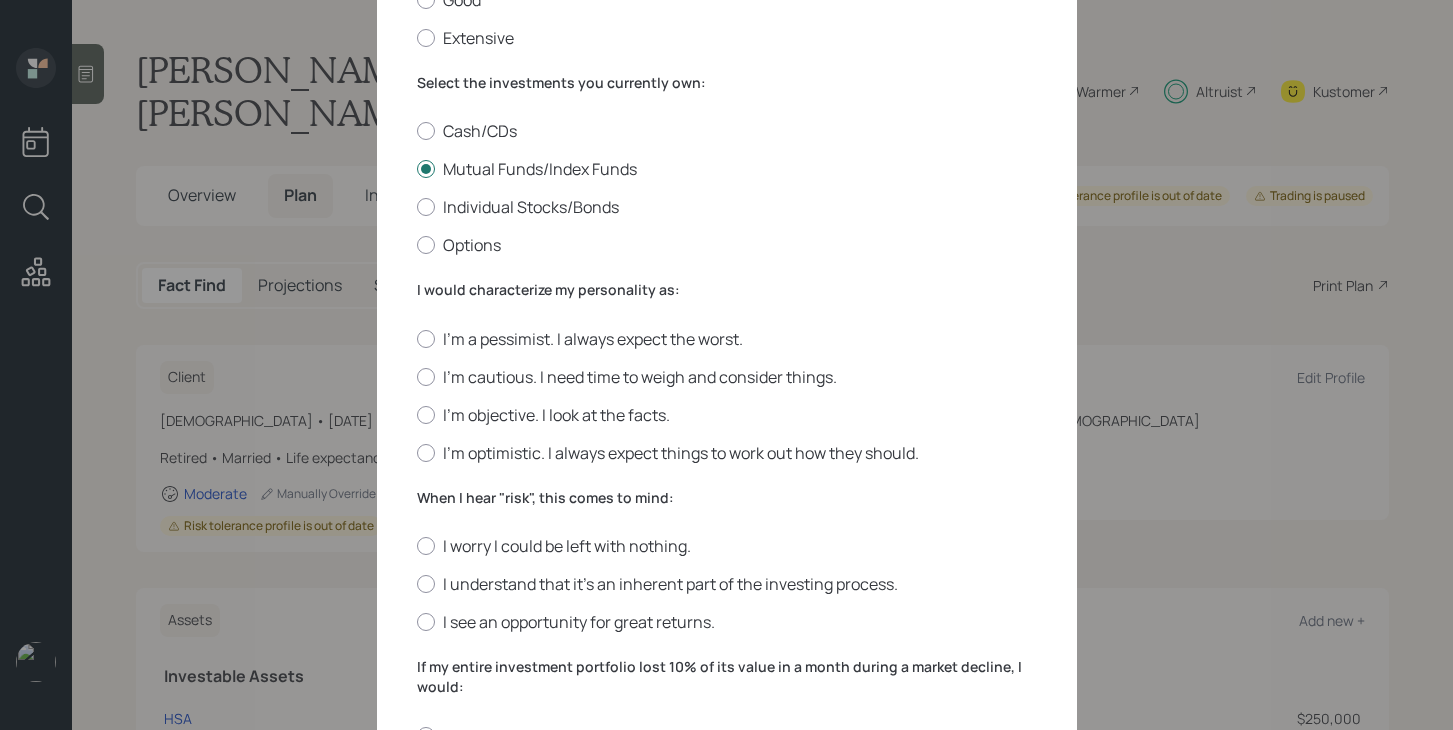 scroll, scrollTop: 281, scrollLeft: 0, axis: vertical 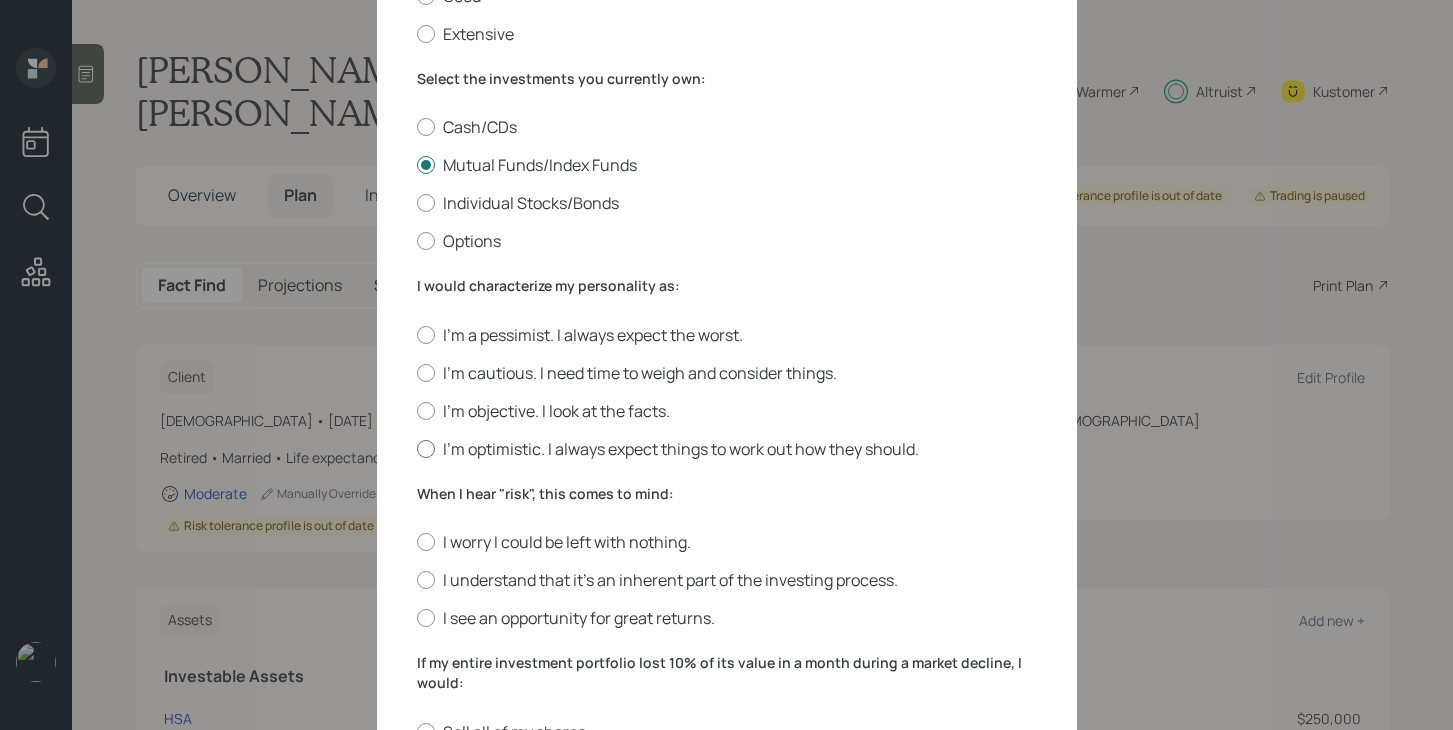click at bounding box center (426, 449) 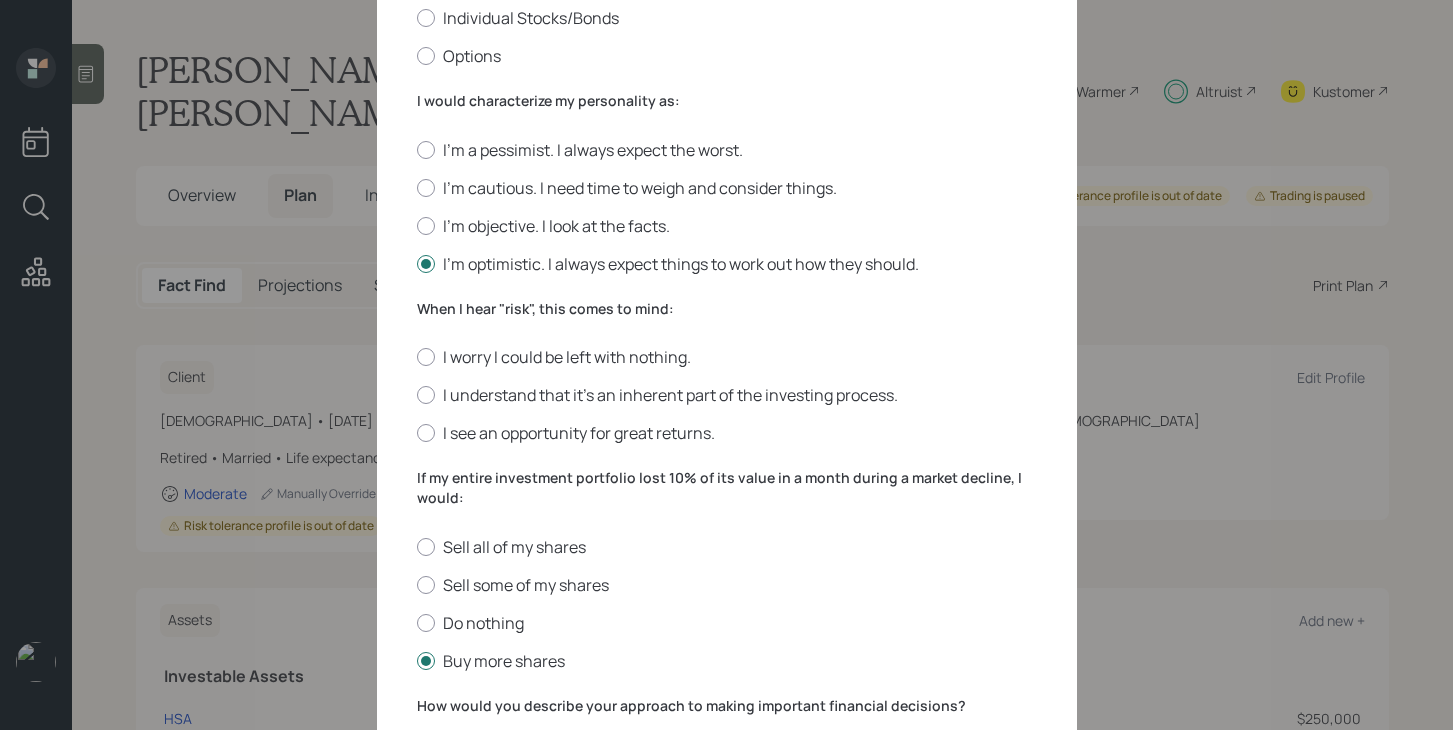 scroll, scrollTop: 476, scrollLeft: 0, axis: vertical 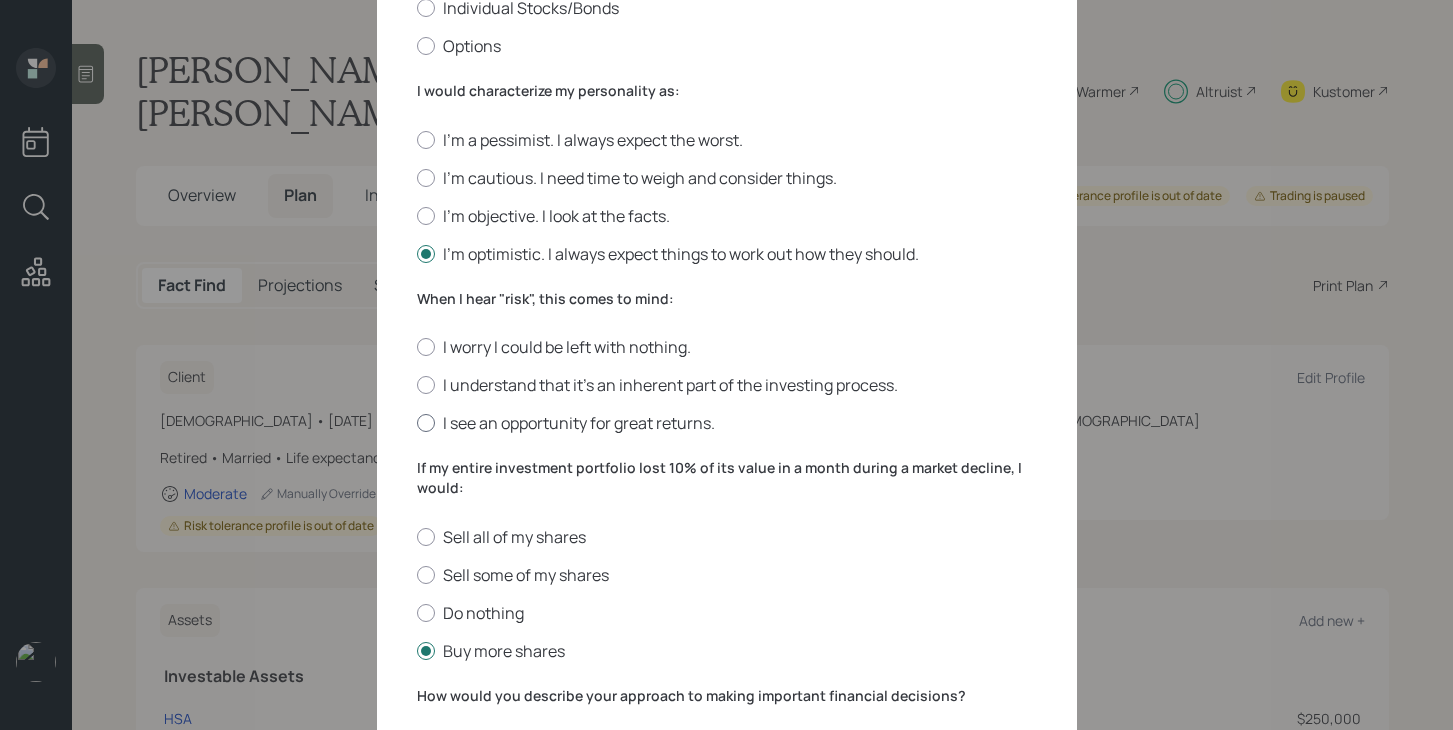 click on "I see an opportunity for great returns." at bounding box center [727, 423] 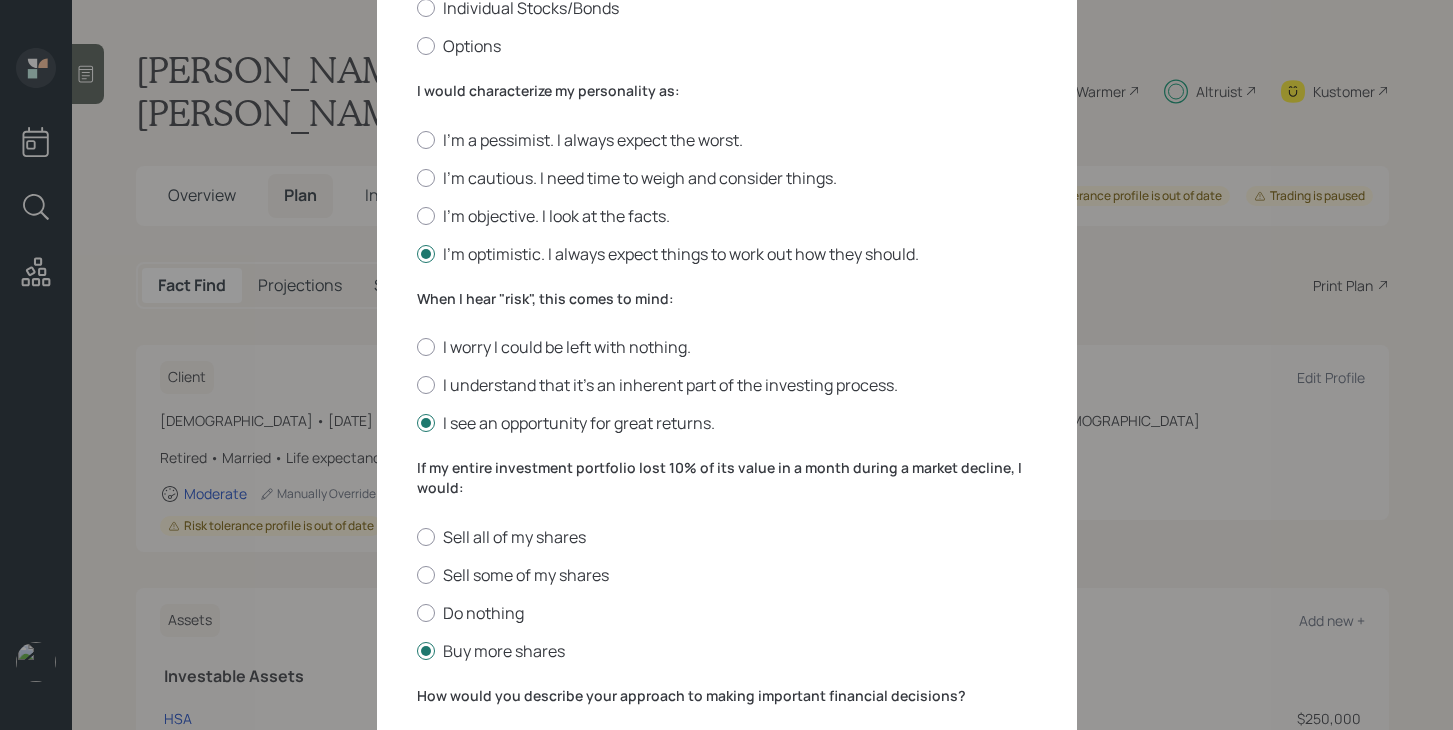 scroll, scrollTop: 735, scrollLeft: 0, axis: vertical 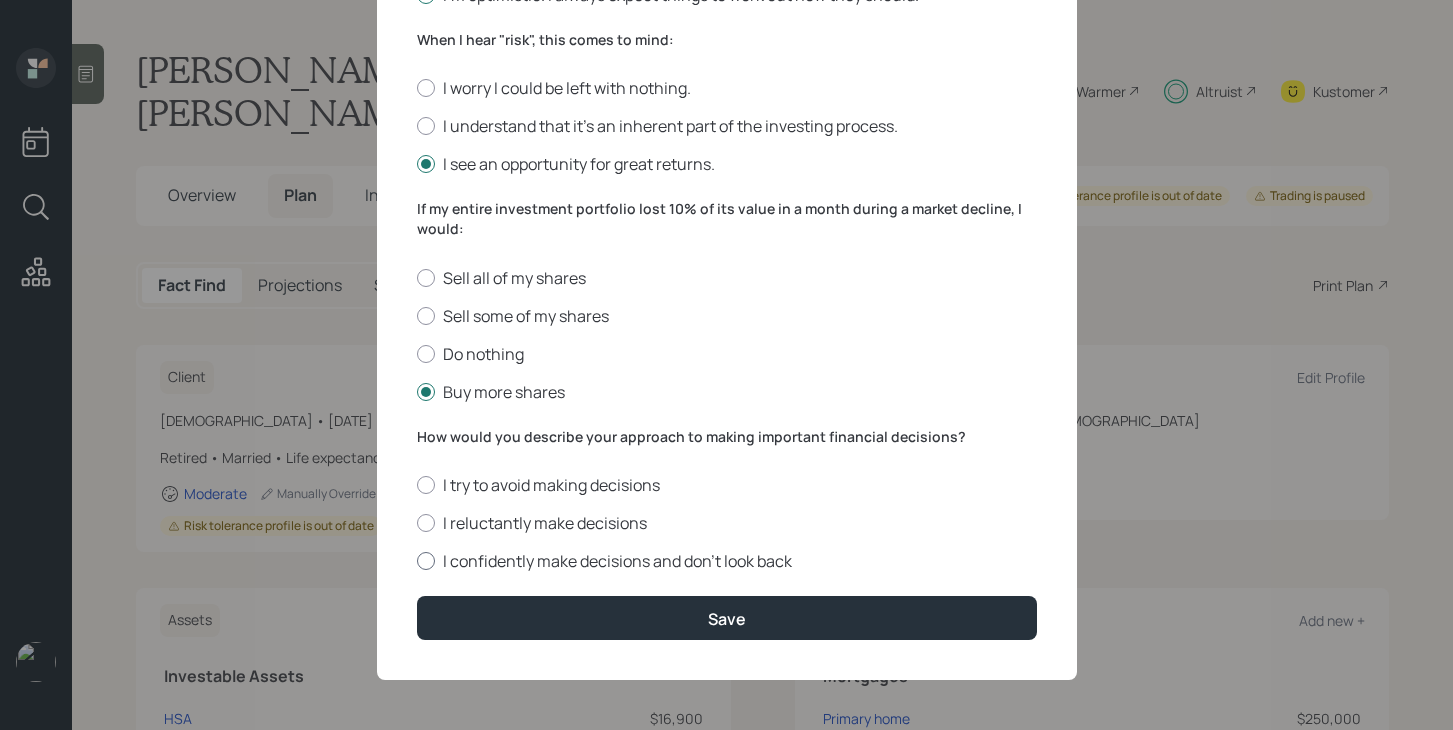 click on "I confidently make decisions and don’t look back" at bounding box center [727, 561] 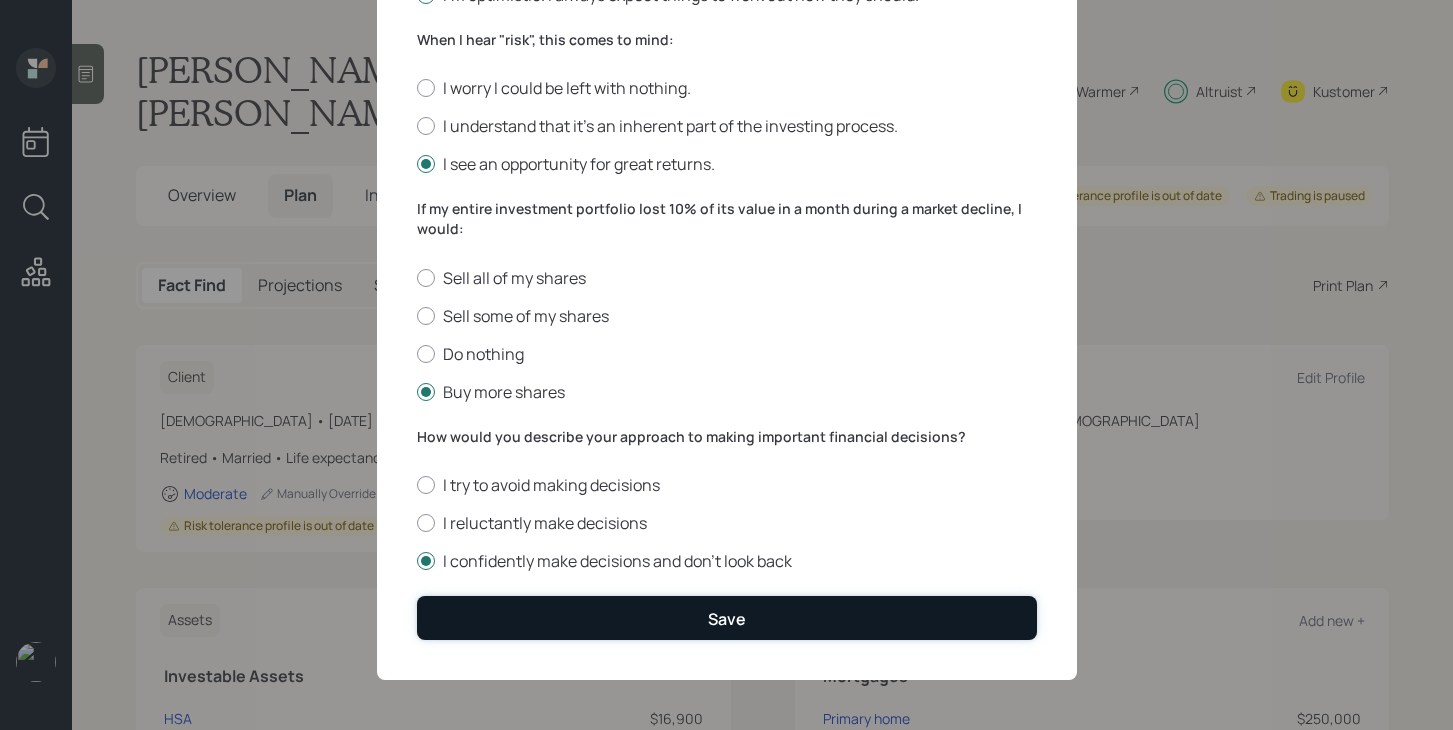 click on "Save" at bounding box center (727, 617) 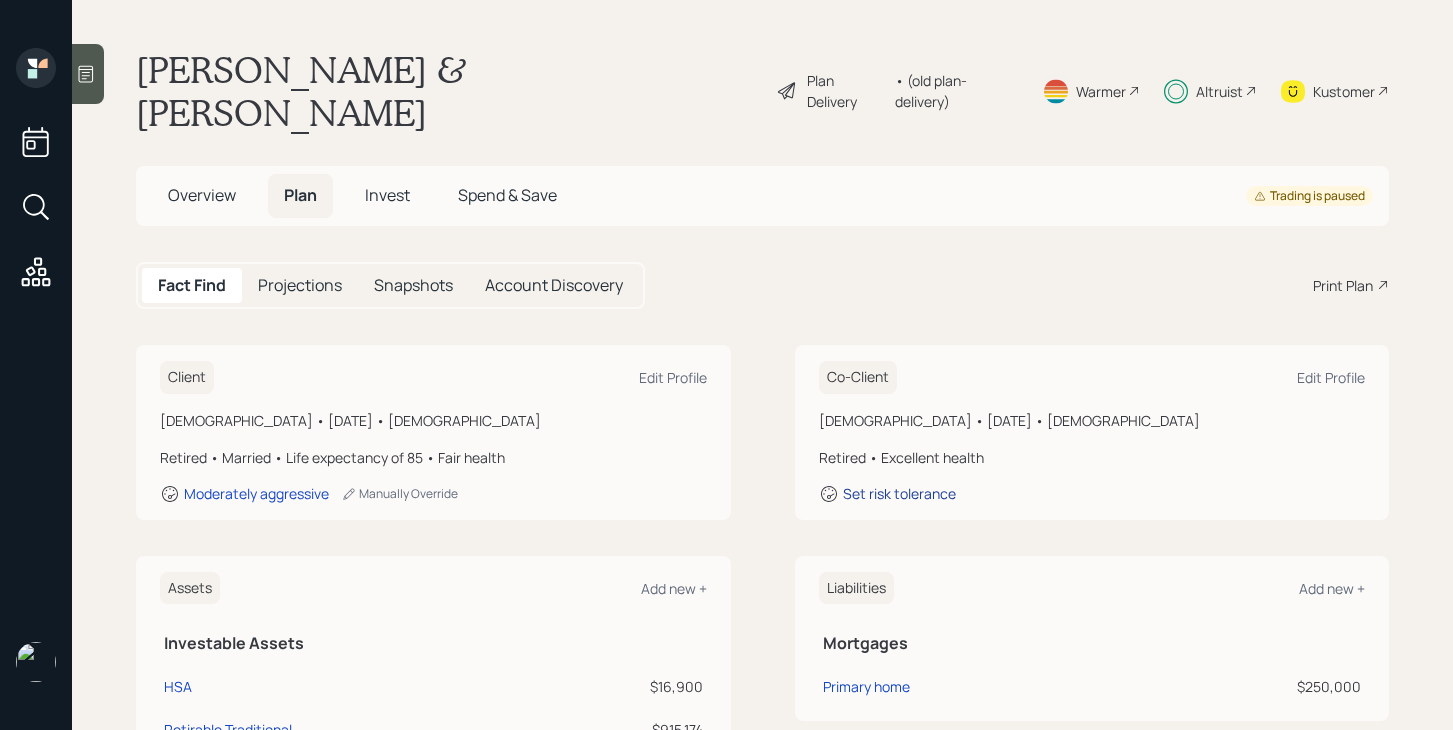 click on "Set risk tolerance" at bounding box center [899, 493] 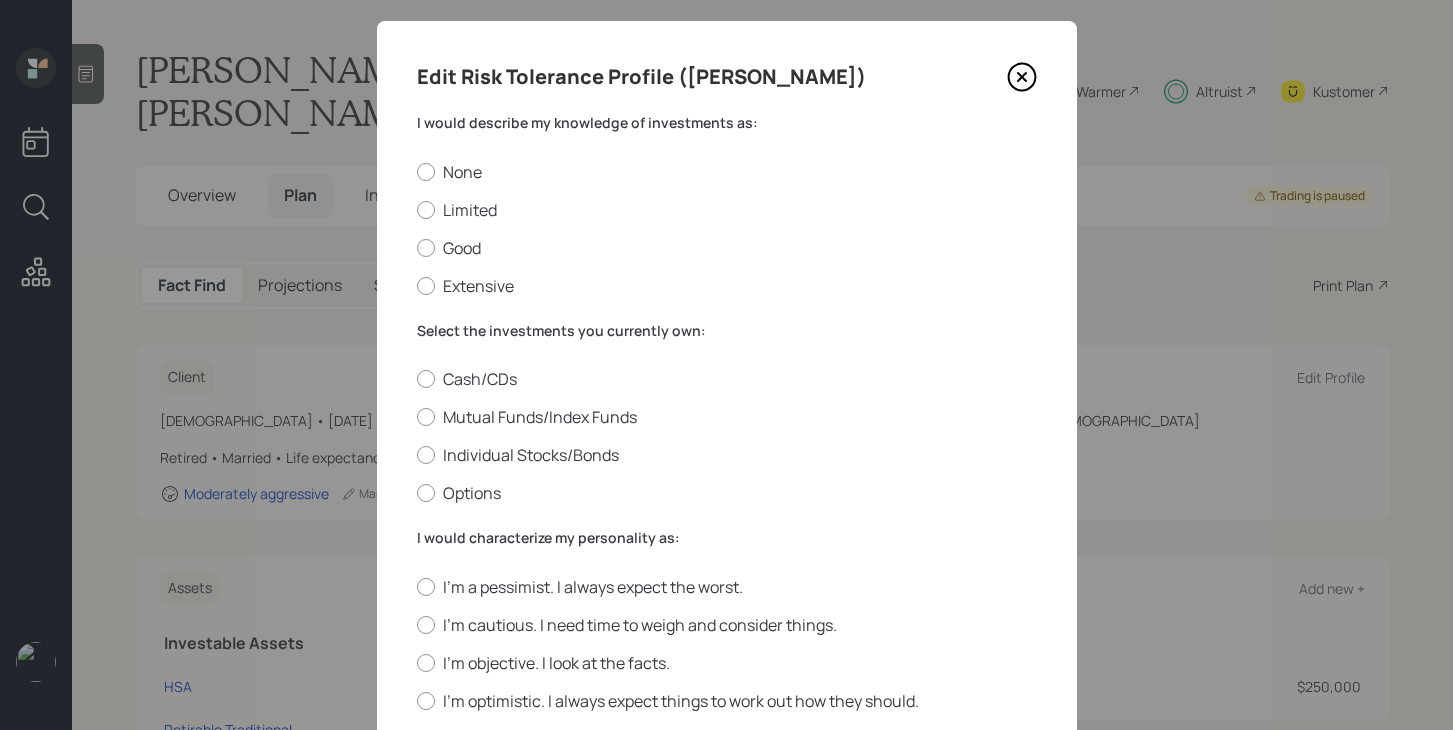 scroll, scrollTop: 32, scrollLeft: 0, axis: vertical 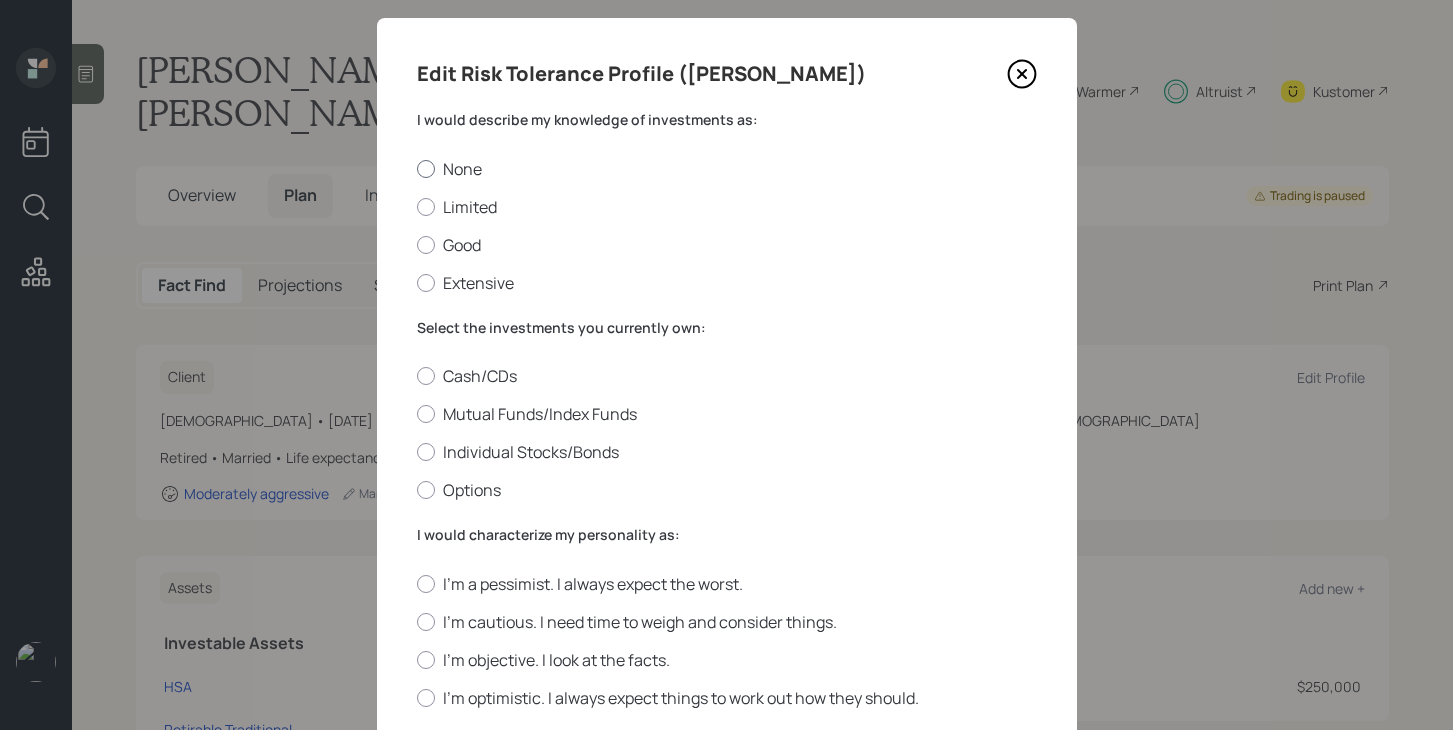 click on "None" at bounding box center [727, 169] 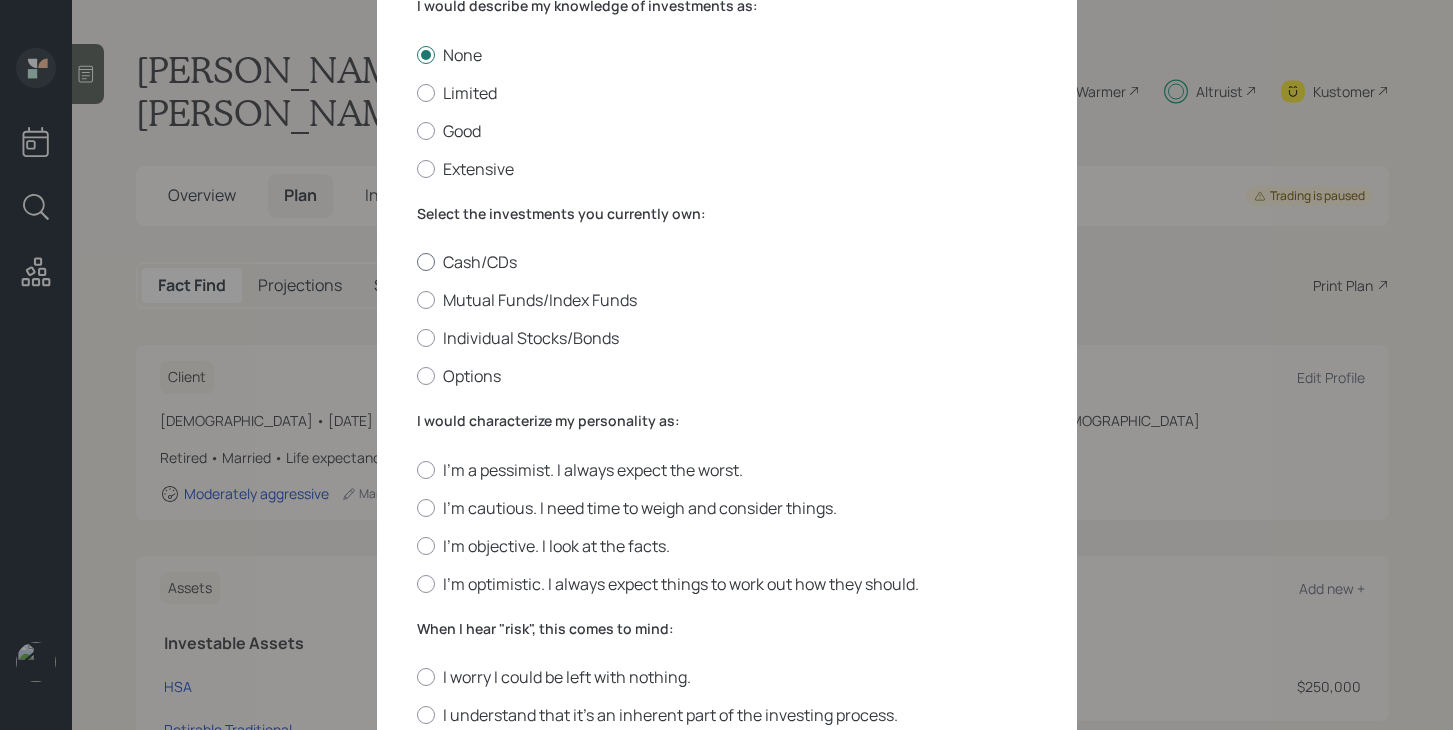 scroll, scrollTop: 151, scrollLeft: 0, axis: vertical 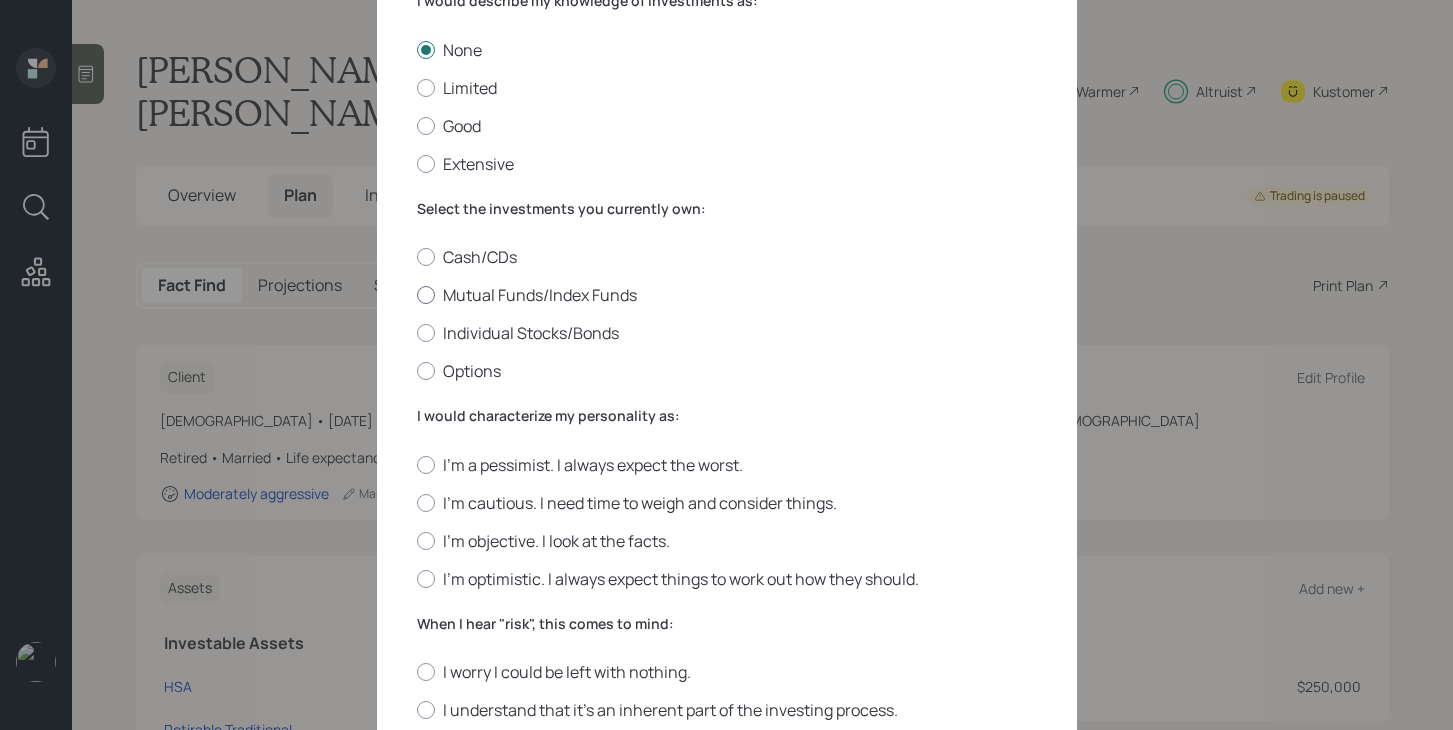 click on "Mutual Funds/Index Funds" at bounding box center [727, 295] 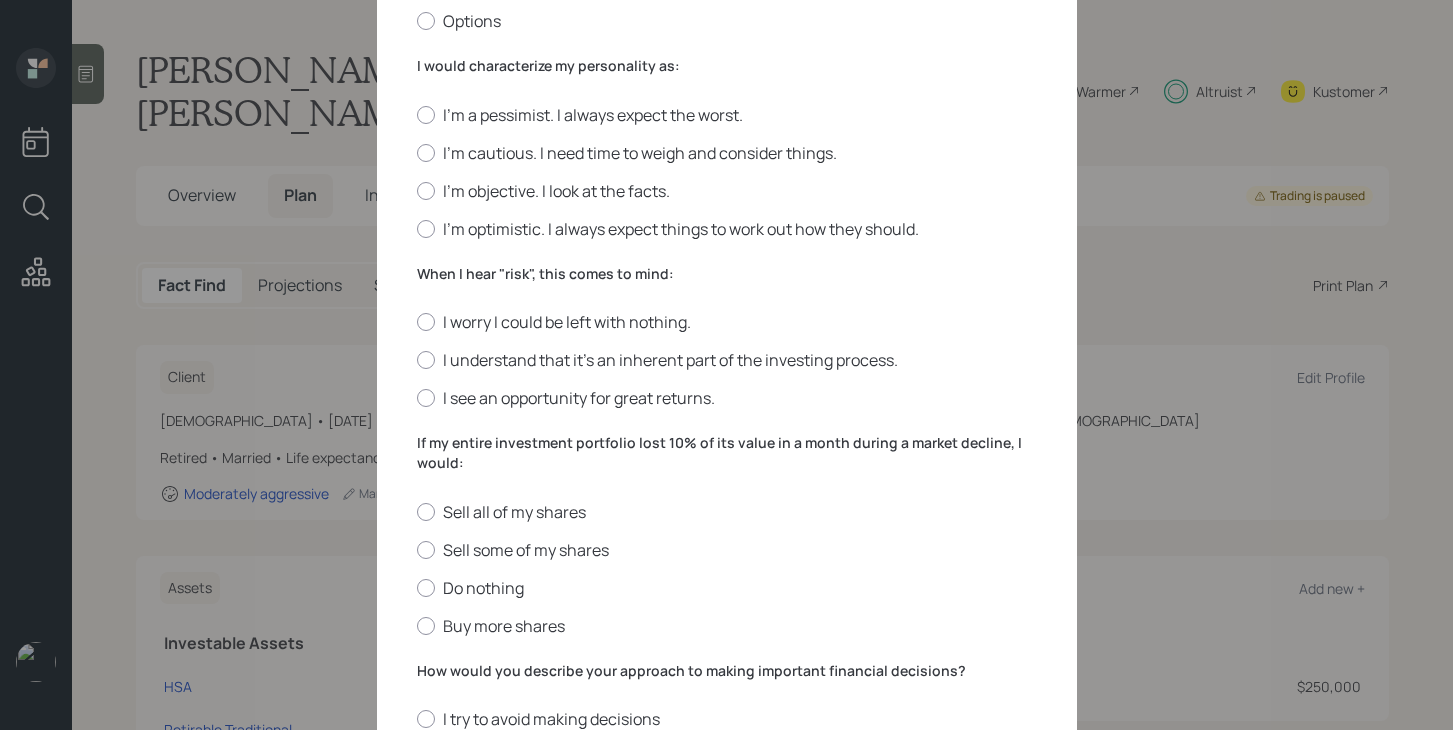 scroll, scrollTop: 513, scrollLeft: 0, axis: vertical 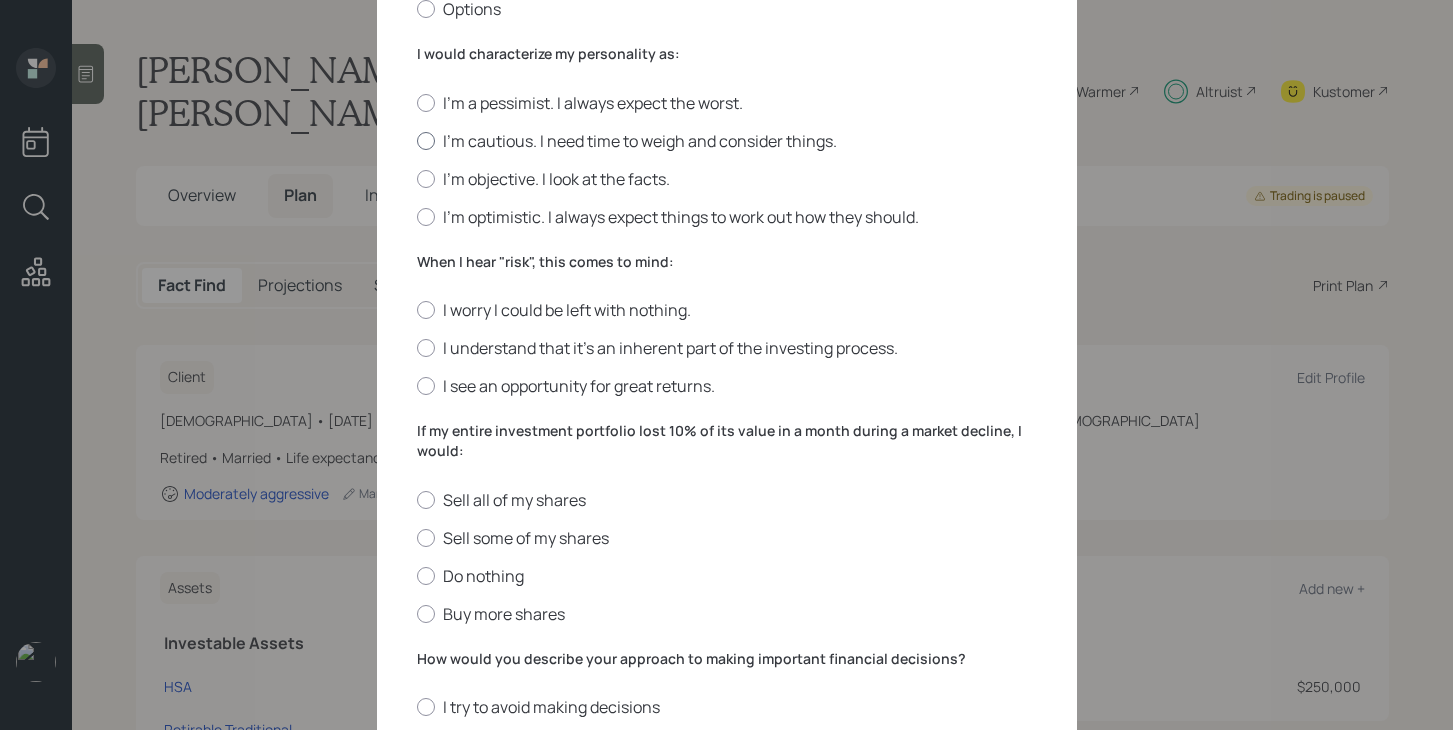 click on "I'm cautious. I need time to weigh and consider things." at bounding box center (727, 141) 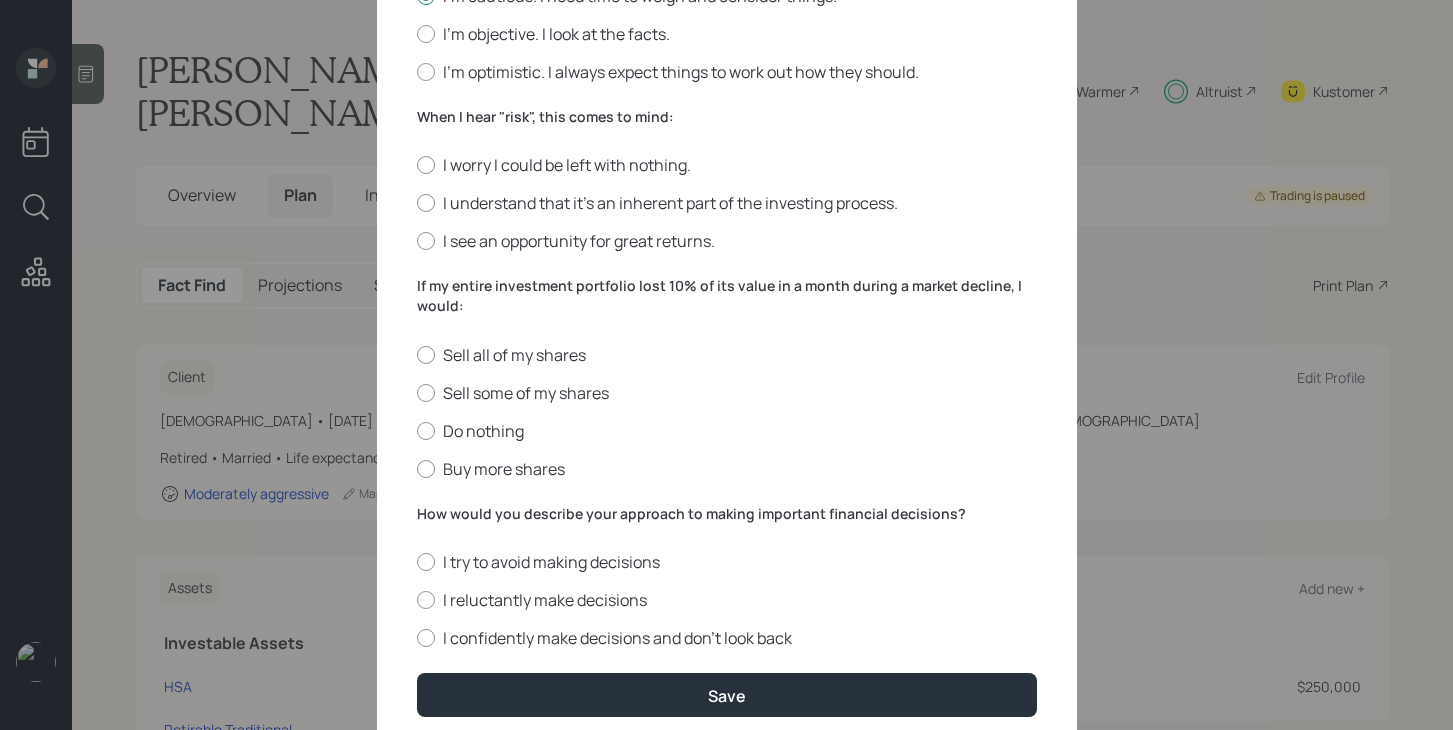 scroll, scrollTop: 676, scrollLeft: 0, axis: vertical 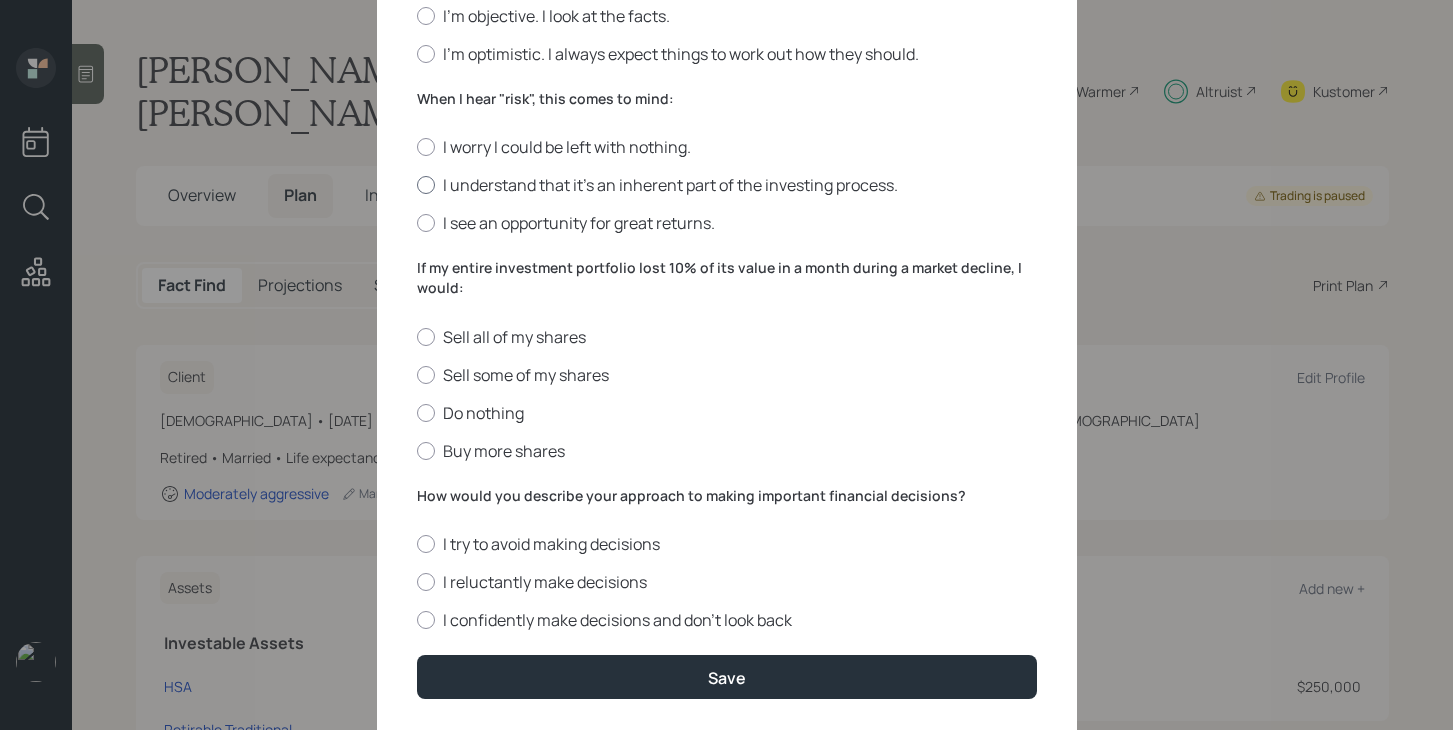 click at bounding box center (426, 185) 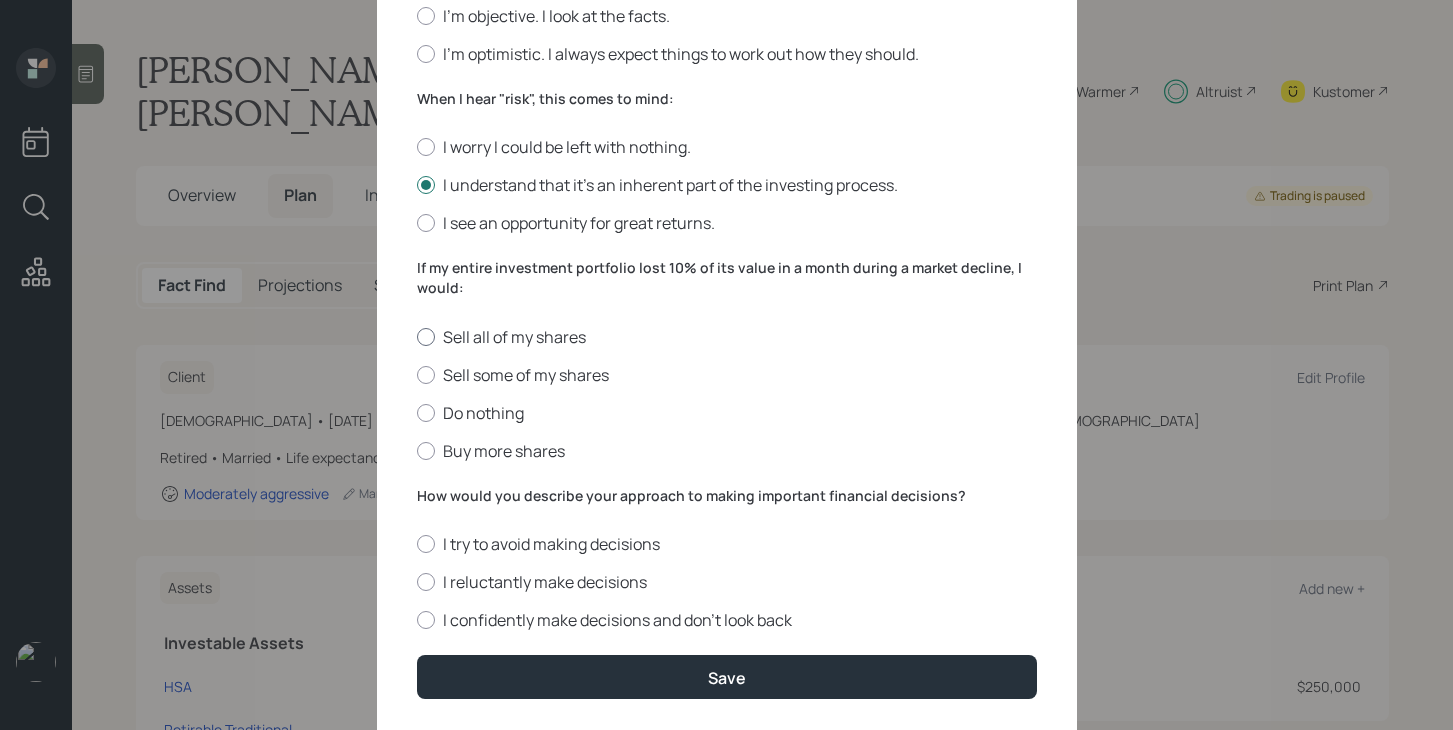 scroll, scrollTop: 735, scrollLeft: 0, axis: vertical 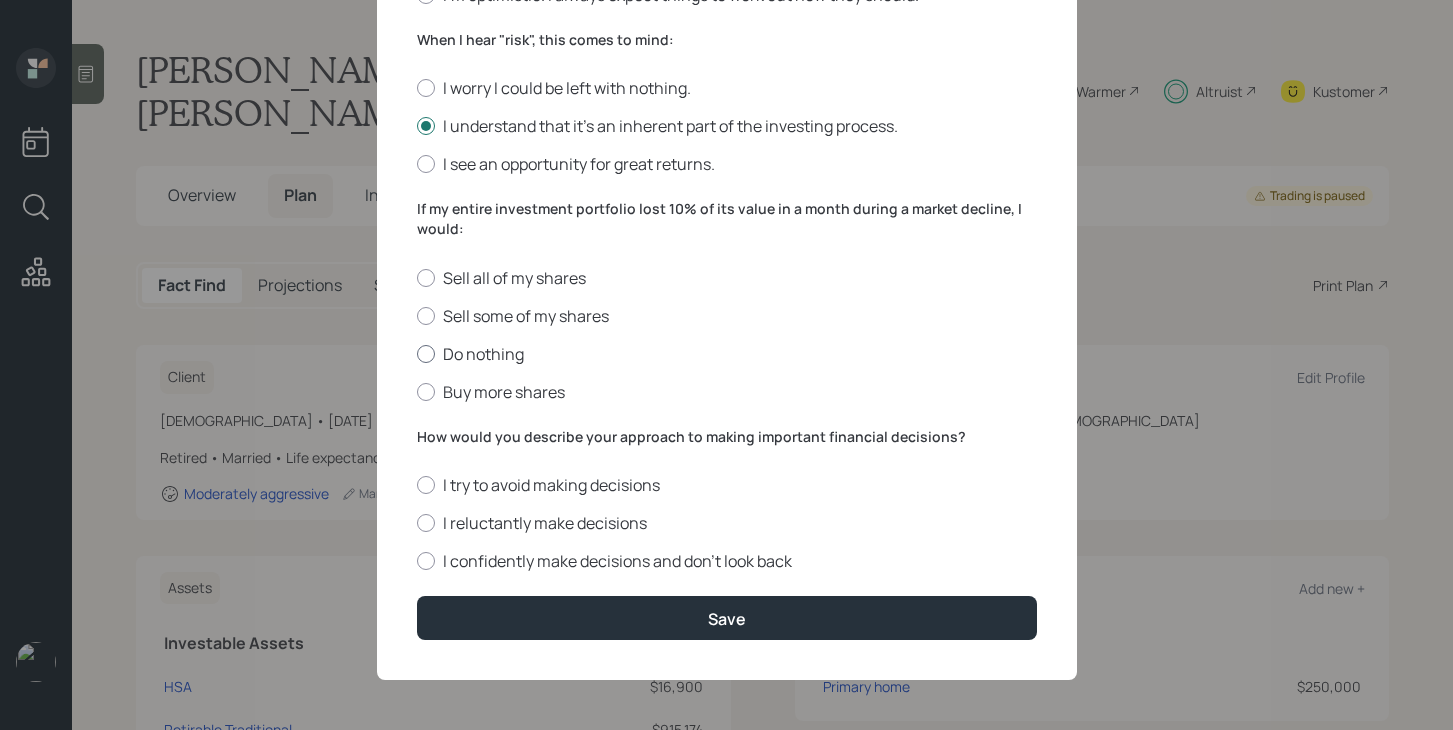 click on "Do nothing" at bounding box center [727, 354] 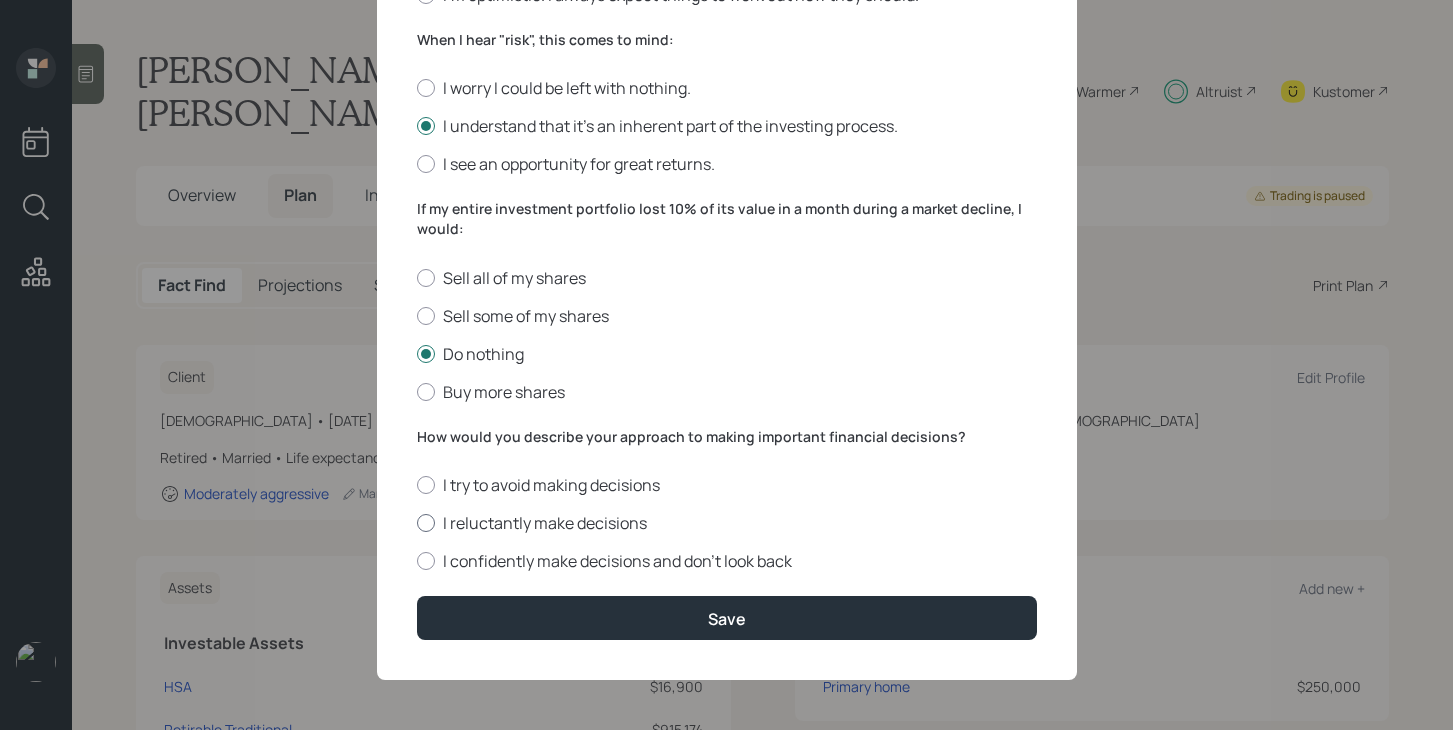 click on "I reluctantly make decisions" at bounding box center [727, 523] 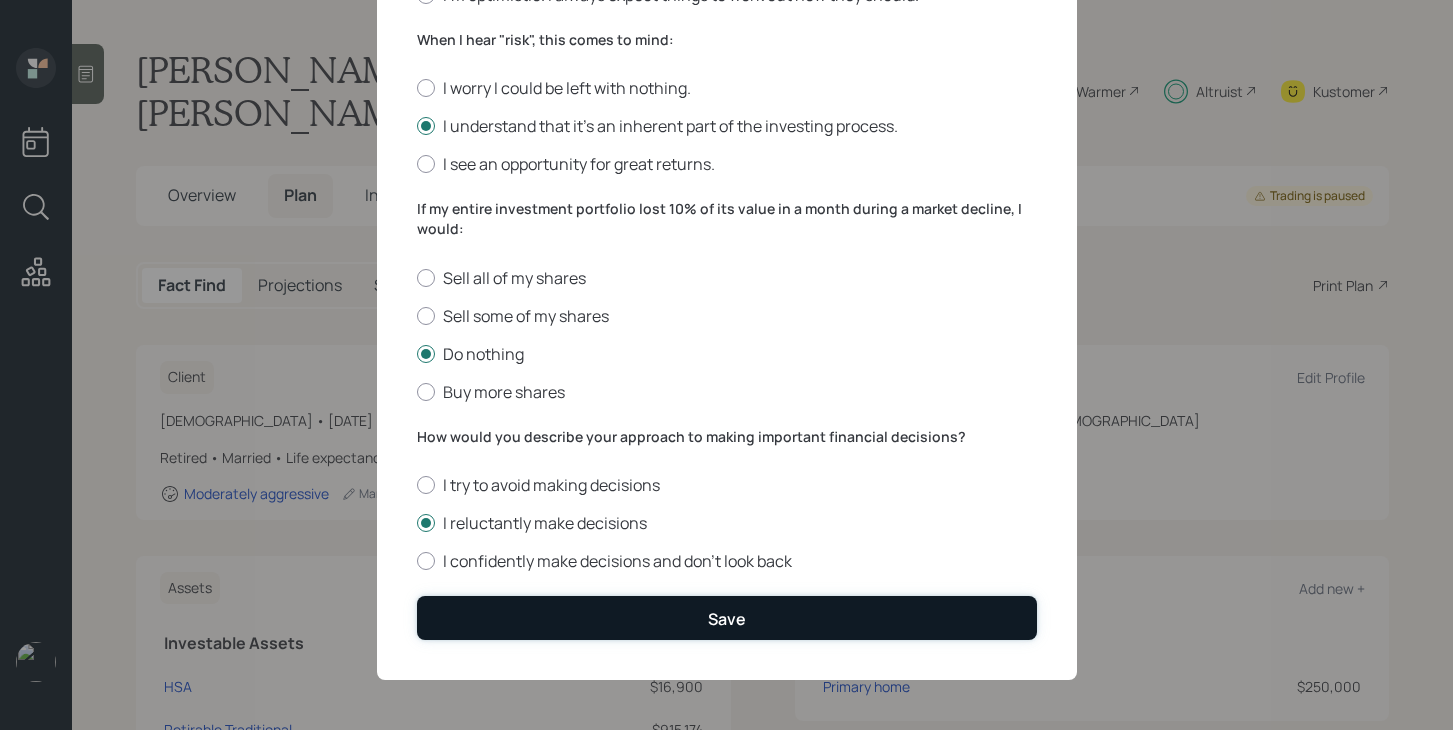 click on "Save" at bounding box center [727, 617] 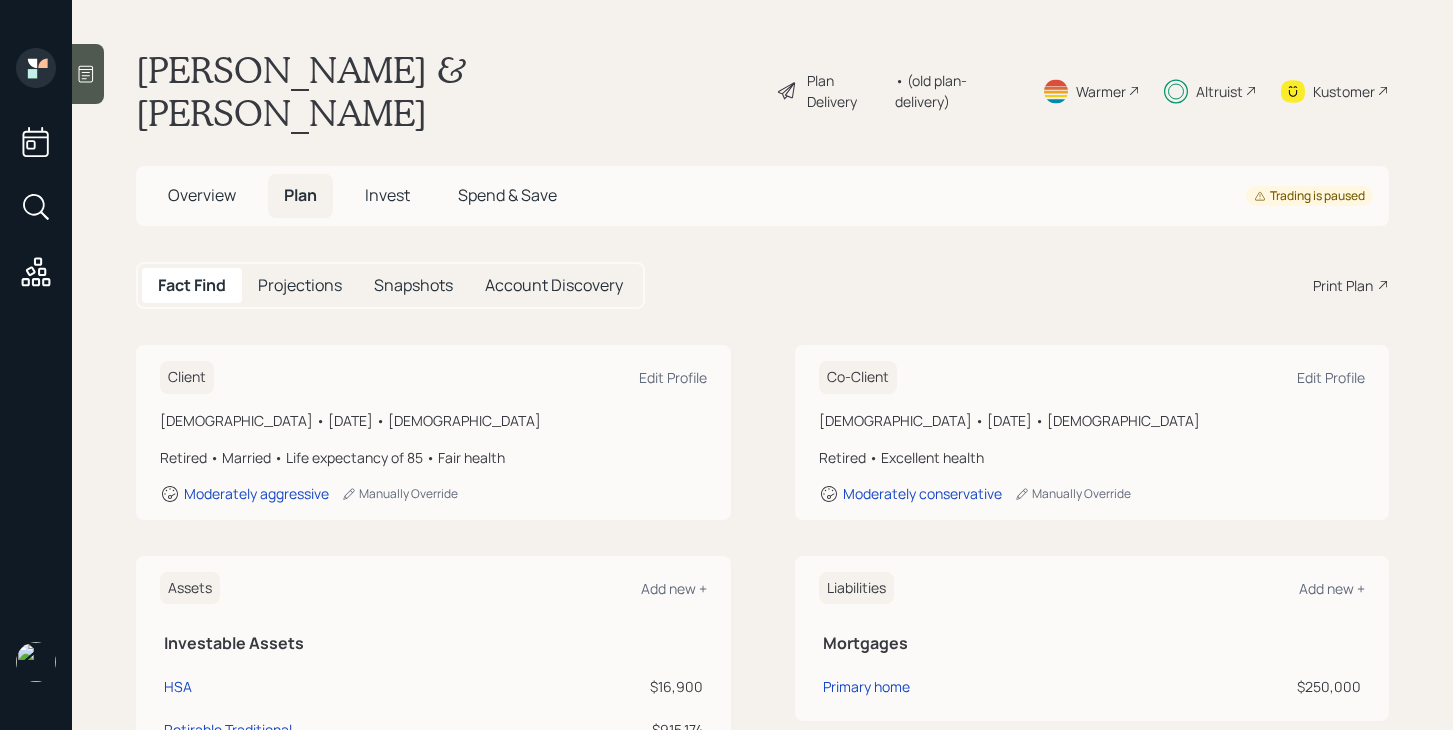 click on "Altruist" at bounding box center [1219, 91] 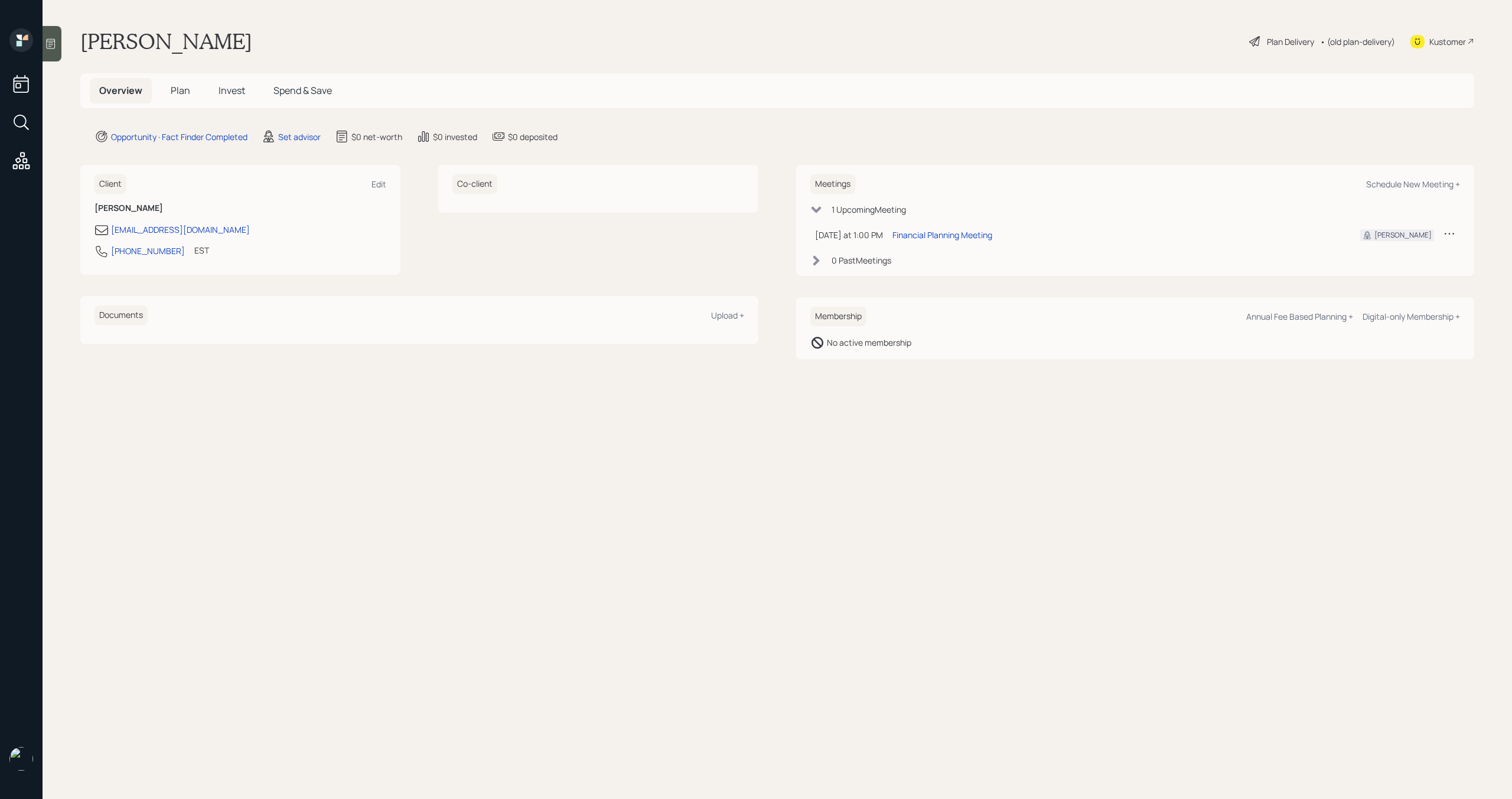 scroll, scrollTop: 0, scrollLeft: 0, axis: both 